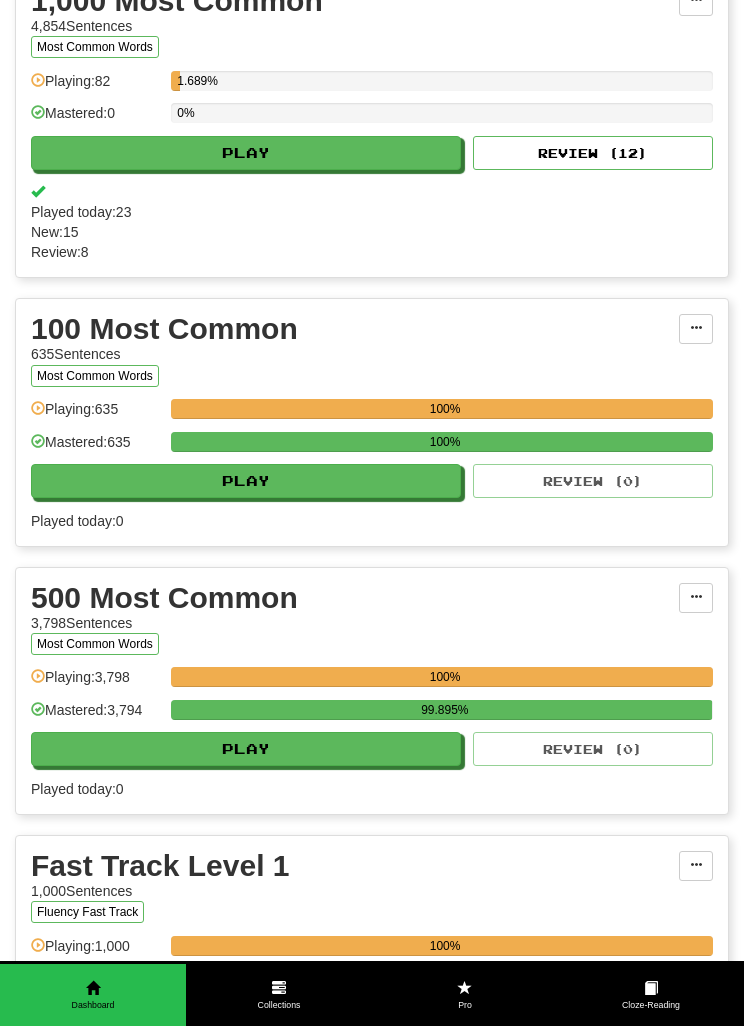 scroll, scrollTop: 419, scrollLeft: 0, axis: vertical 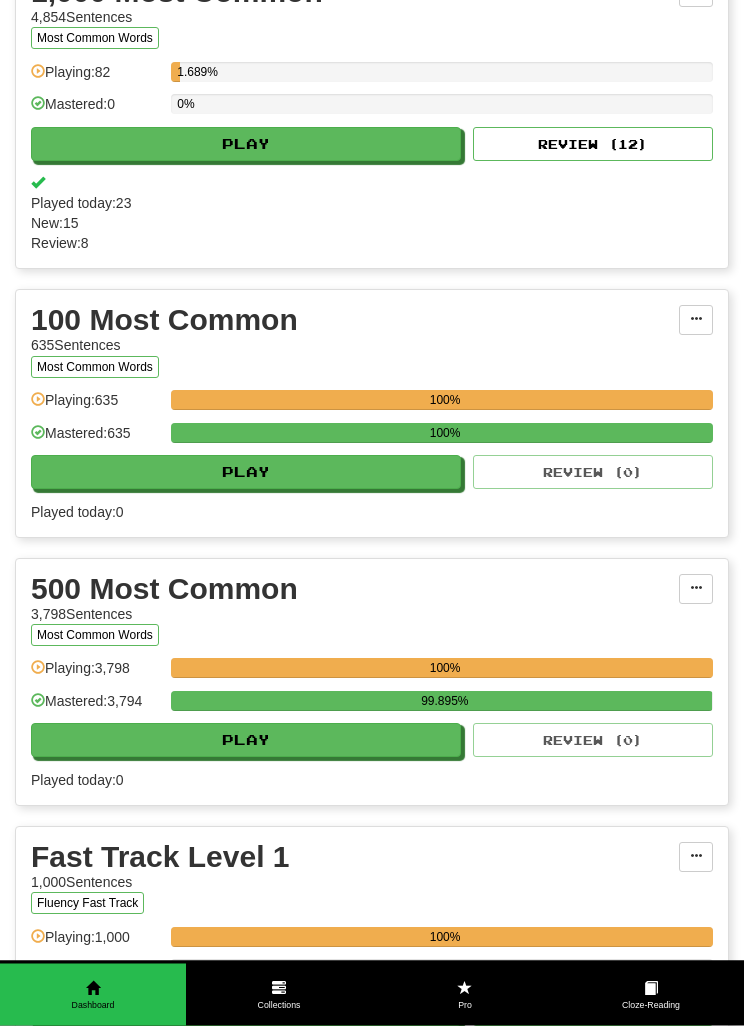 click on "Play" at bounding box center (246, 741) 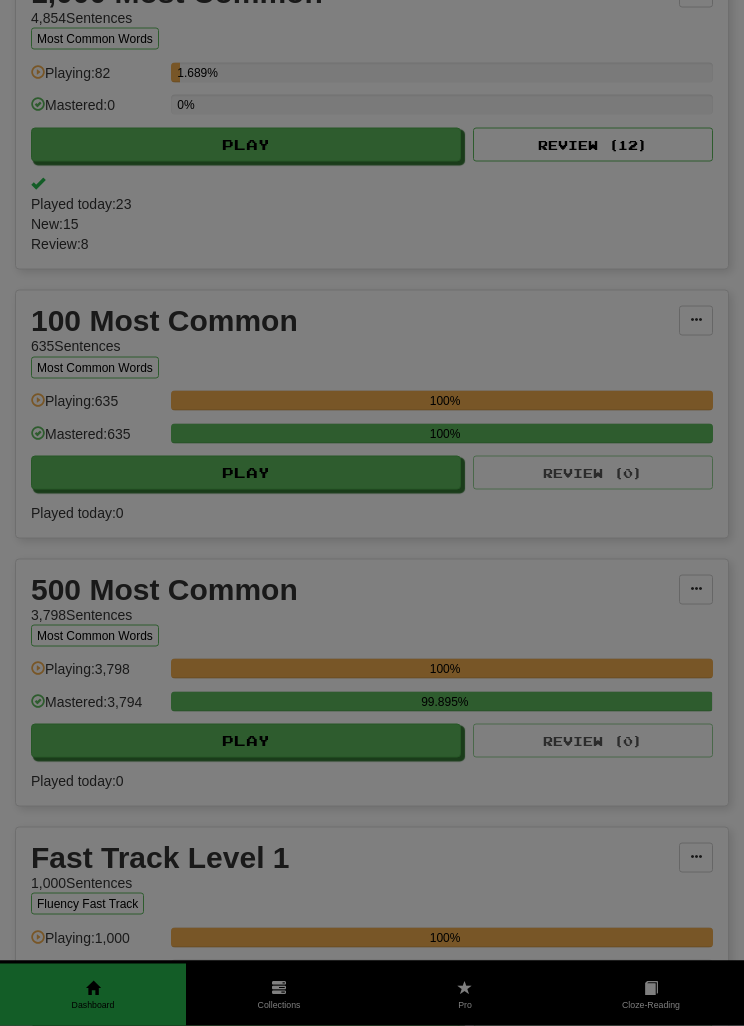 scroll, scrollTop: 420, scrollLeft: 0, axis: vertical 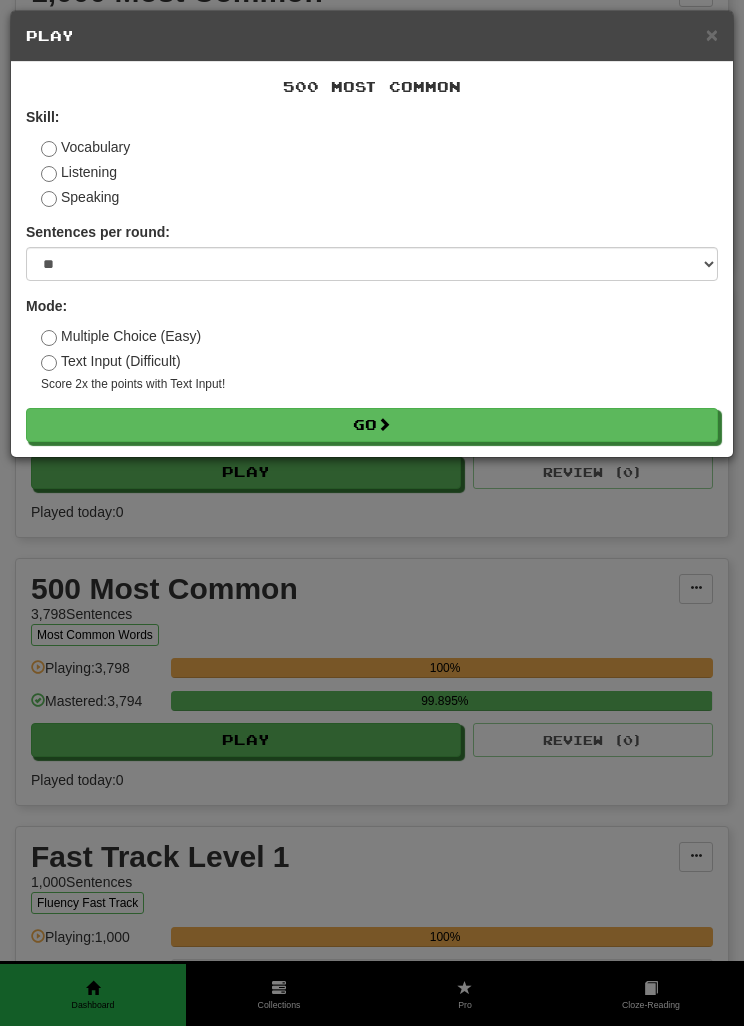 click on "Listening" at bounding box center [79, 172] 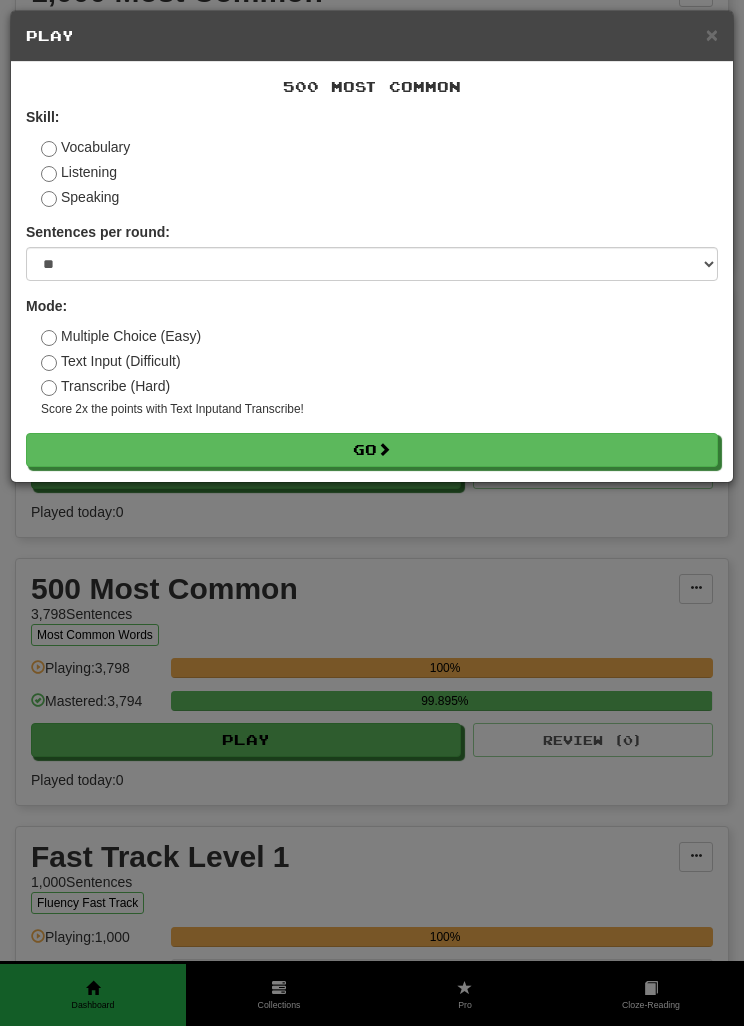 click on "Transcribe (Hard)" at bounding box center (105, 386) 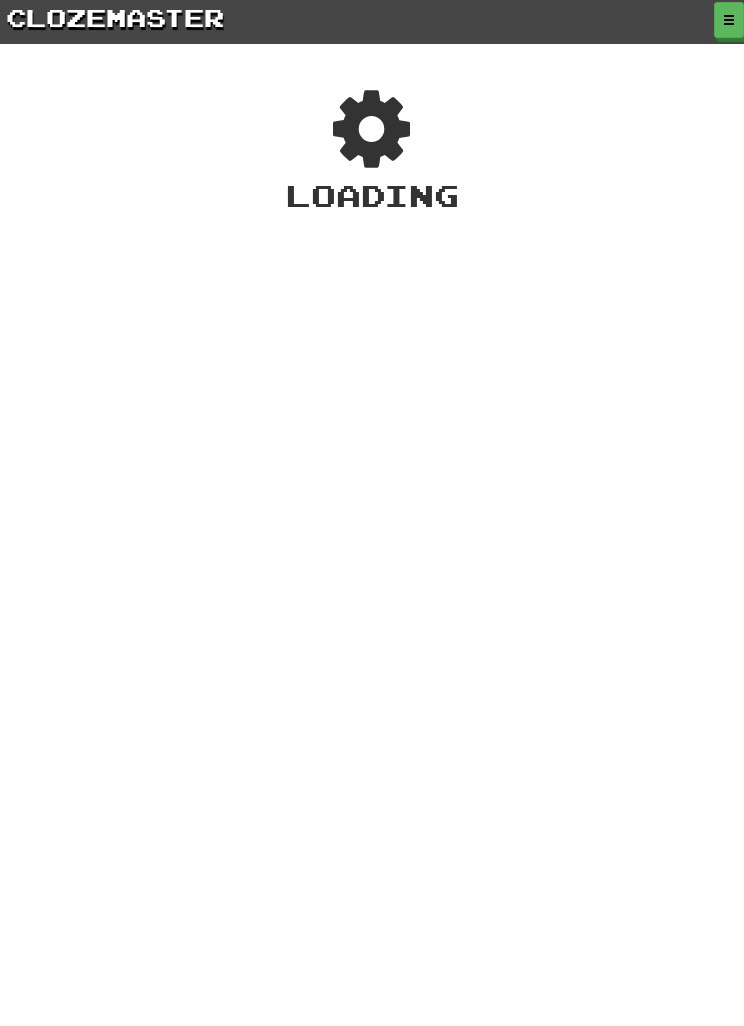 scroll, scrollTop: 0, scrollLeft: 0, axis: both 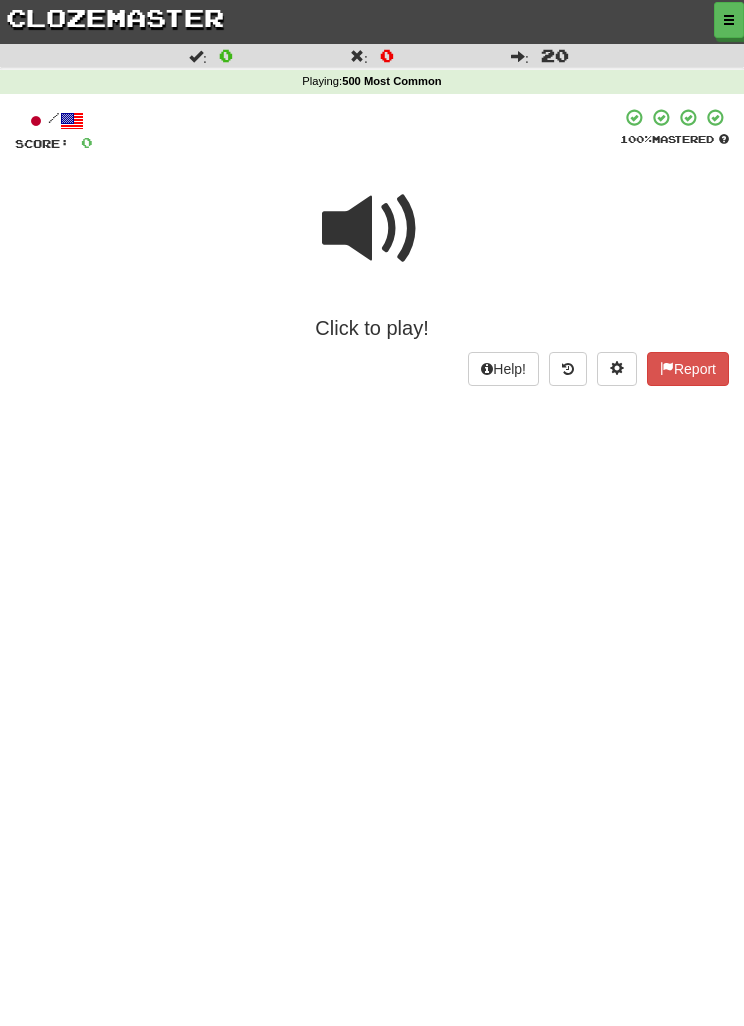 click at bounding box center (372, 229) 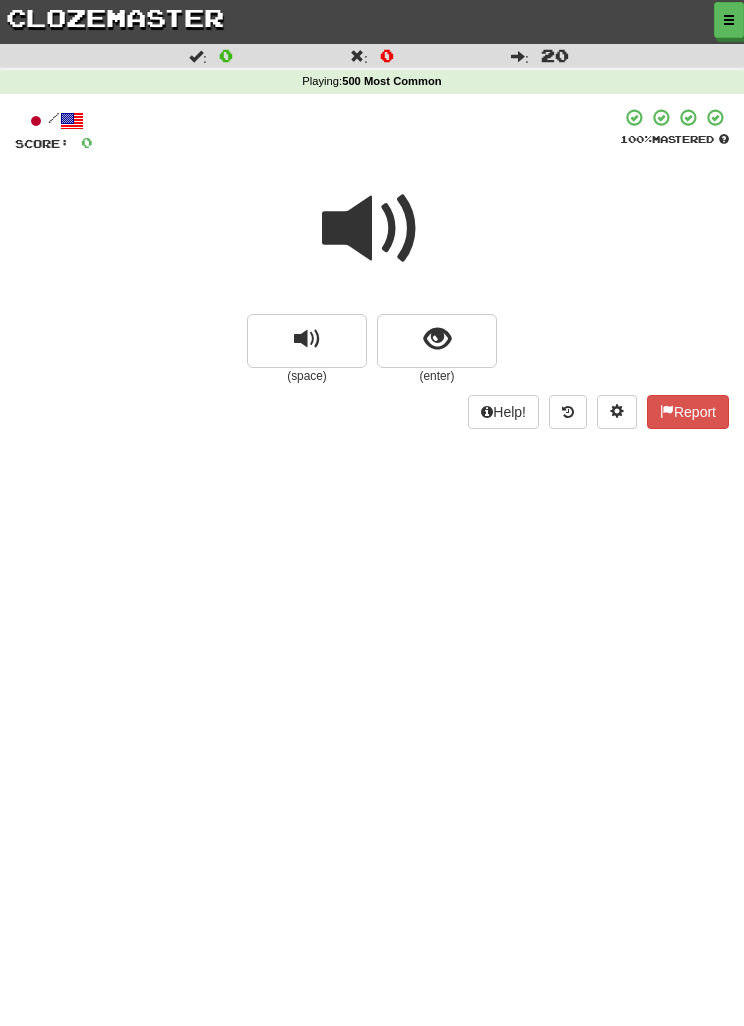 click at bounding box center (437, 339) 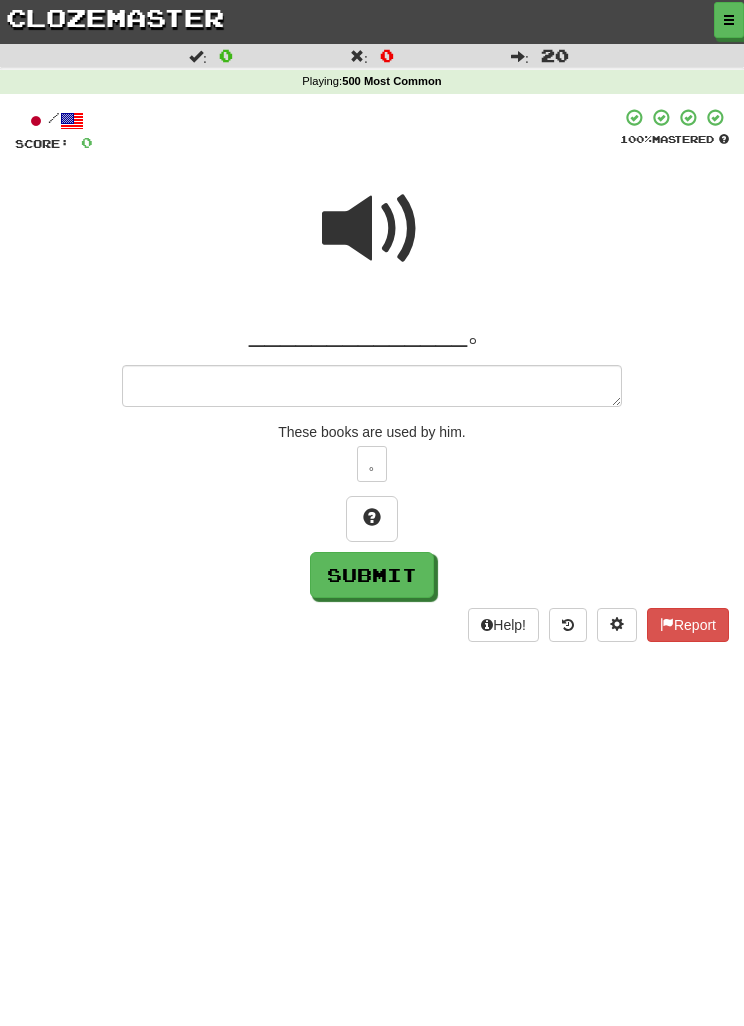 type on "*" 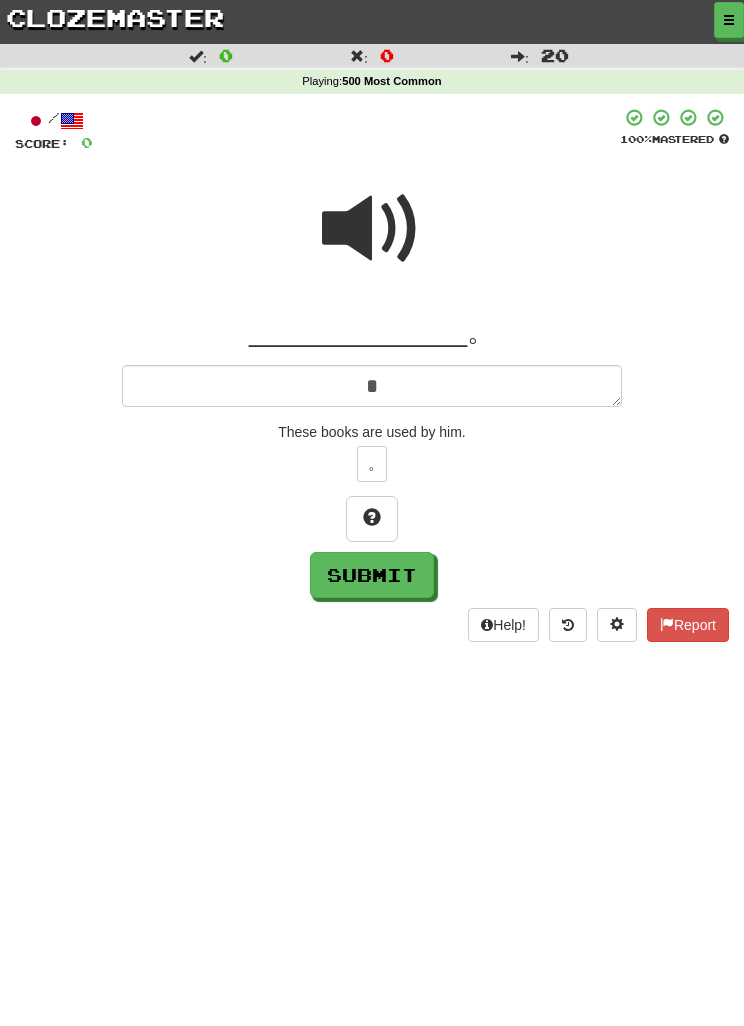 type on "*" 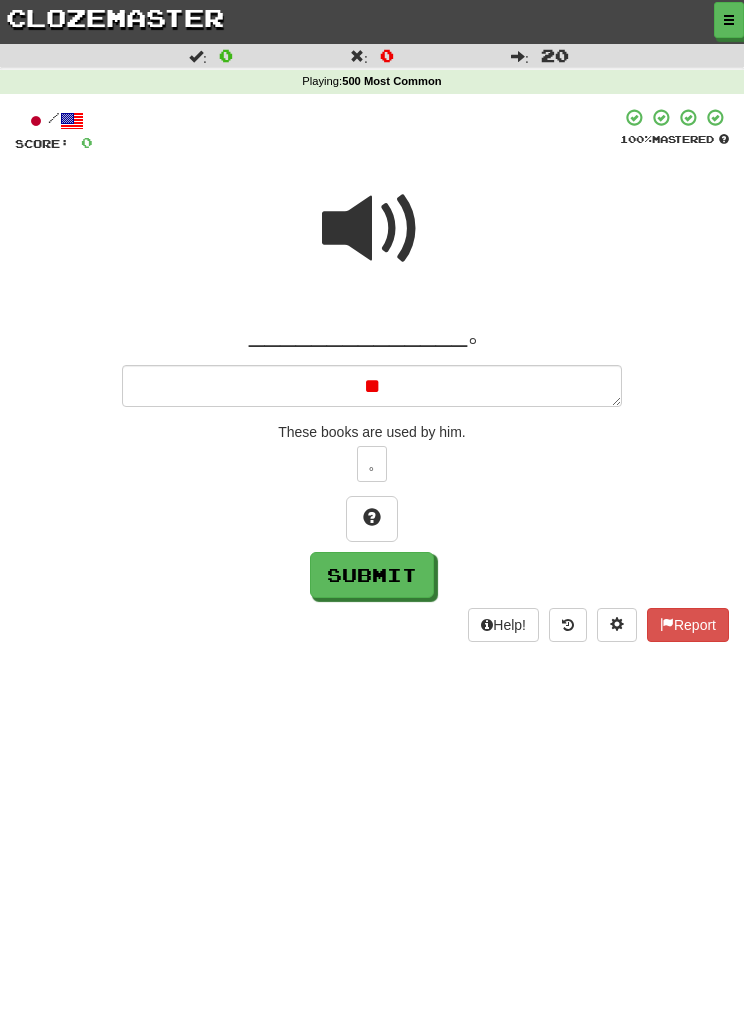 type on "*" 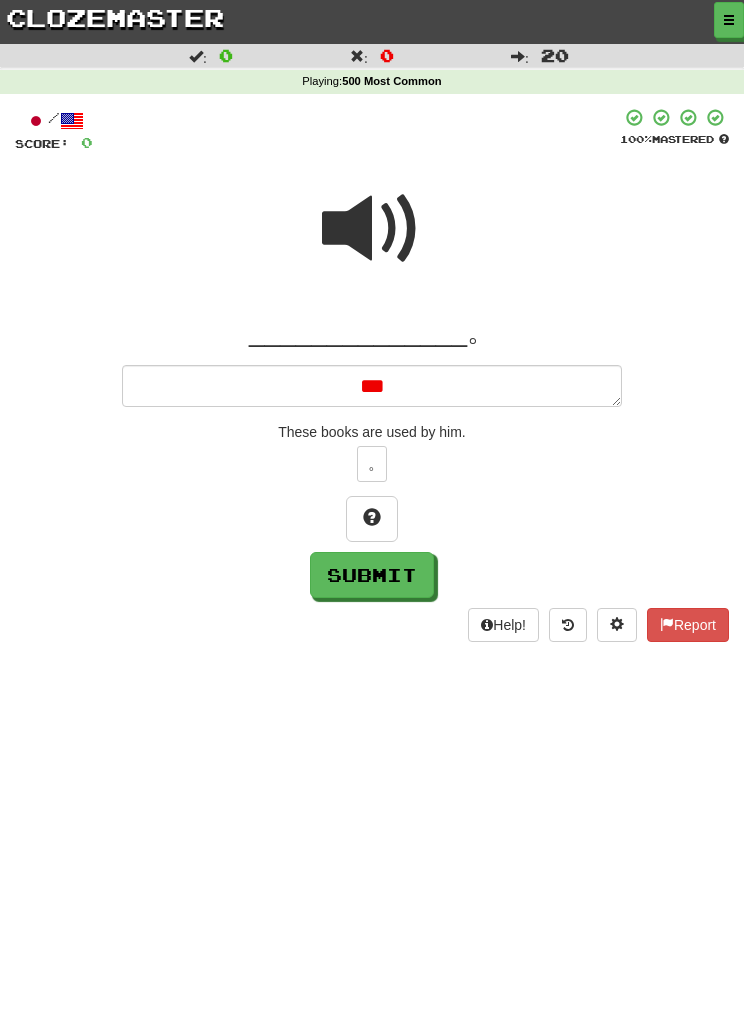type on "*" 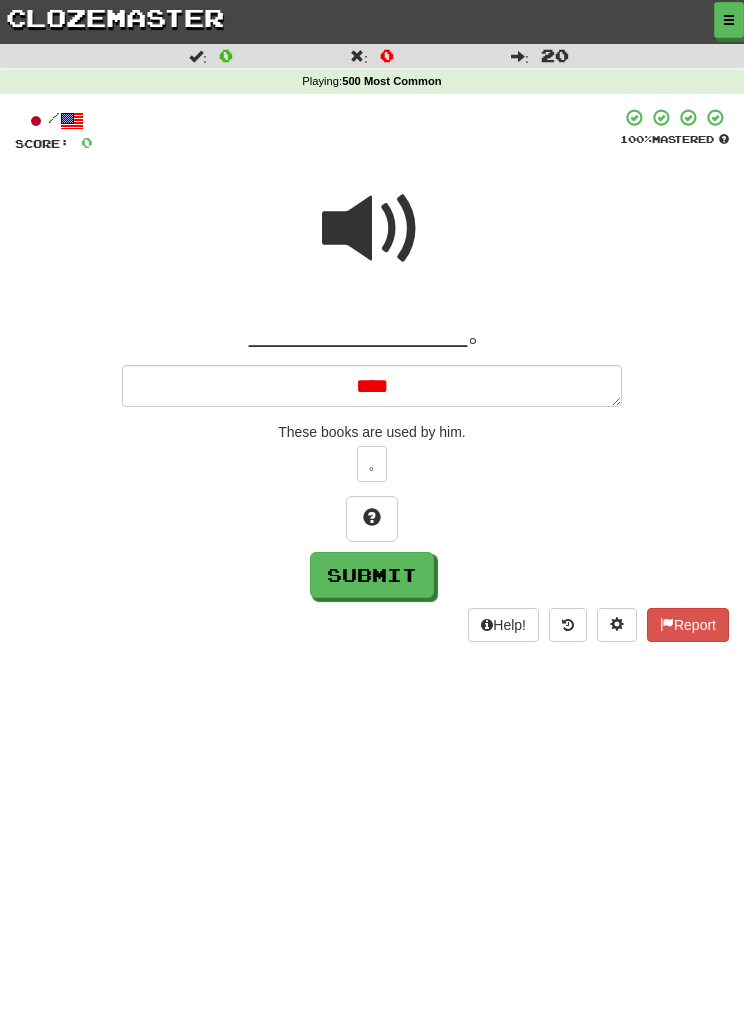 type on "***" 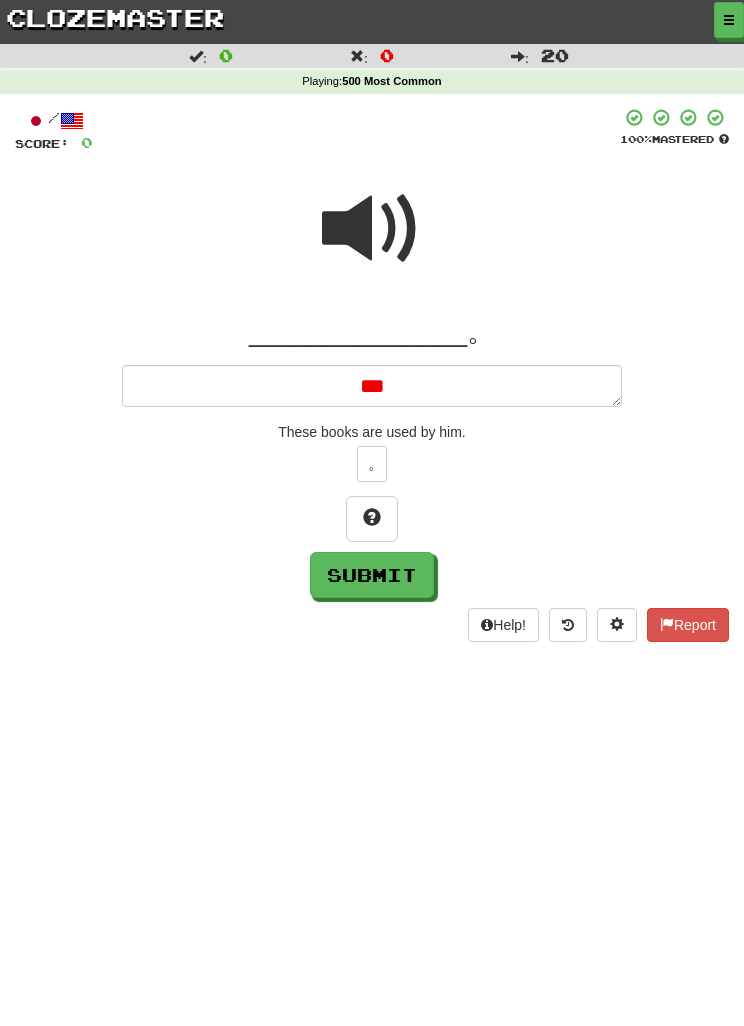 type on "*" 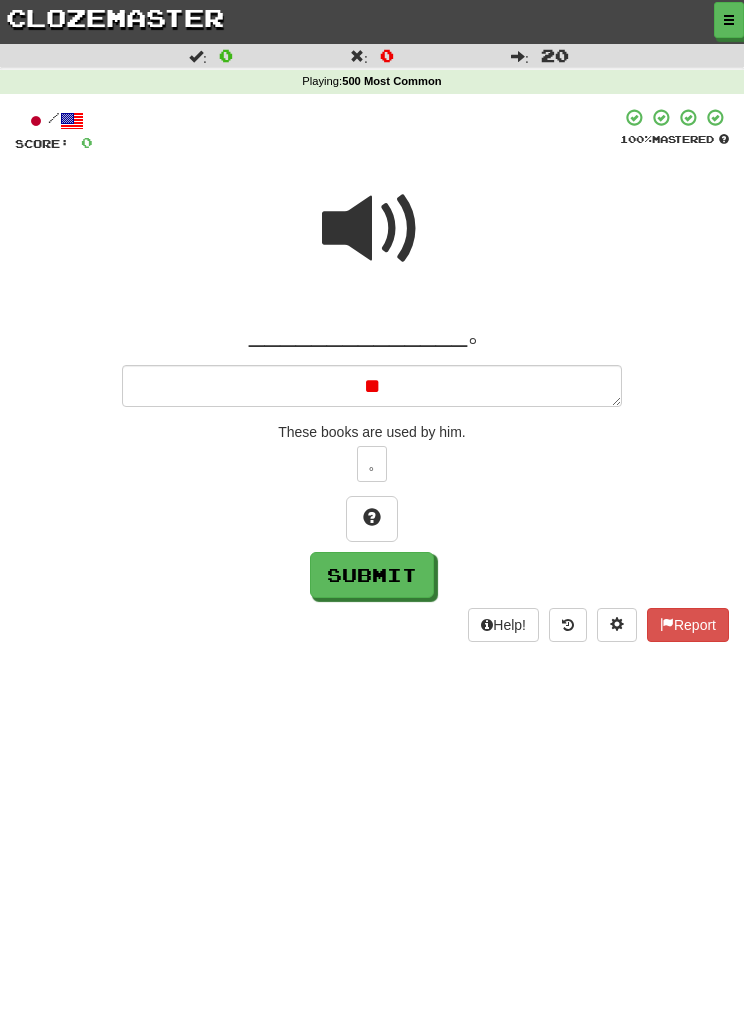 type on "*" 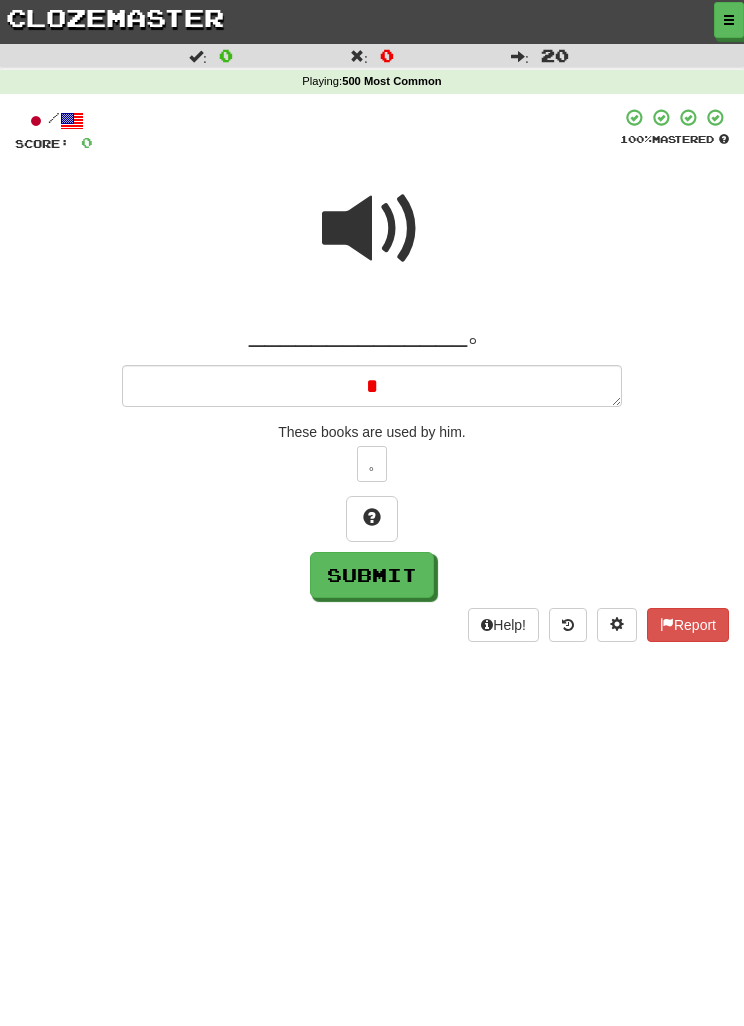type 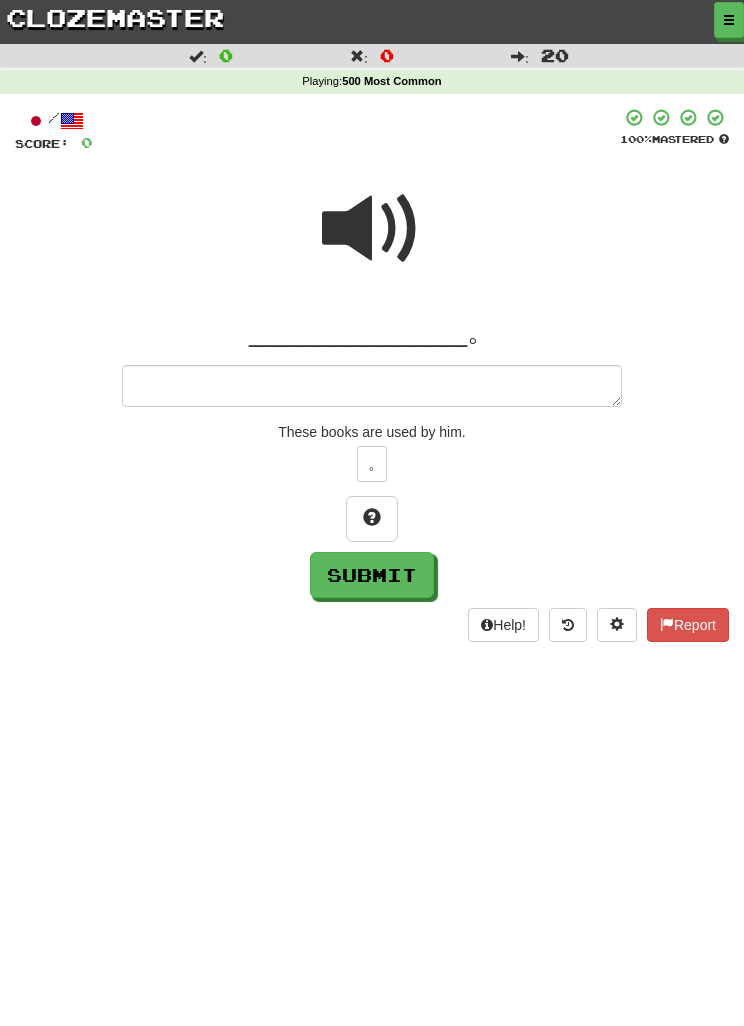 type on "*" 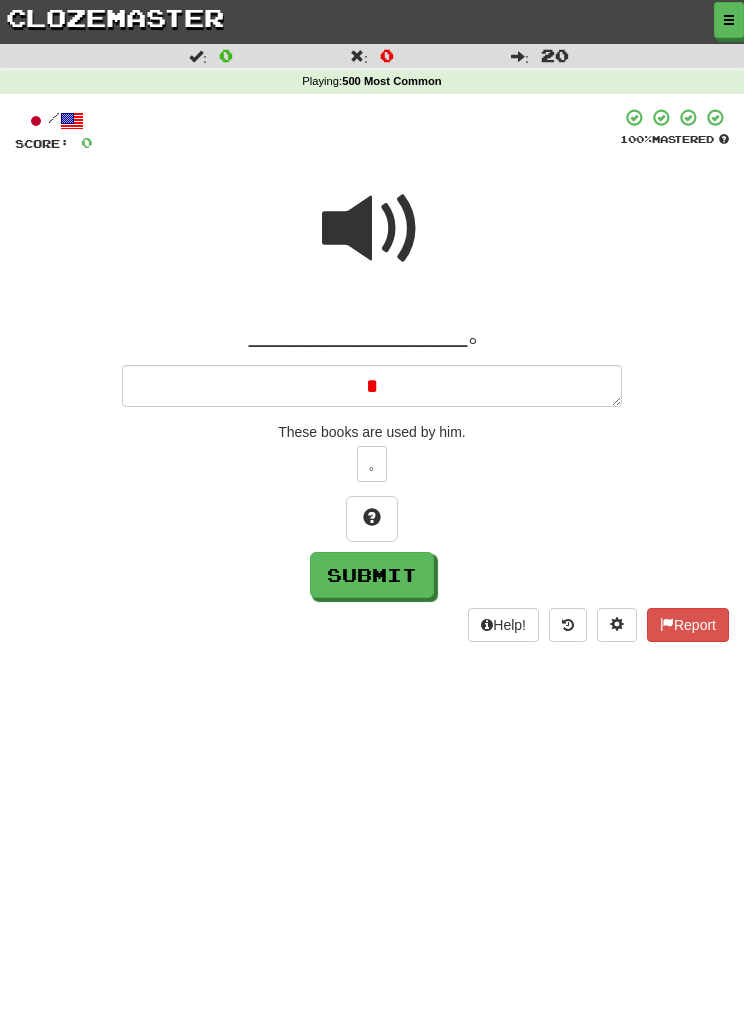 type on "*" 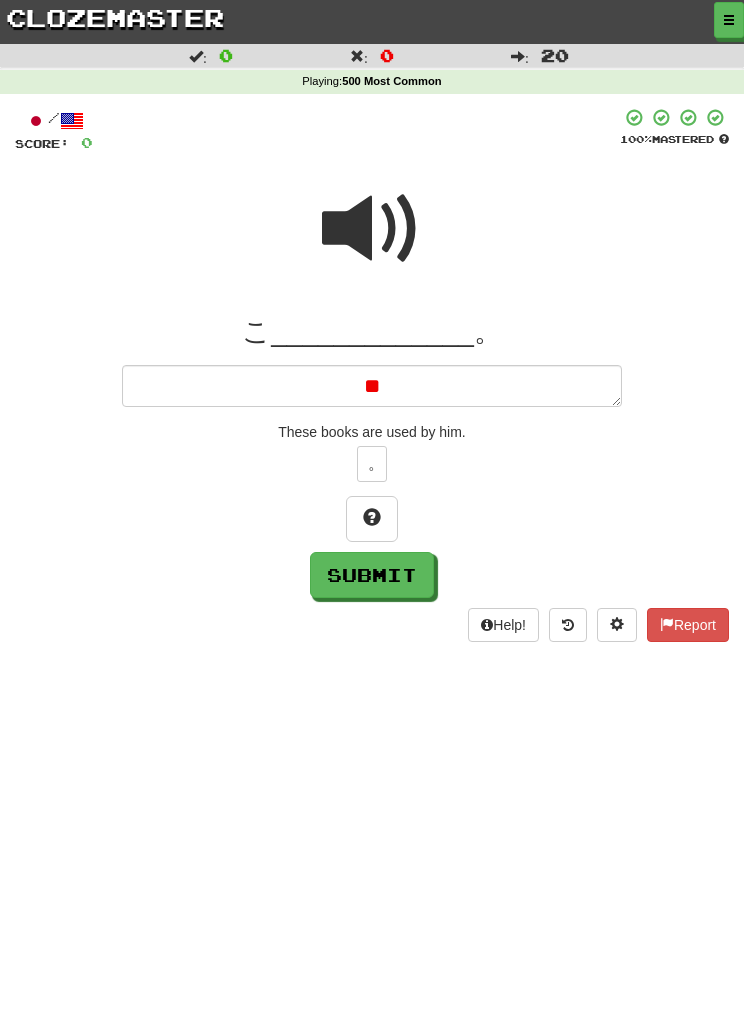 type on "*" 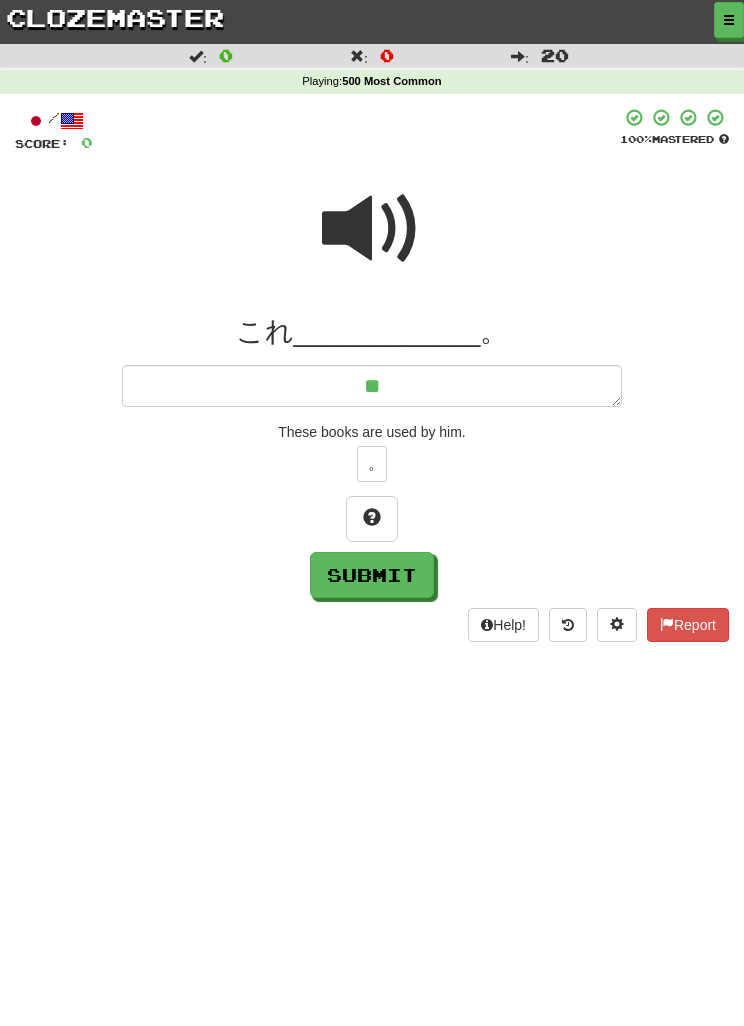 type on "*" 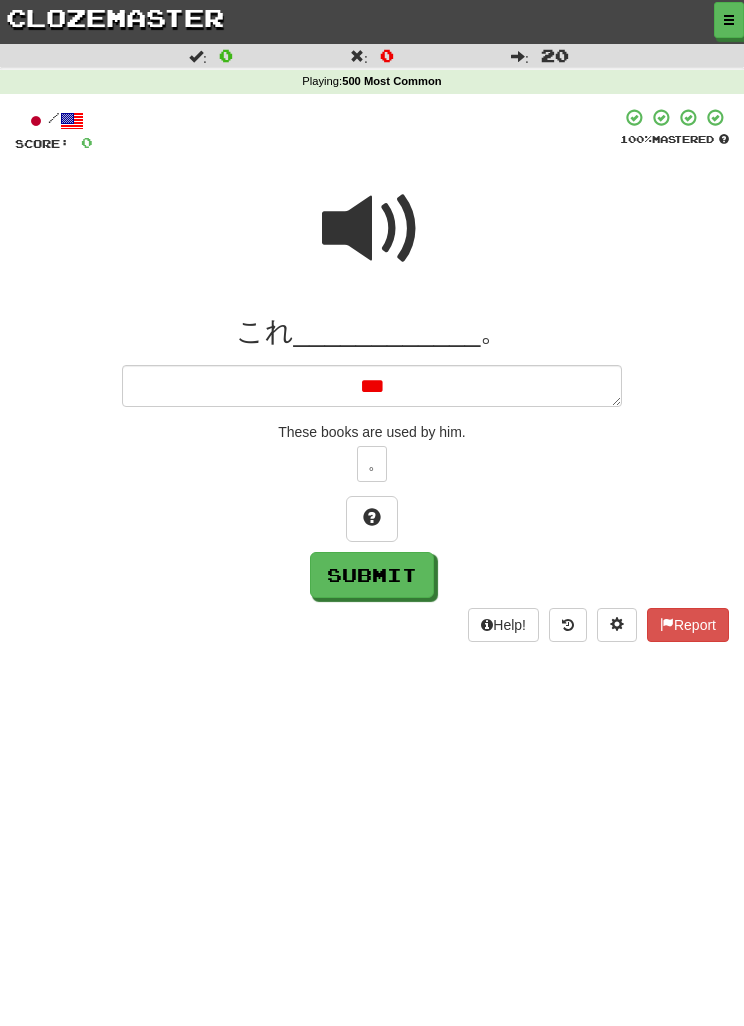 type on "*" 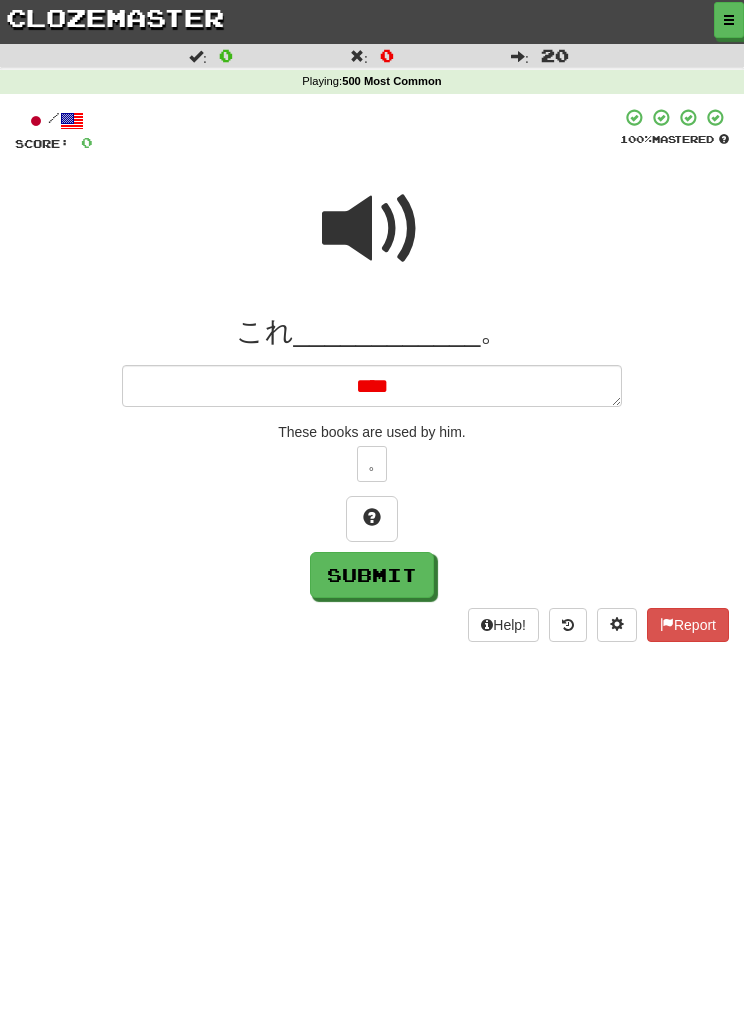 type on "*" 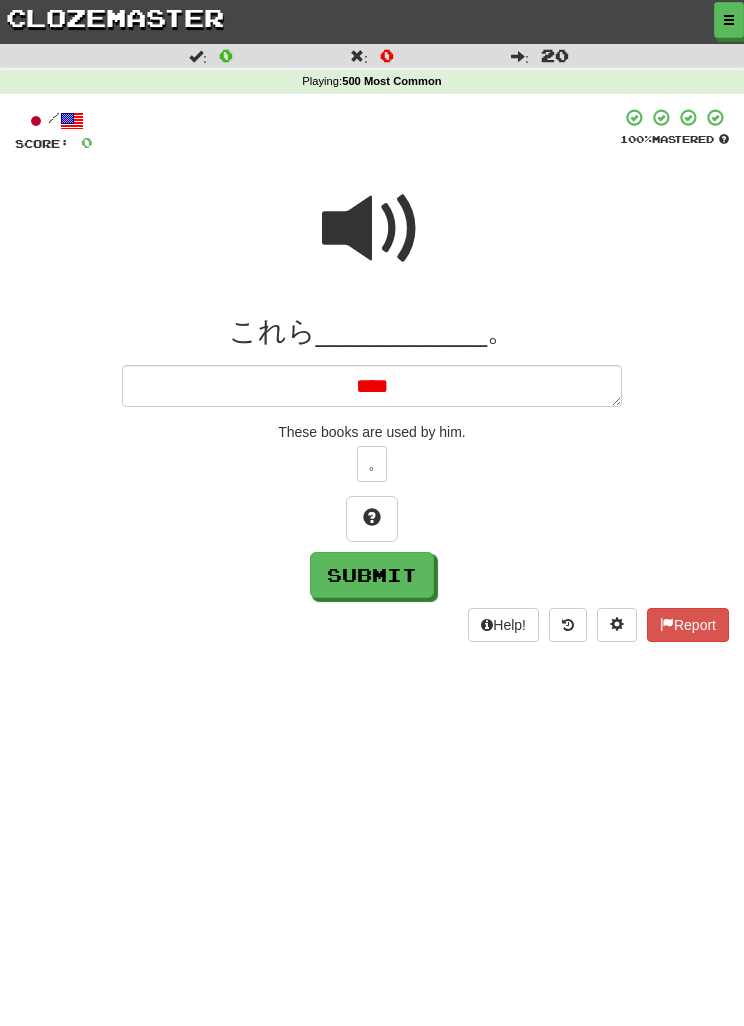 type on "****" 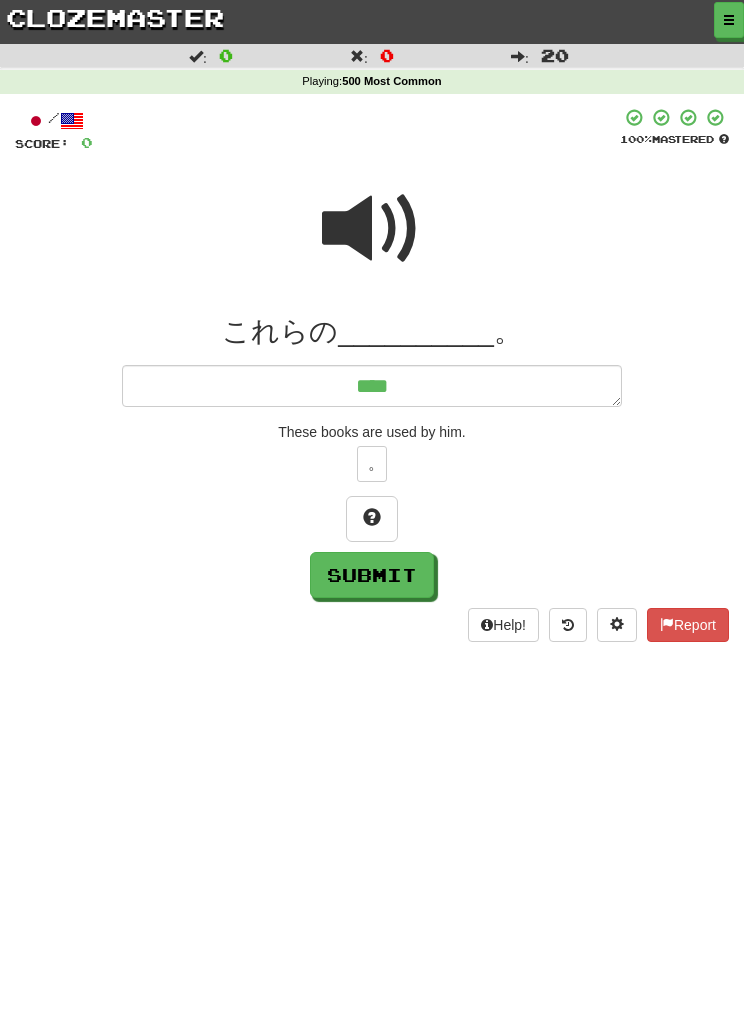 type on "*****" 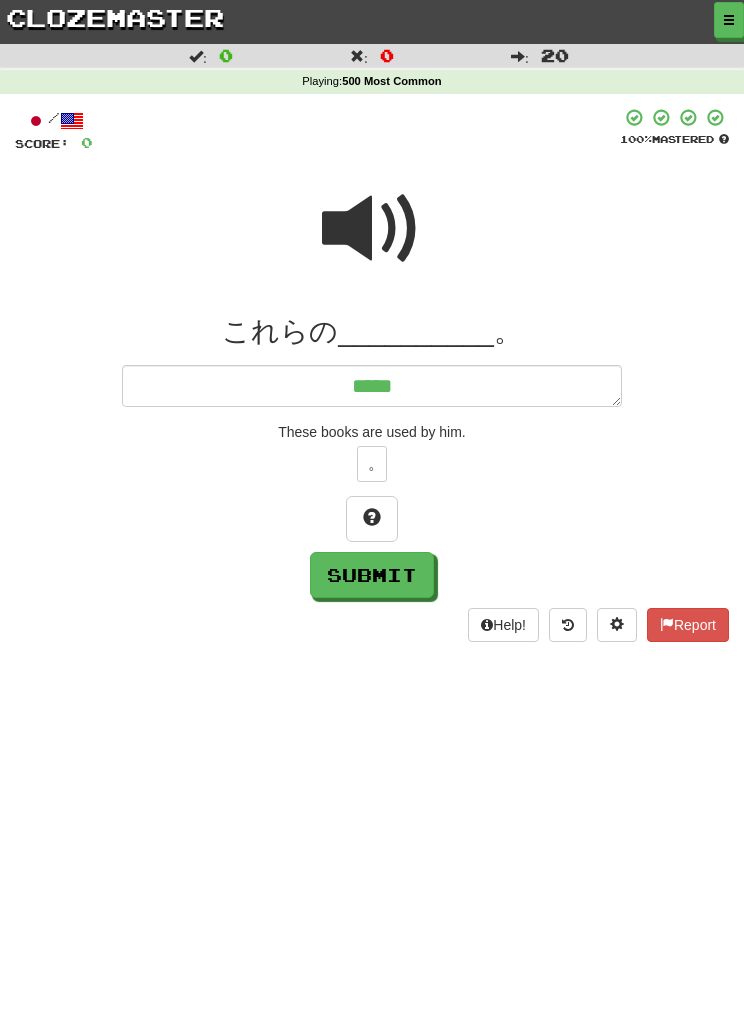 type on "*" 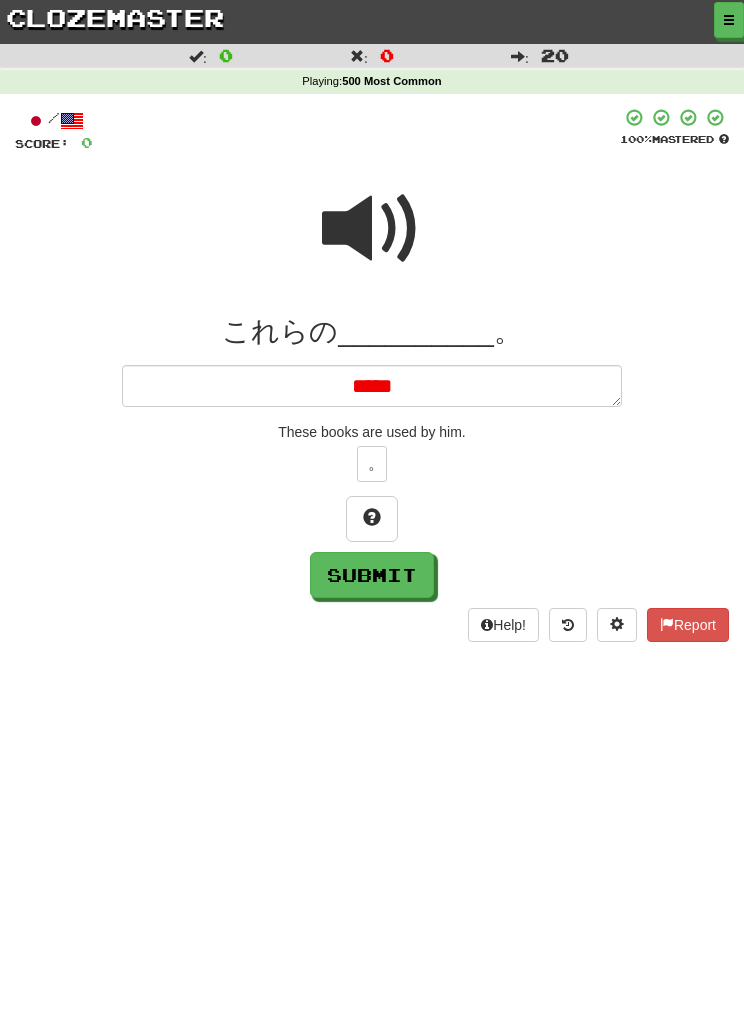 type on "*****" 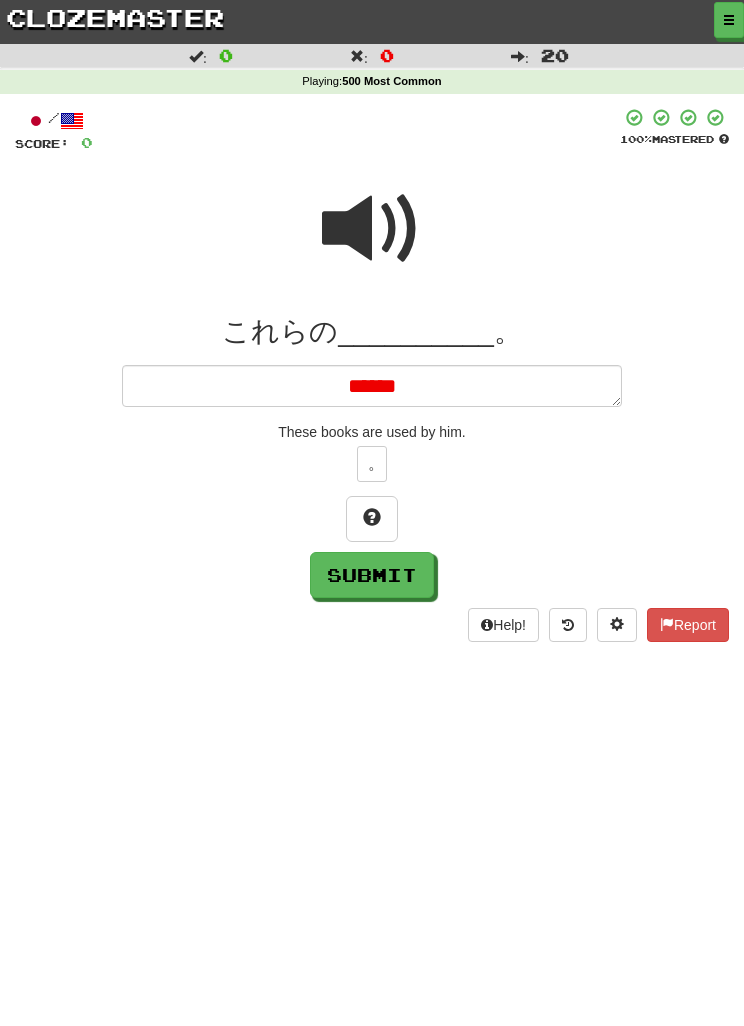 type on "******" 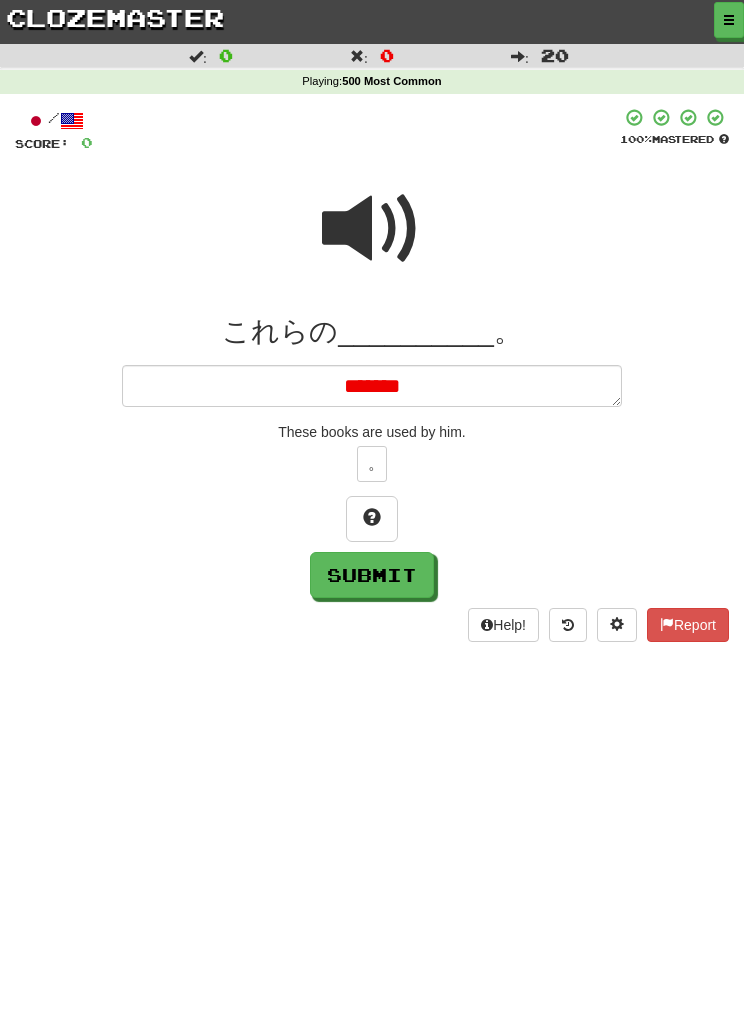 type on "*******" 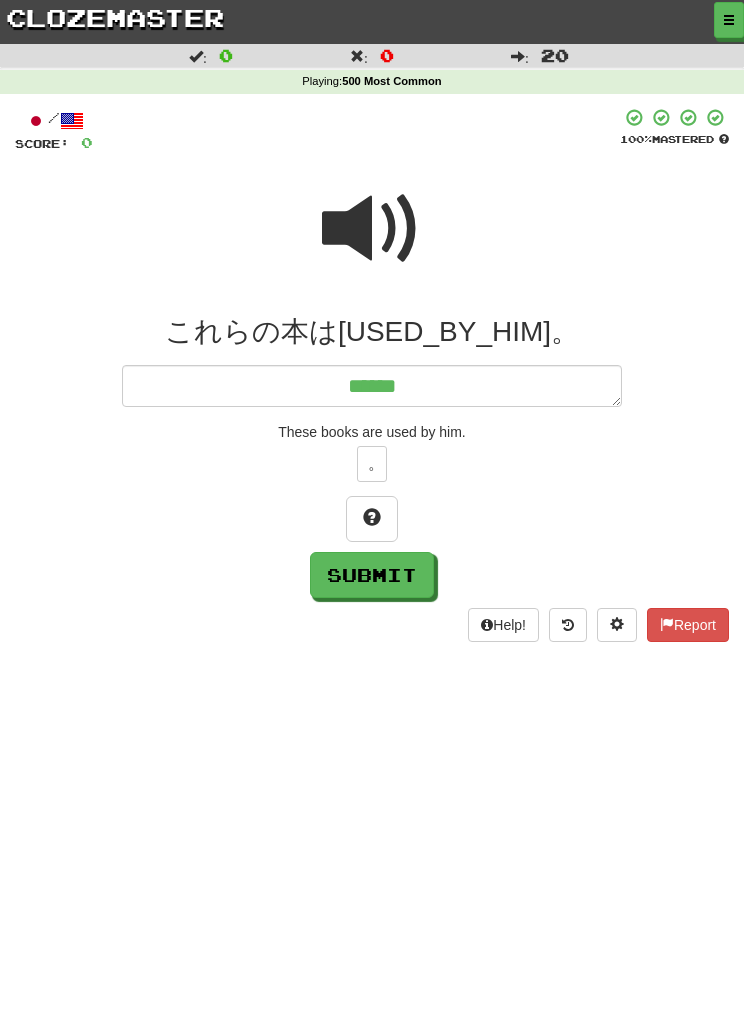 type on "*" 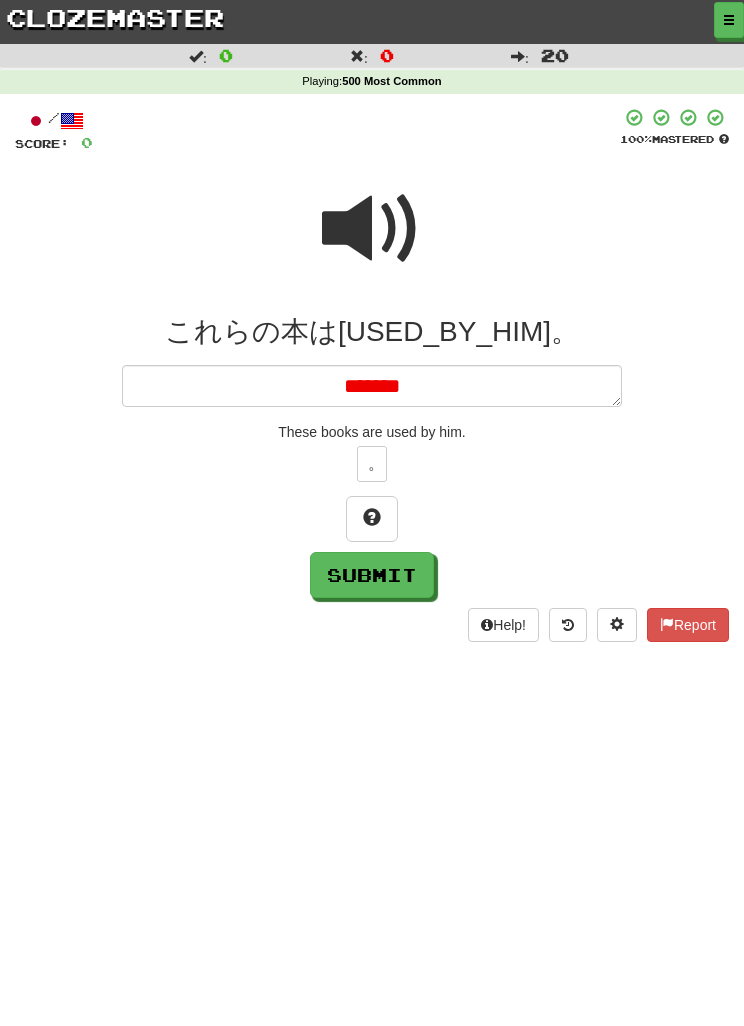 type on "*******" 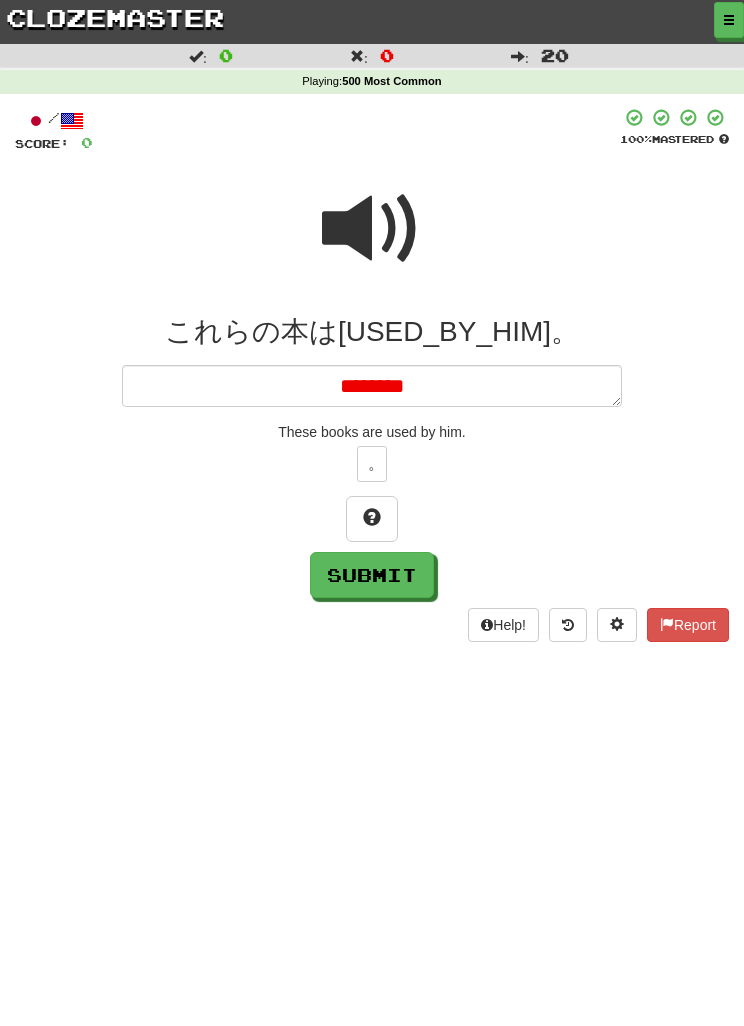 type on "********" 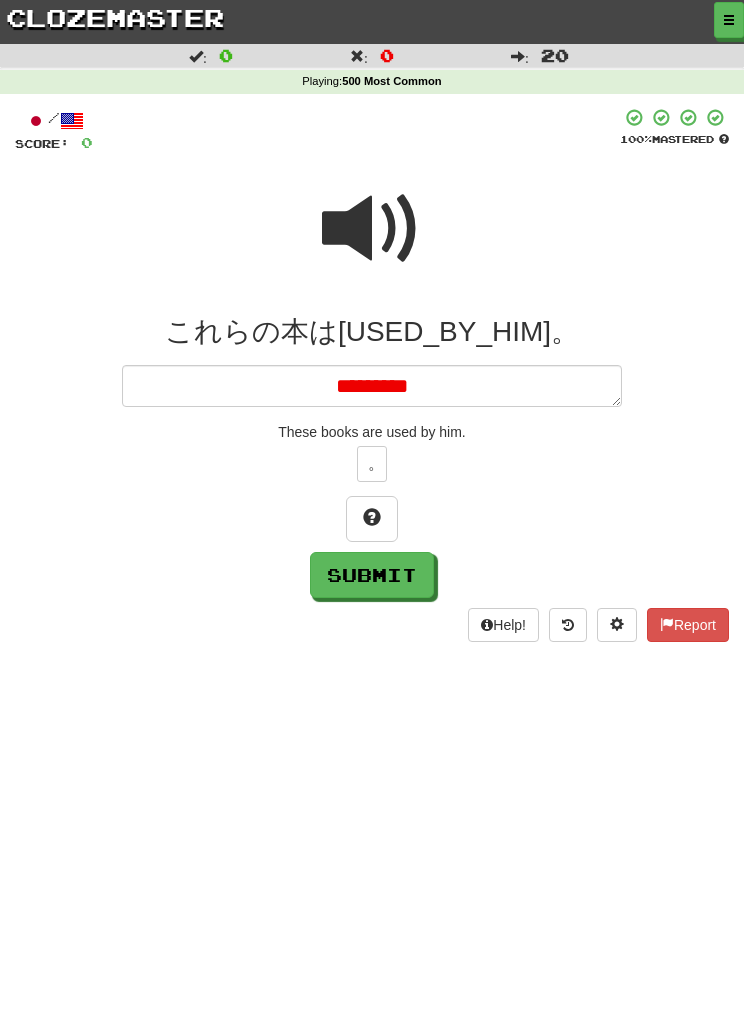 type on "*********" 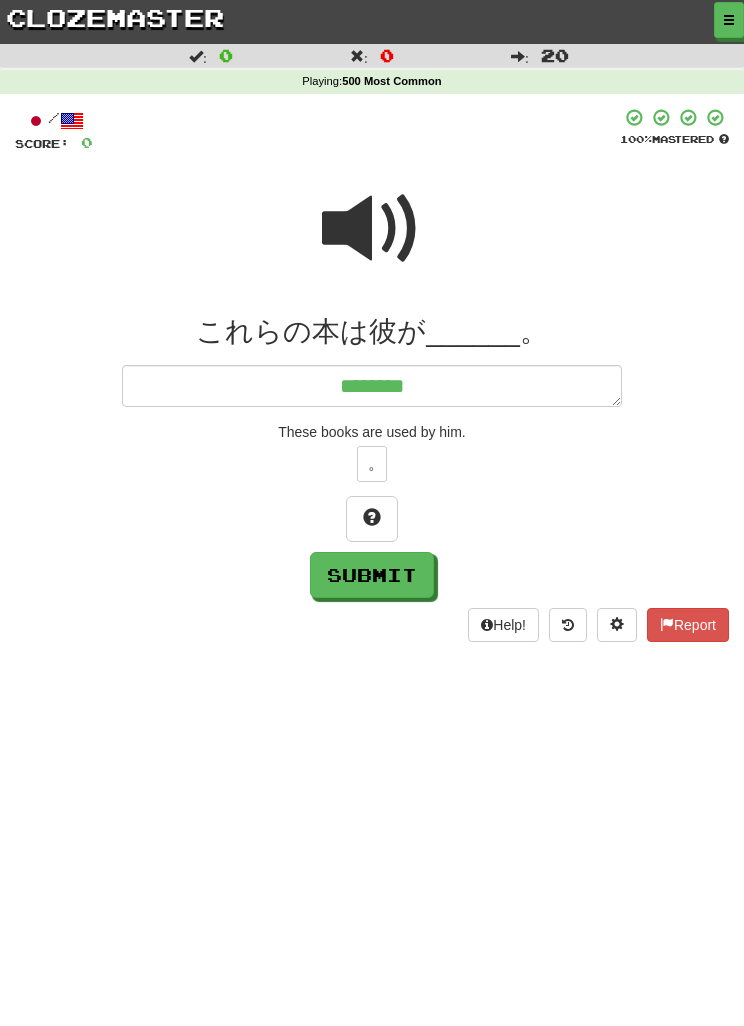 type on "*********" 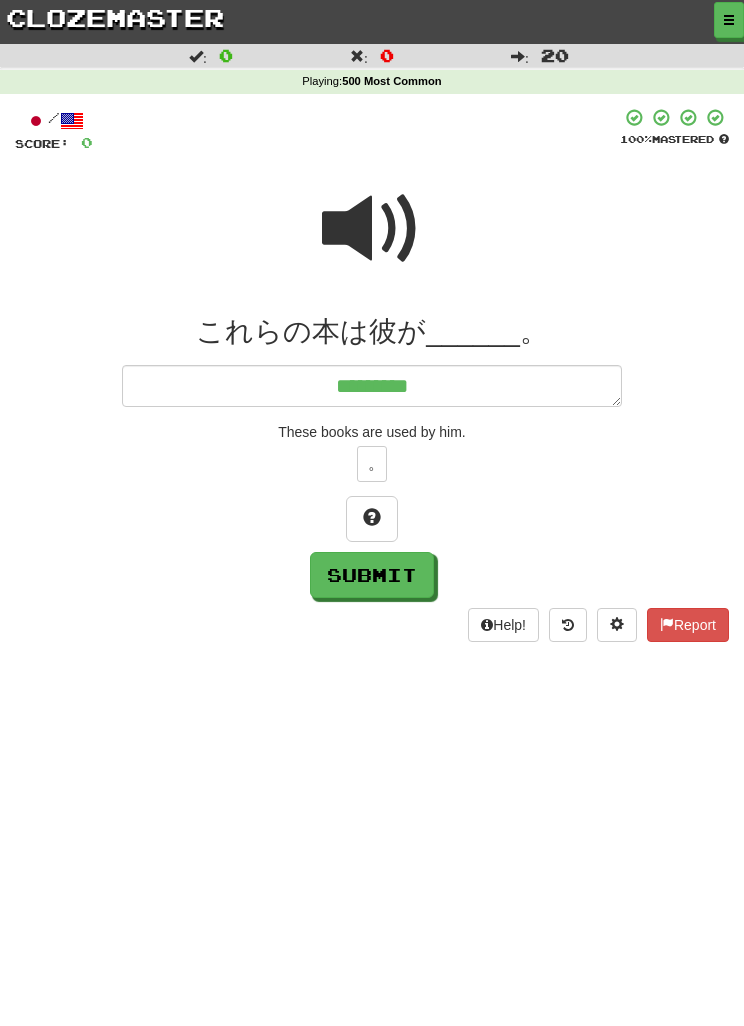 type on "*" 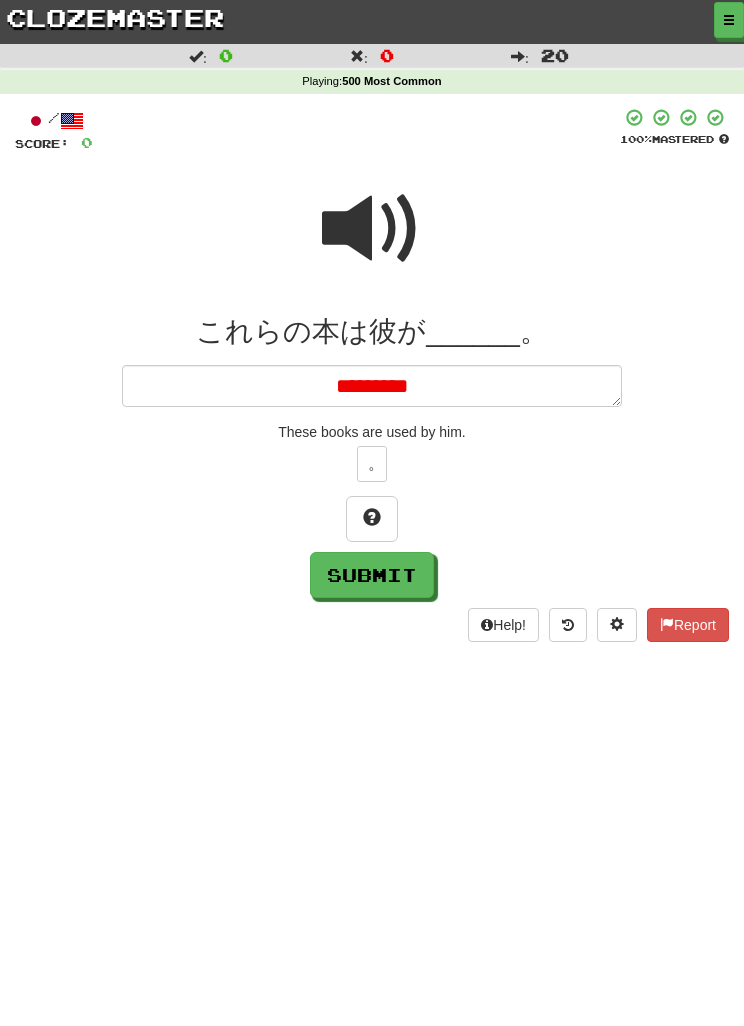 type on "**********" 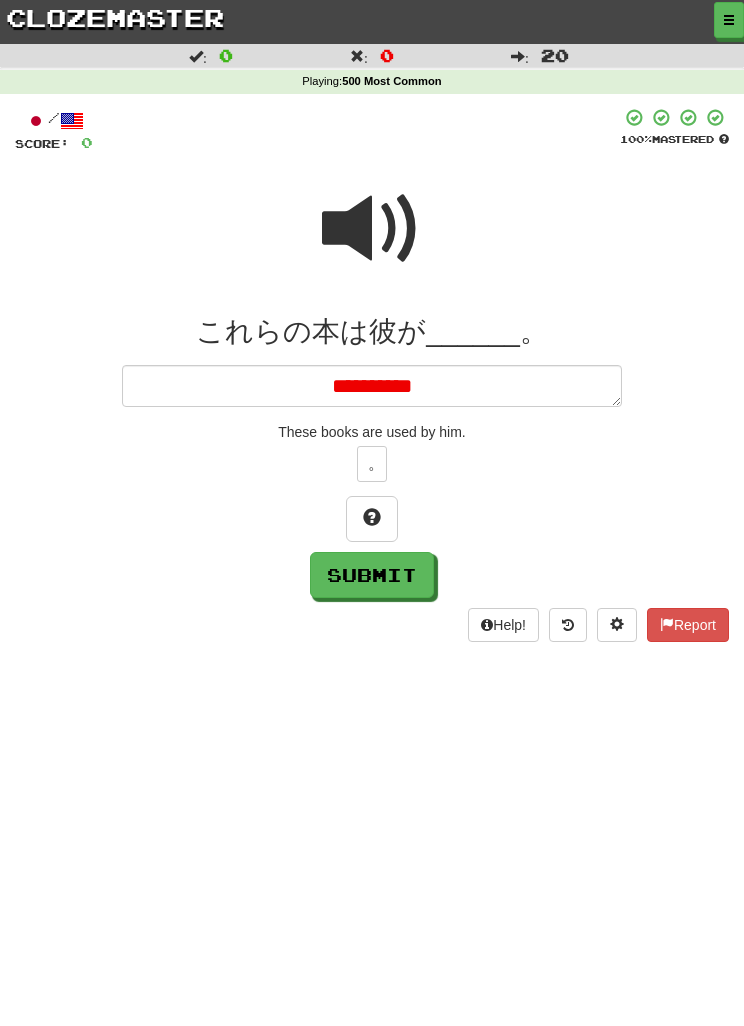 type on "*" 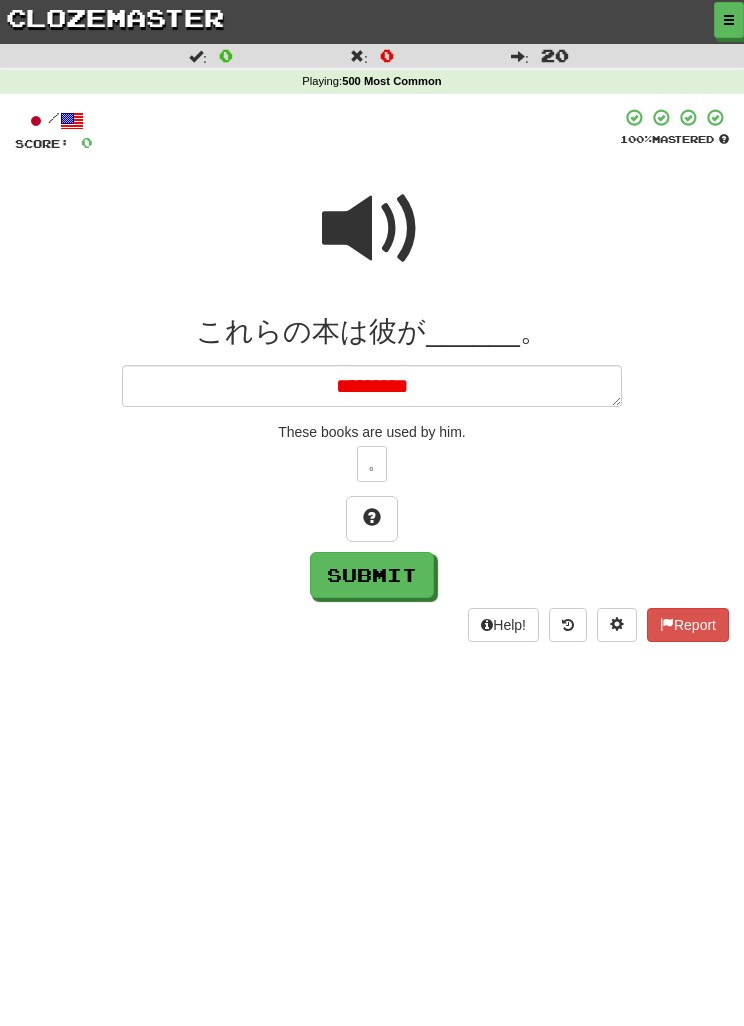 type on "*" 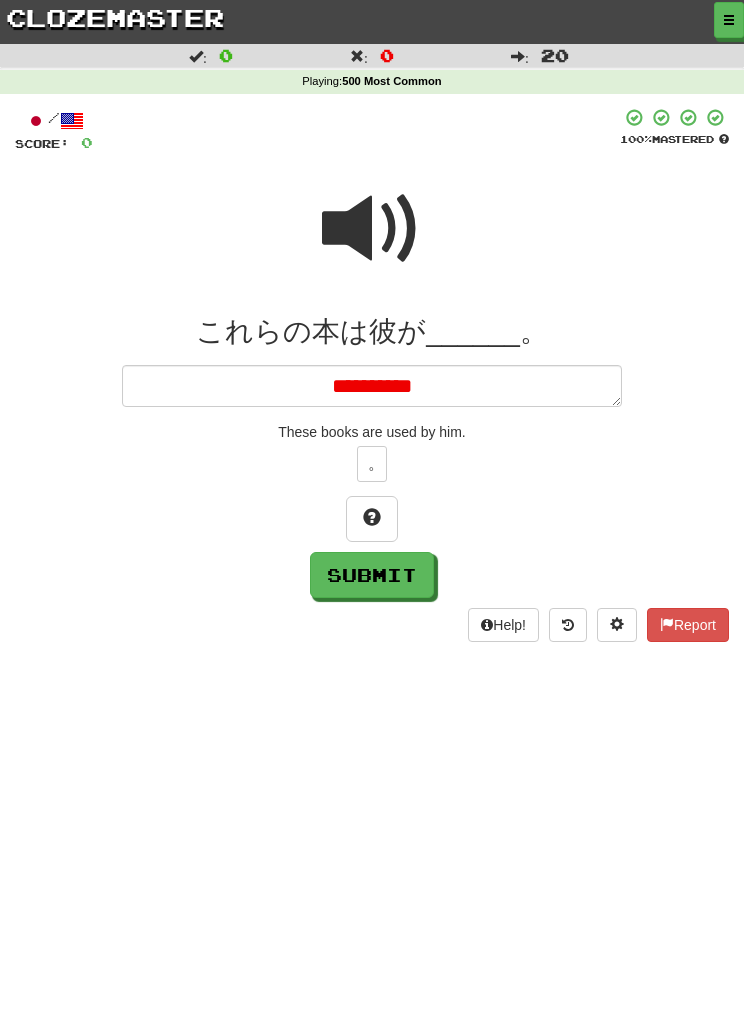 type on "**********" 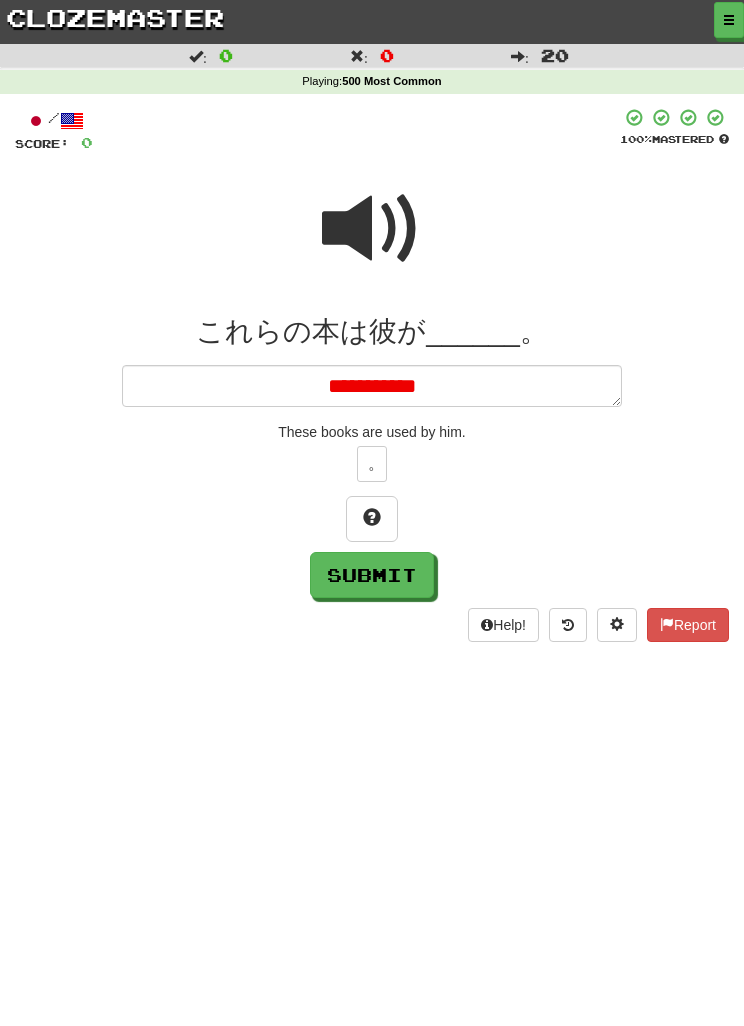 type on "*" 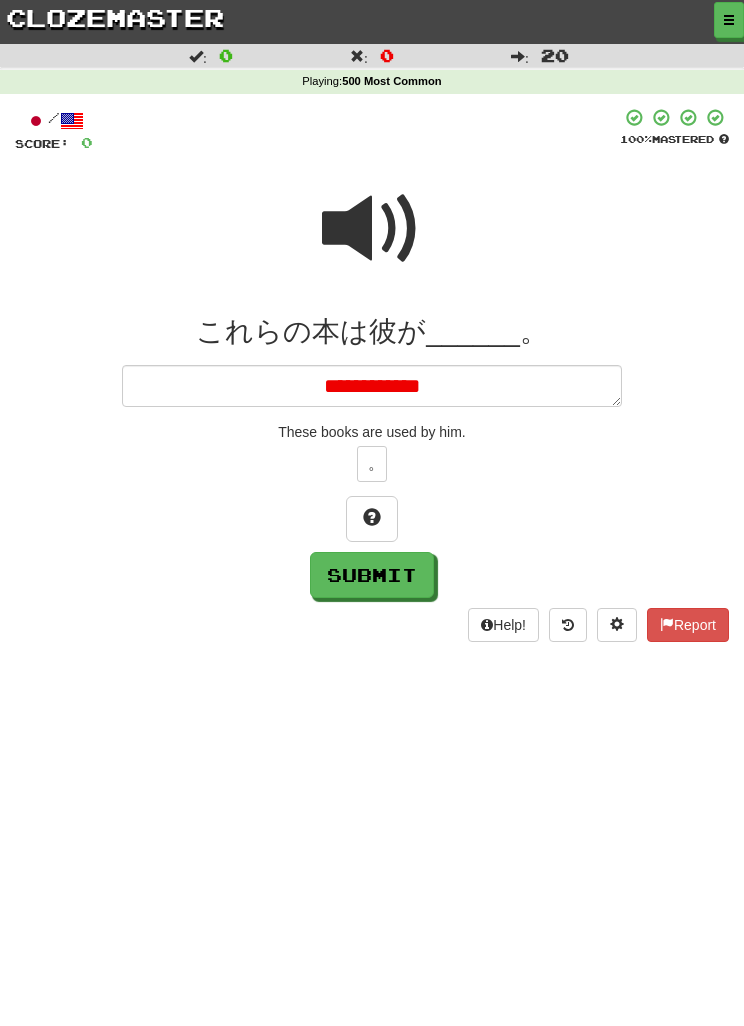 type on "**********" 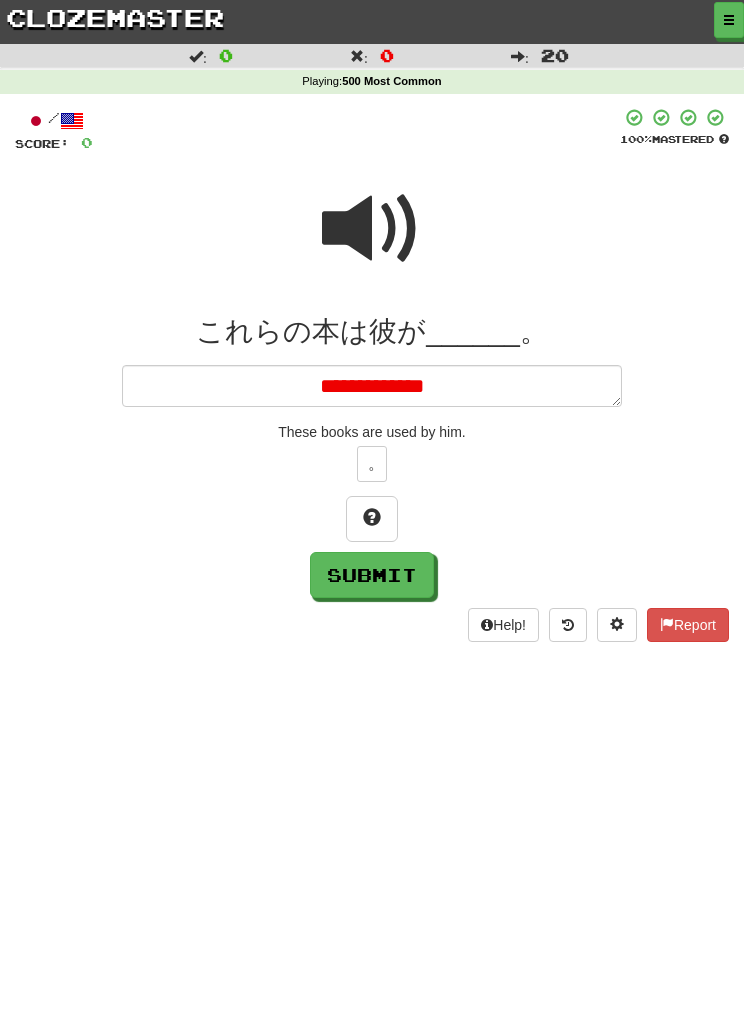type on "*" 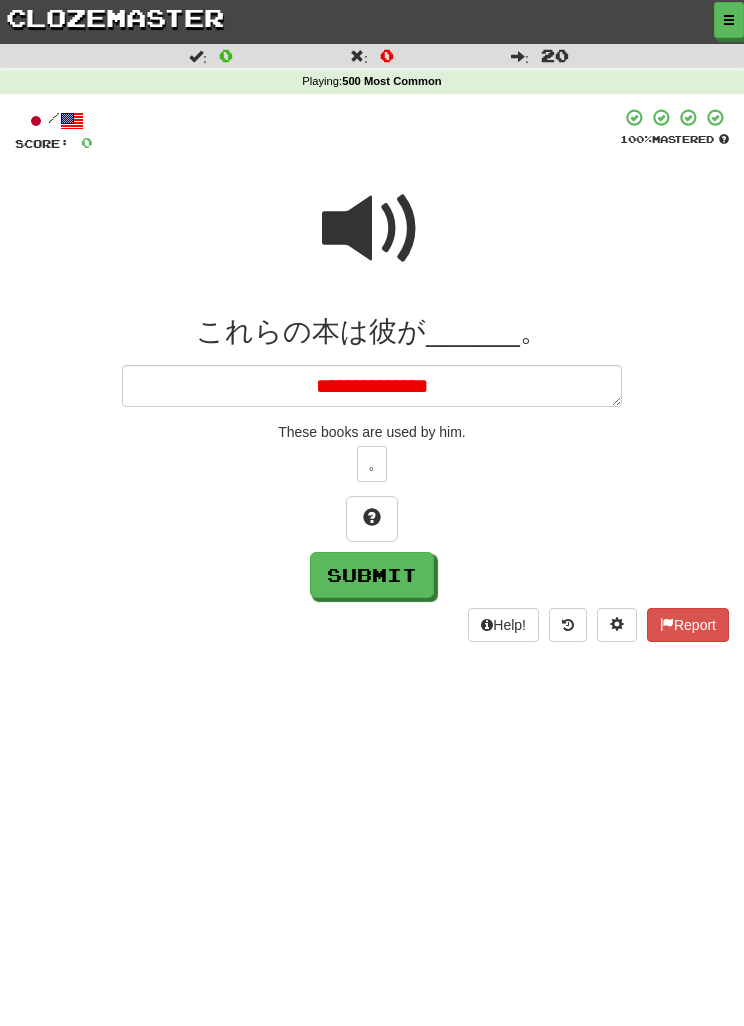 type on "*" 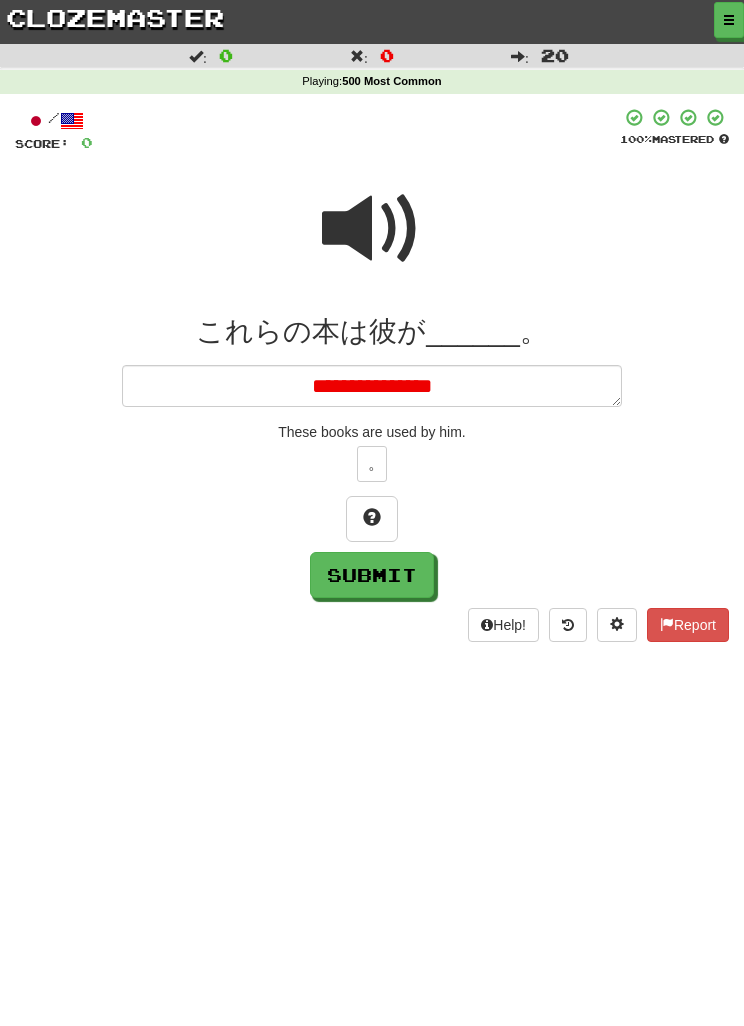 type on "*" 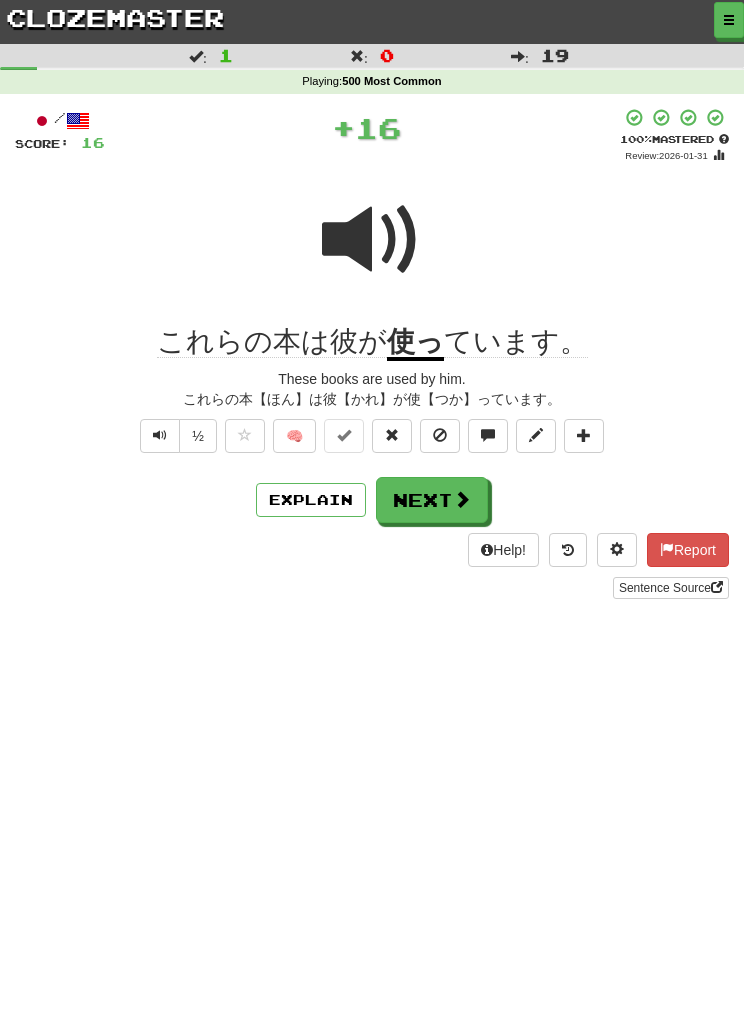 click on "Next" at bounding box center [432, 500] 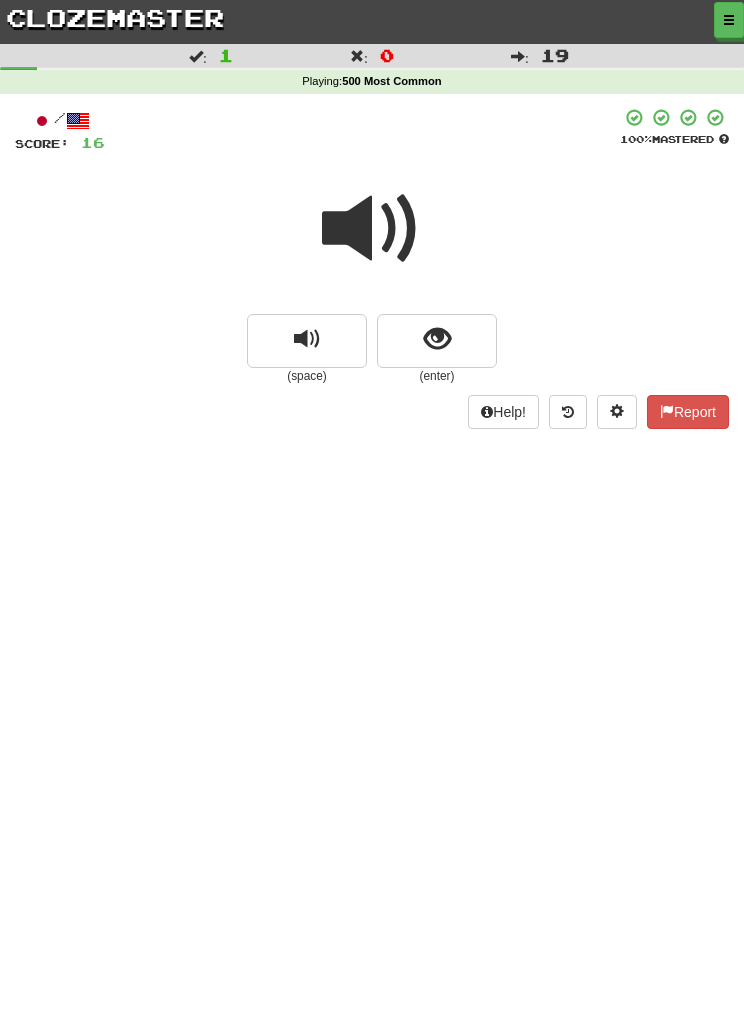 click at bounding box center [372, 229] 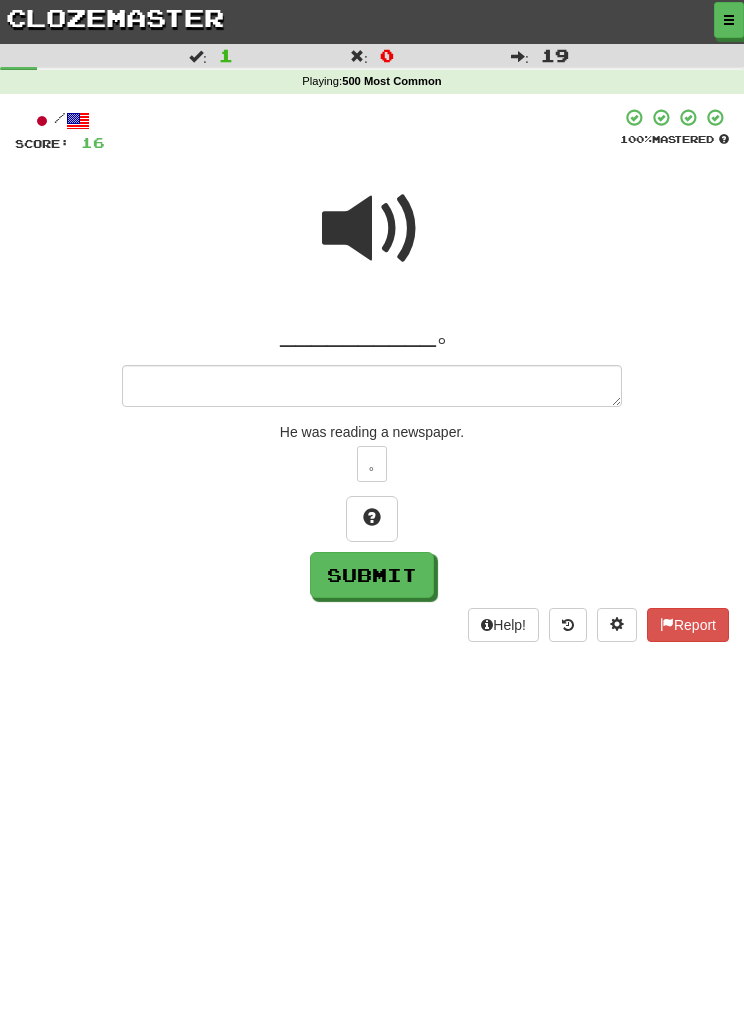 type on "*" 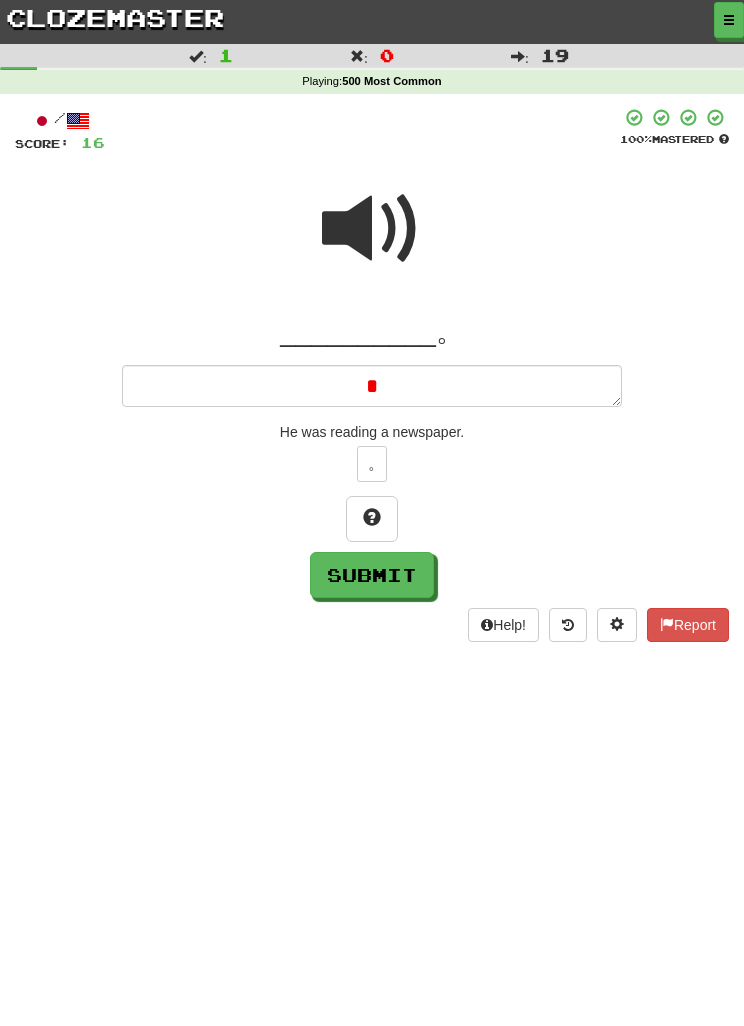 type on "*" 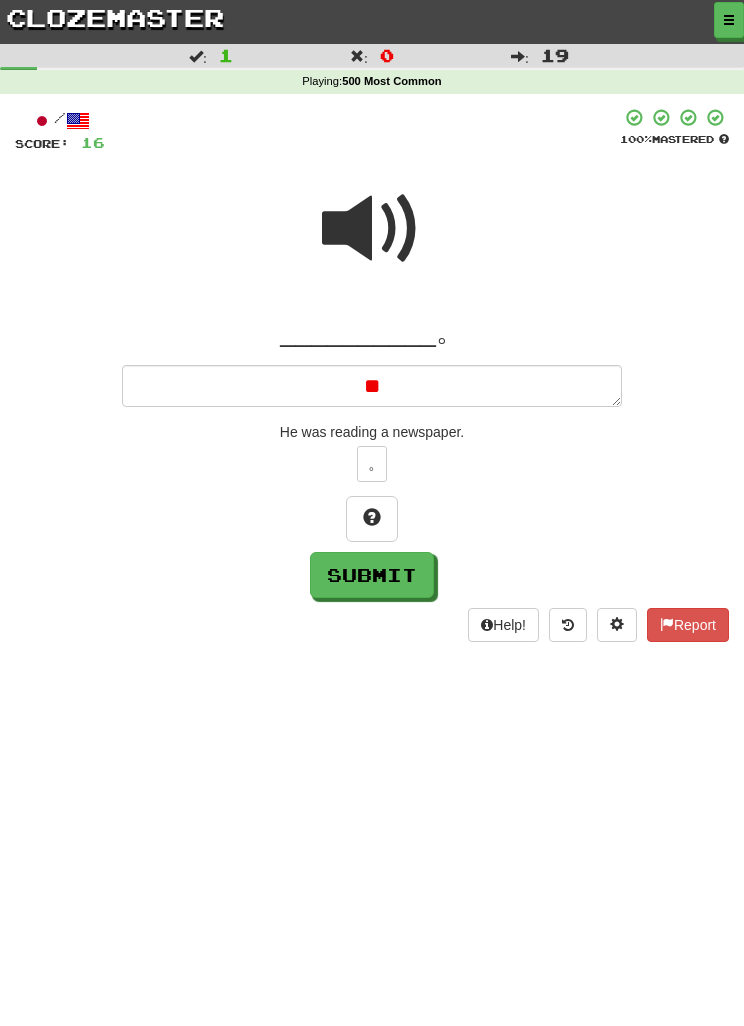 type on "*" 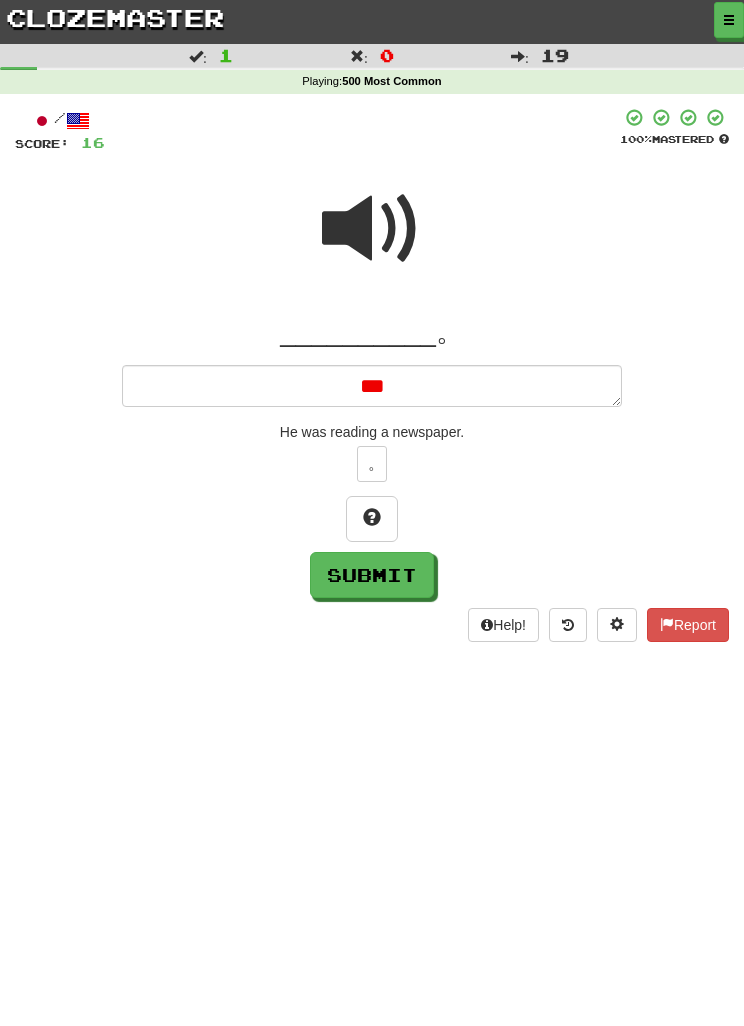 type on "*" 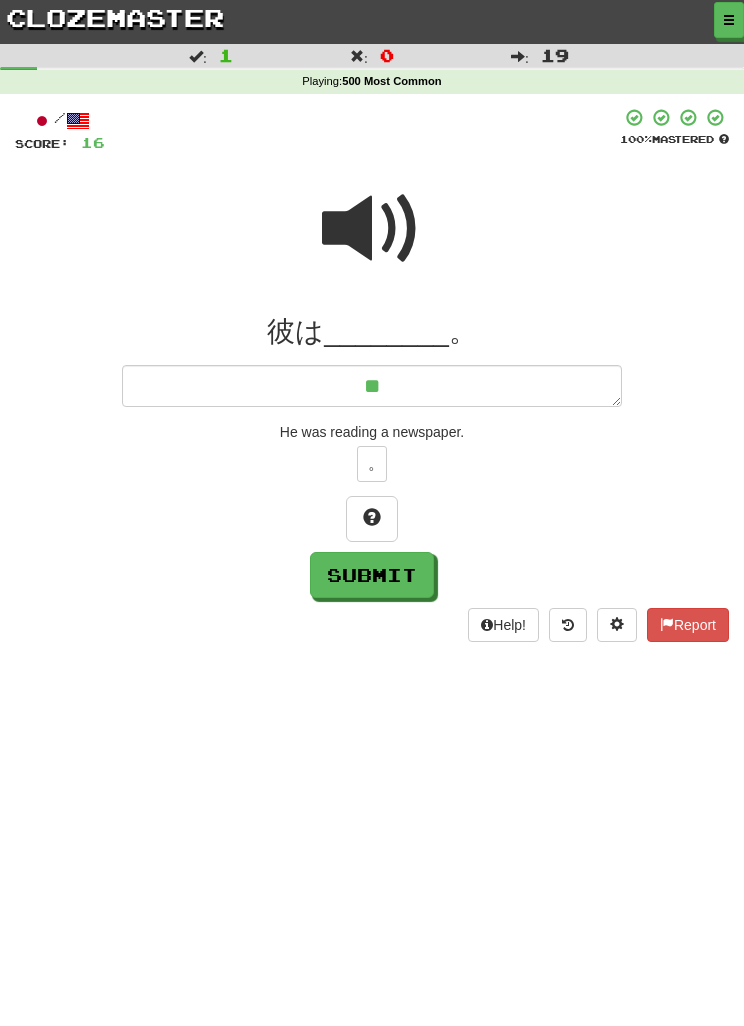 type on "*" 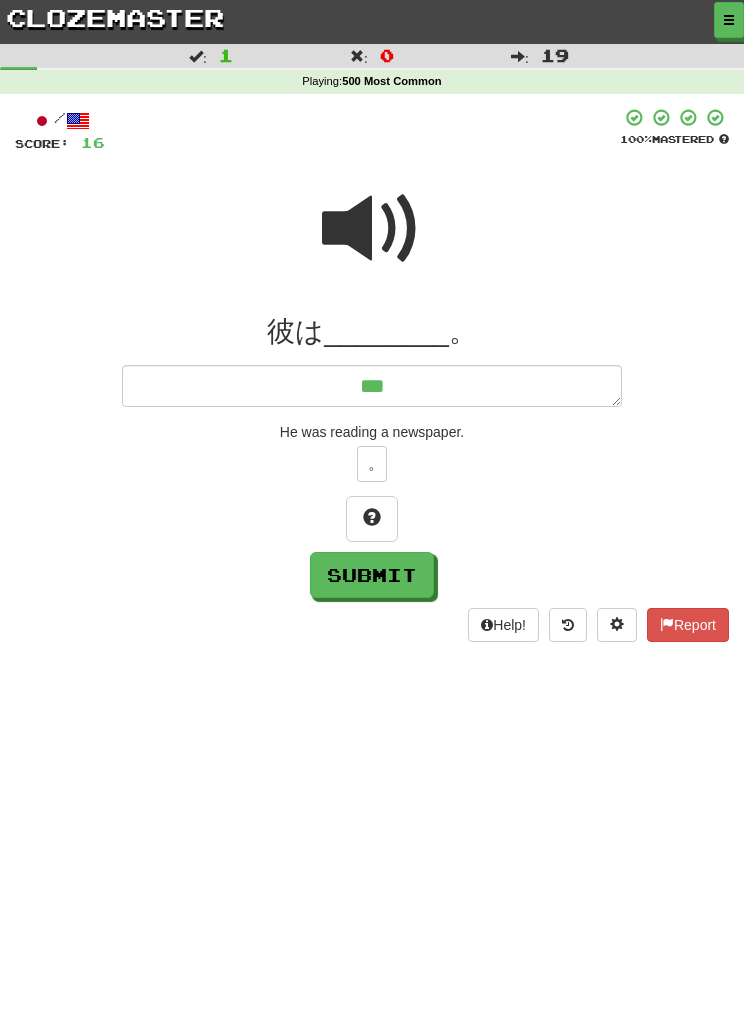 type on "***" 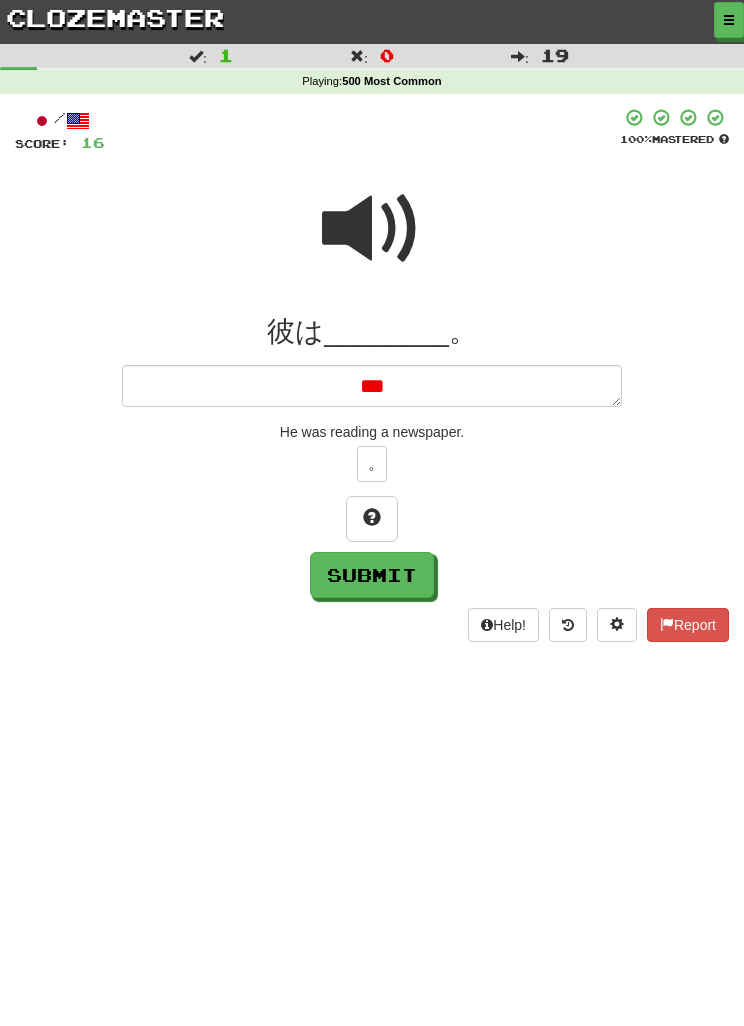 type on "*" 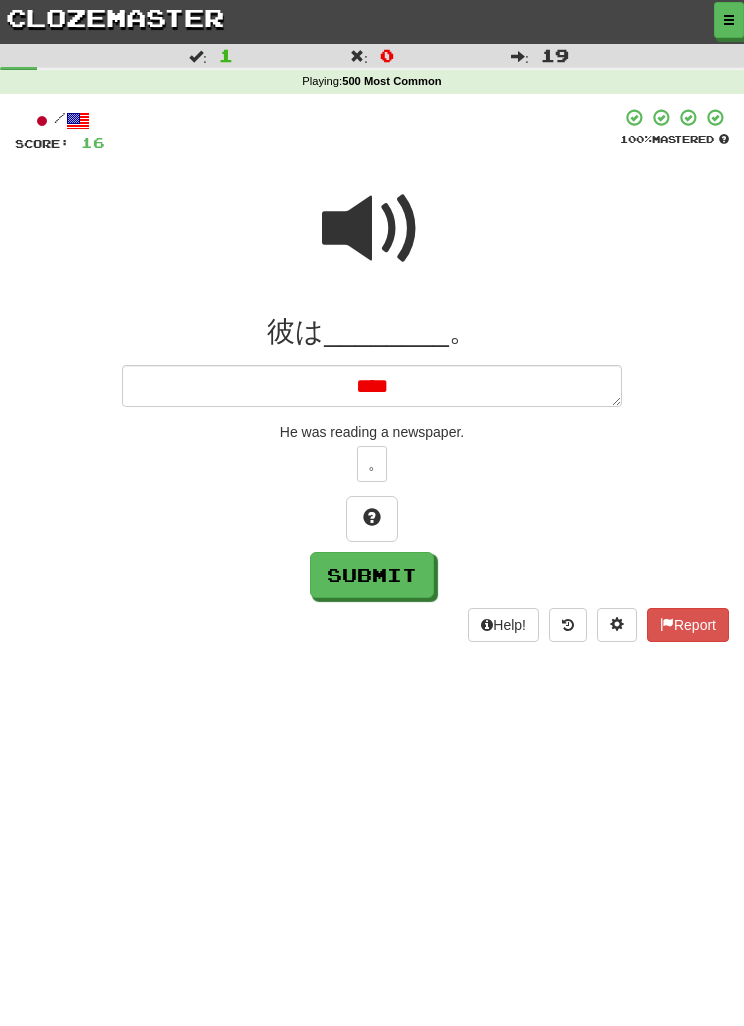 type on "****" 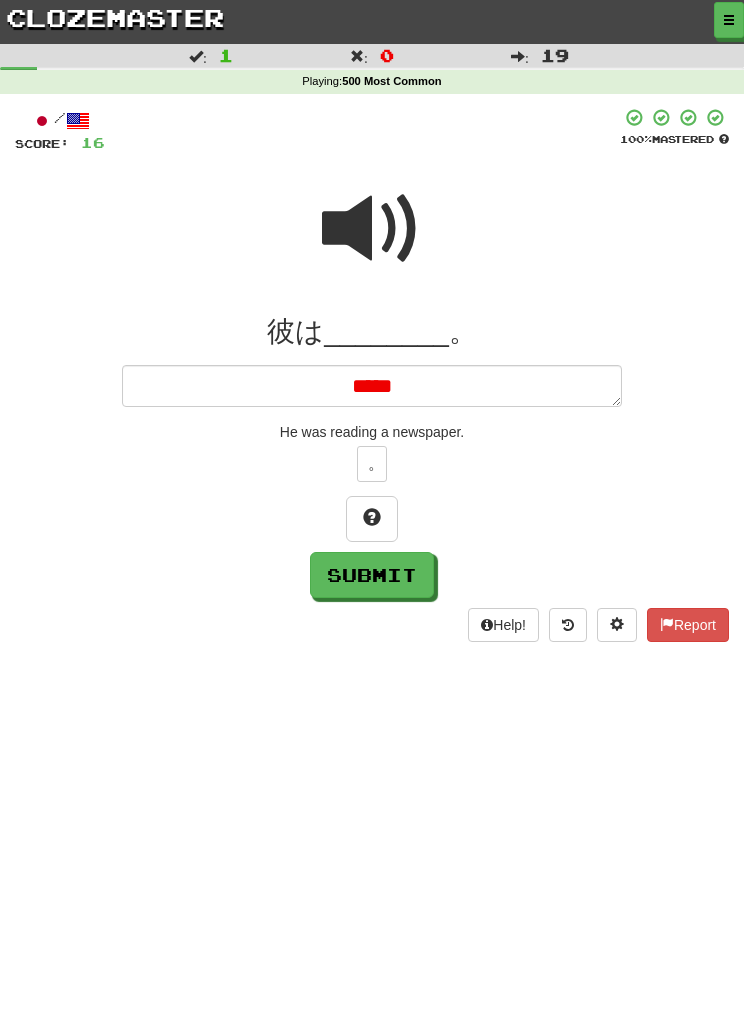 type on "*" 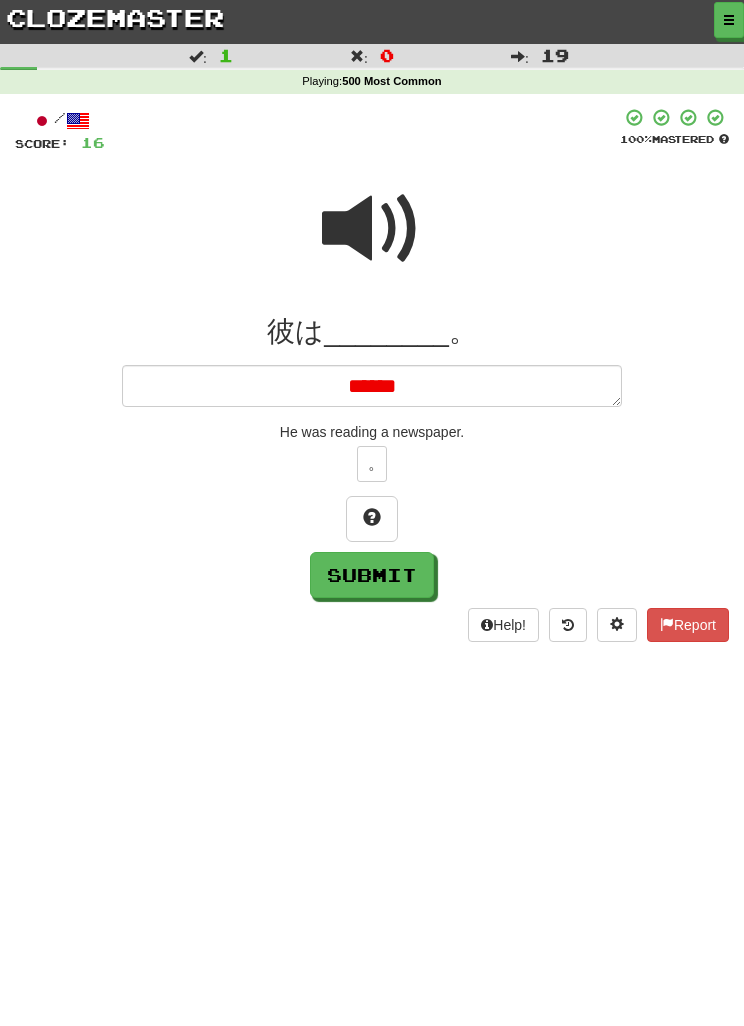 type on "******" 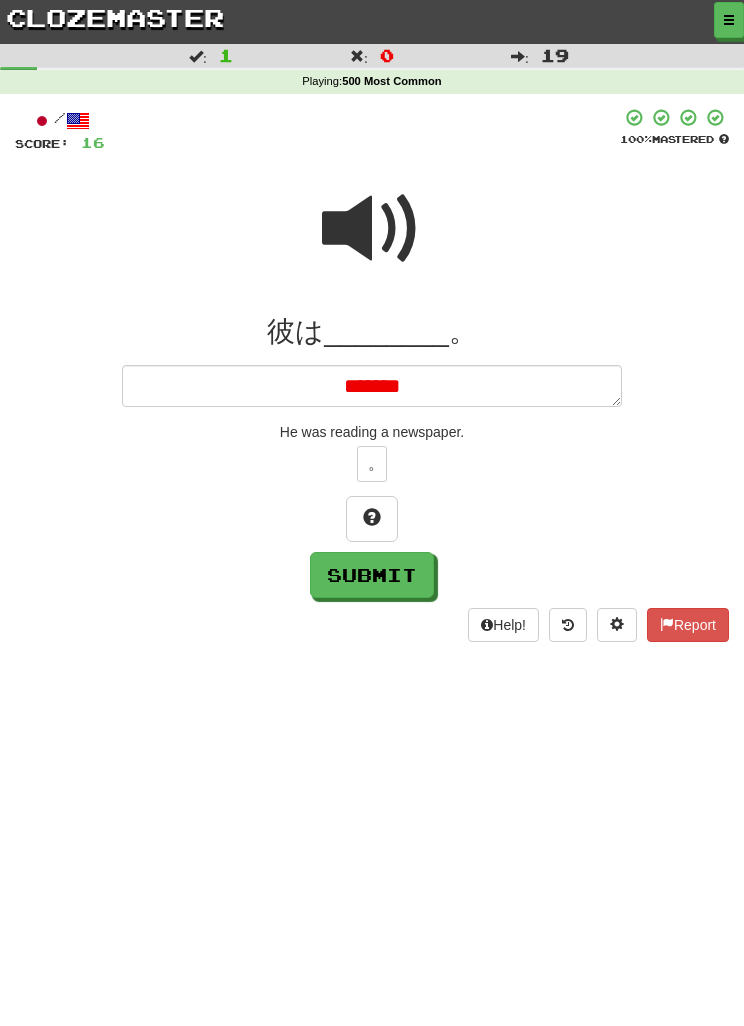 type on "*" 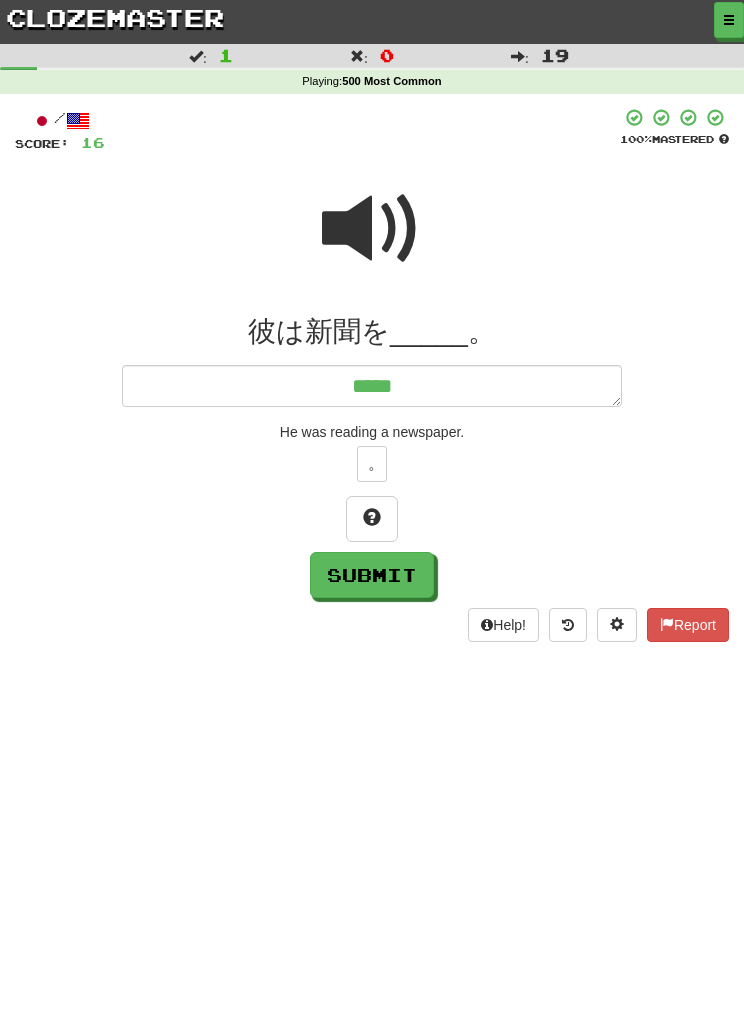 type on "*" 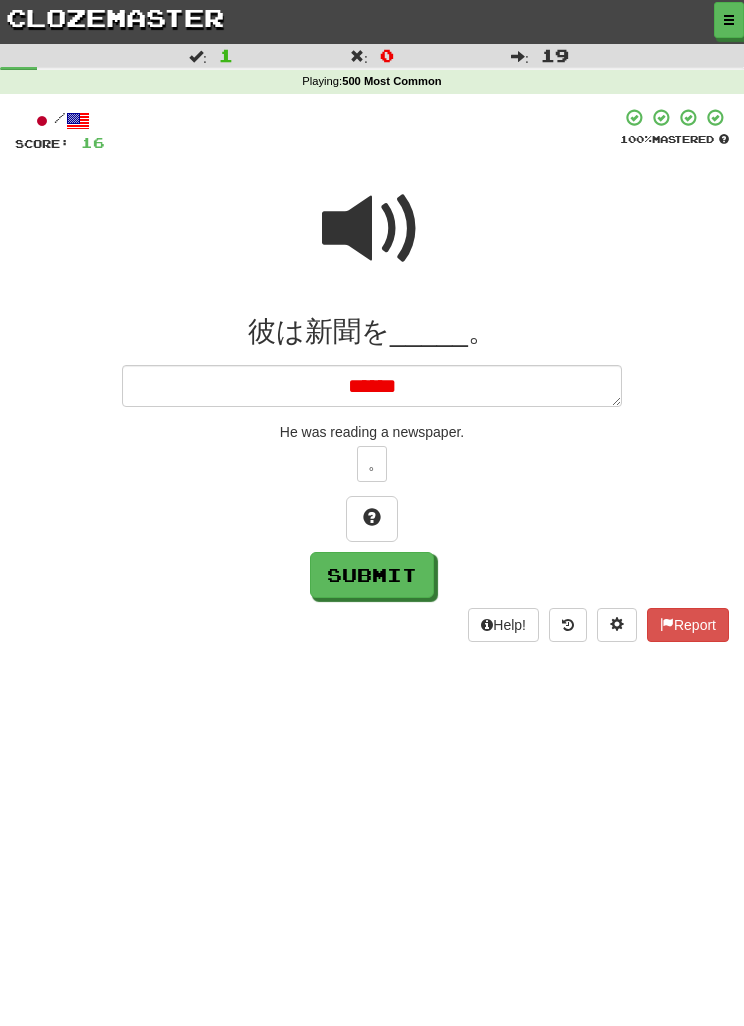 type on "******" 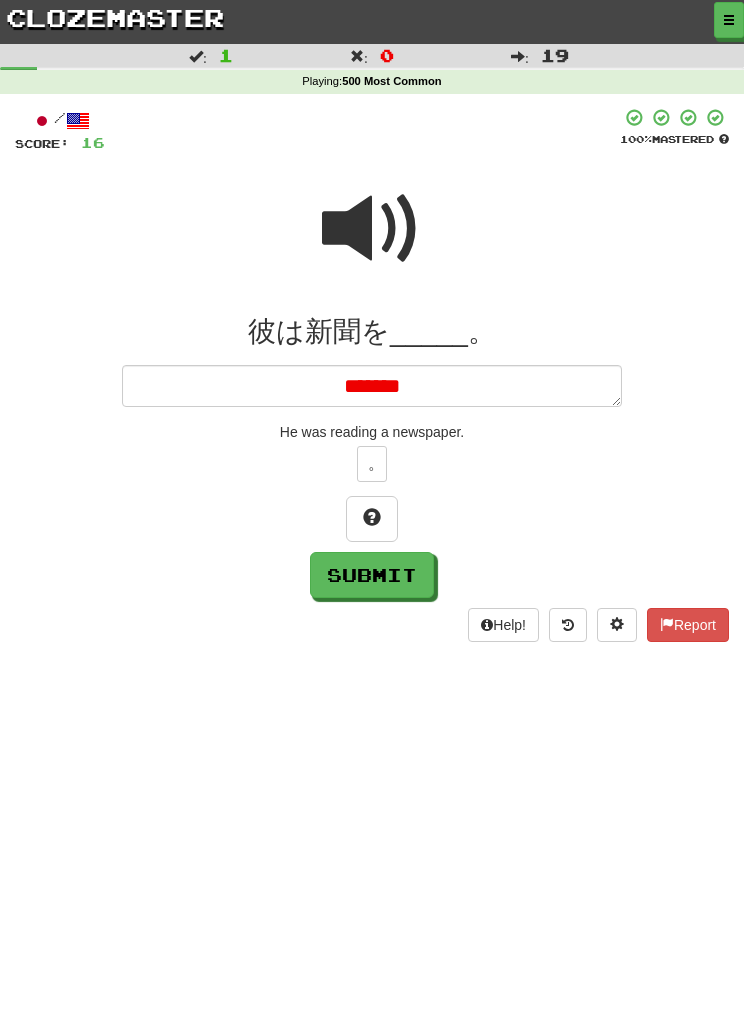 type on "*" 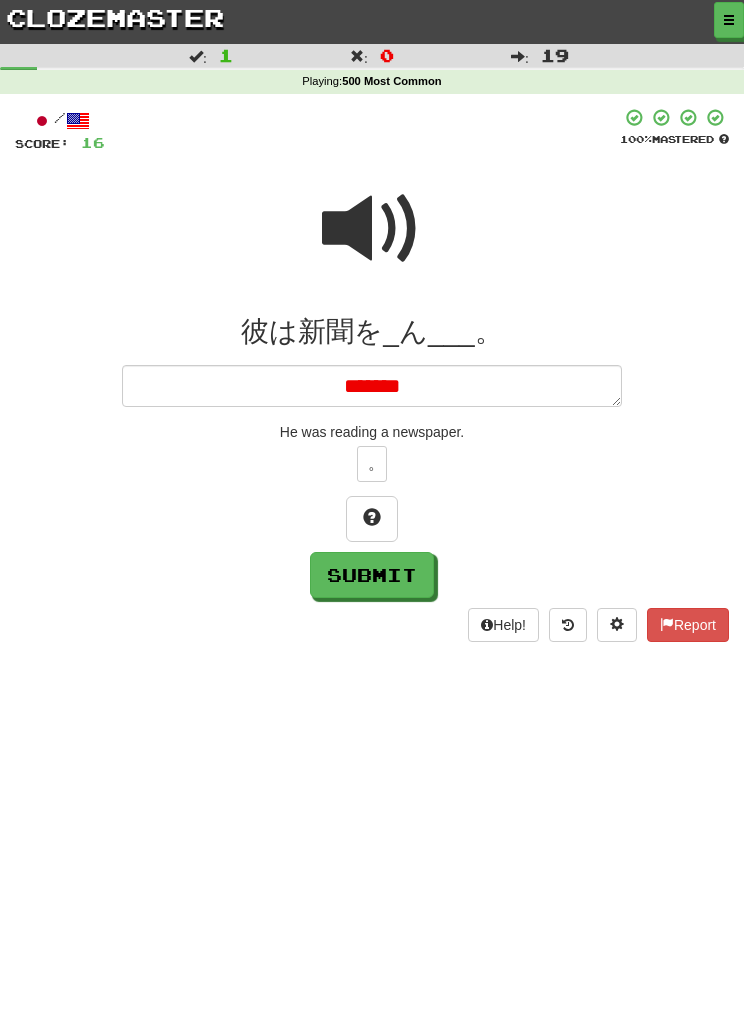 type on "********" 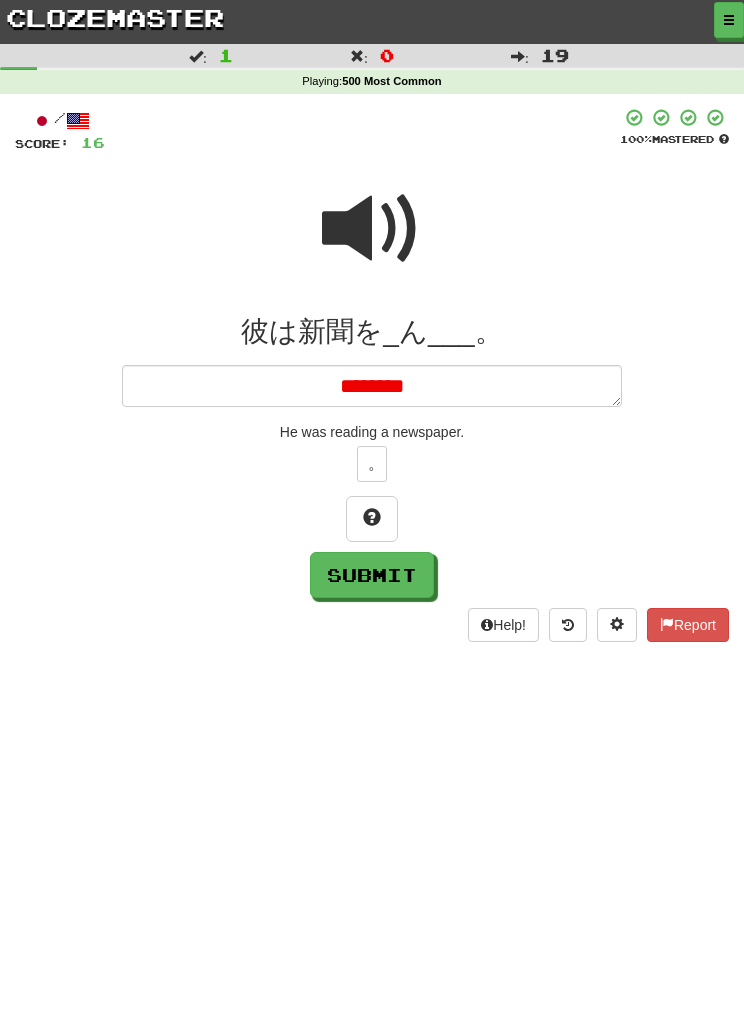 type on "*" 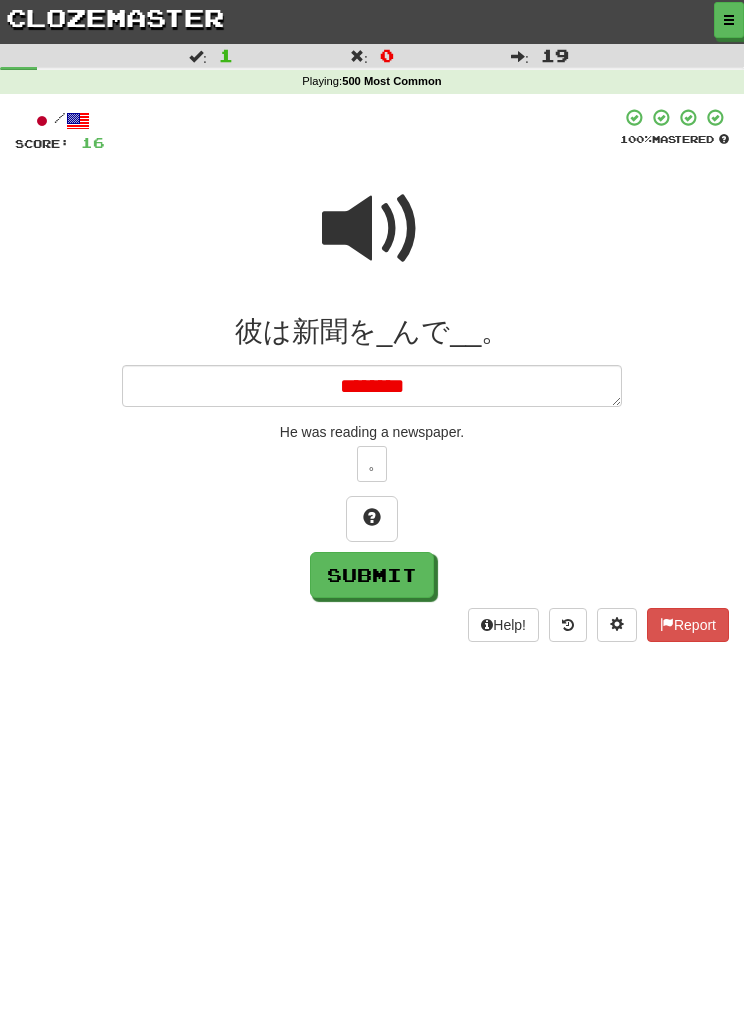 type on "*" 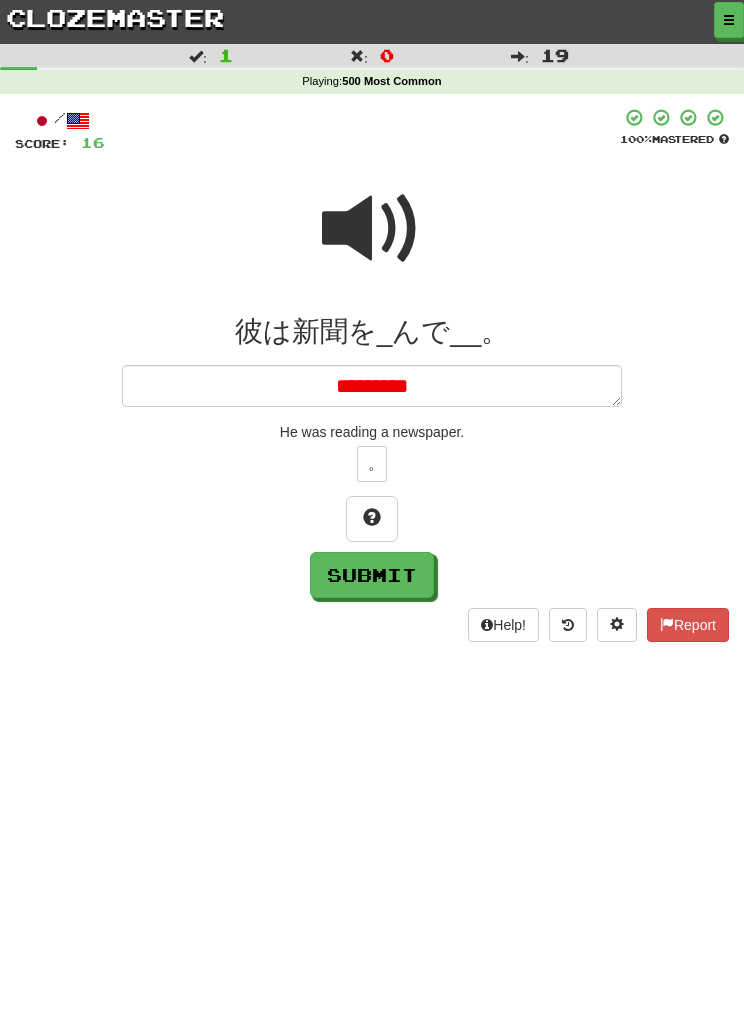 type on "*" 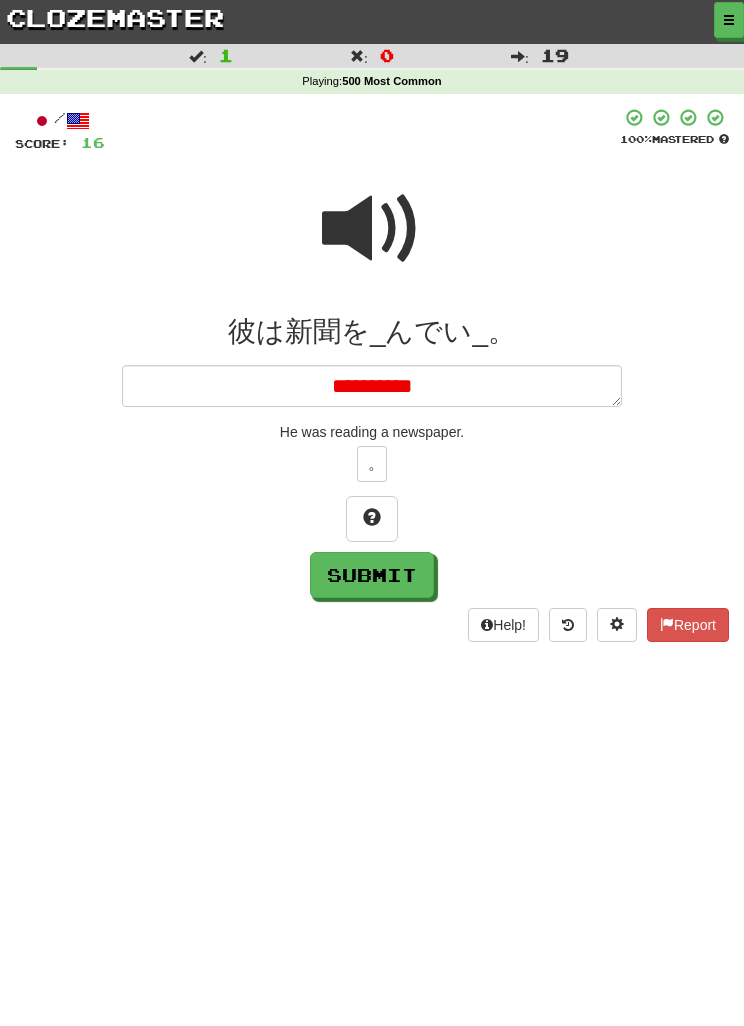 type on "*" 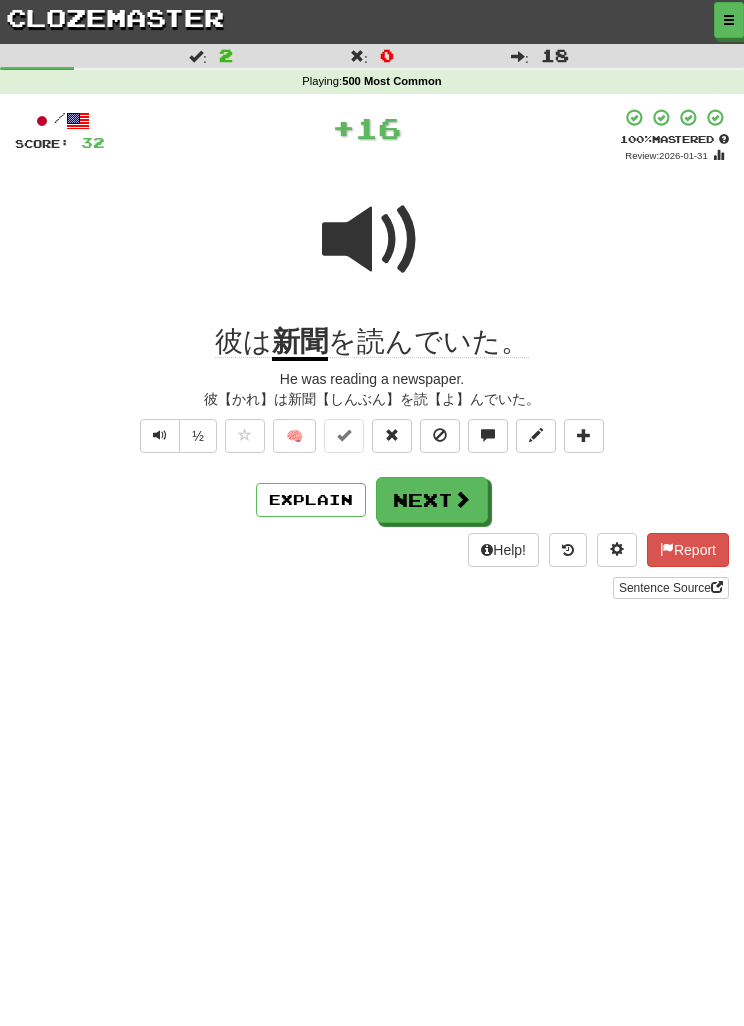 click on "Next" at bounding box center (432, 500) 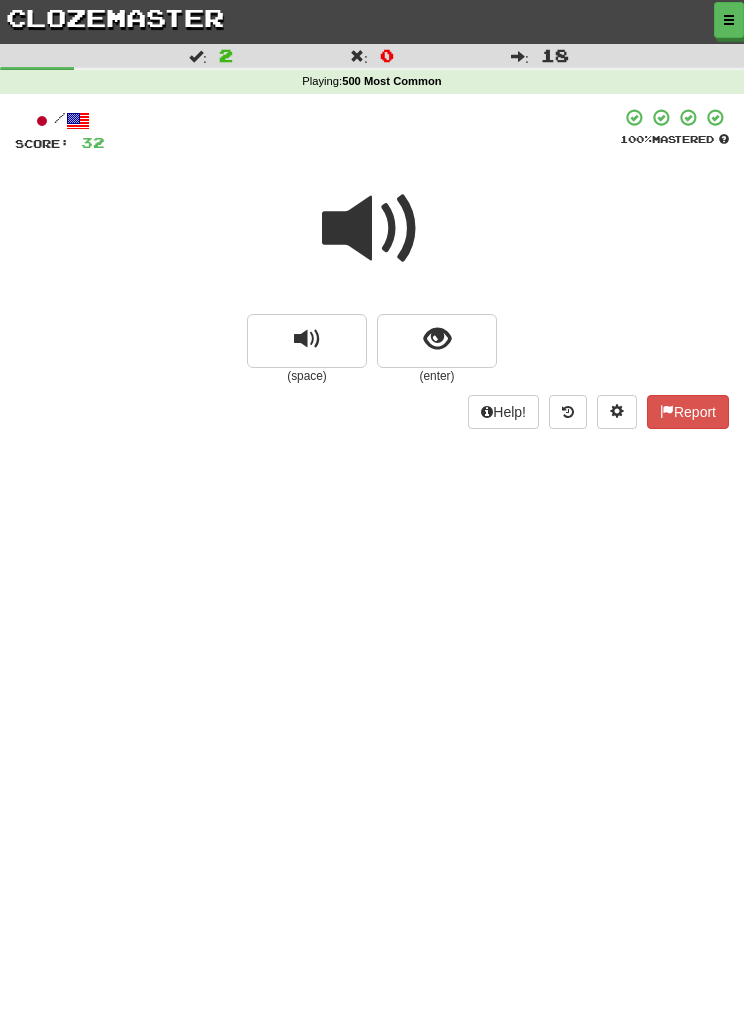 click at bounding box center (437, 339) 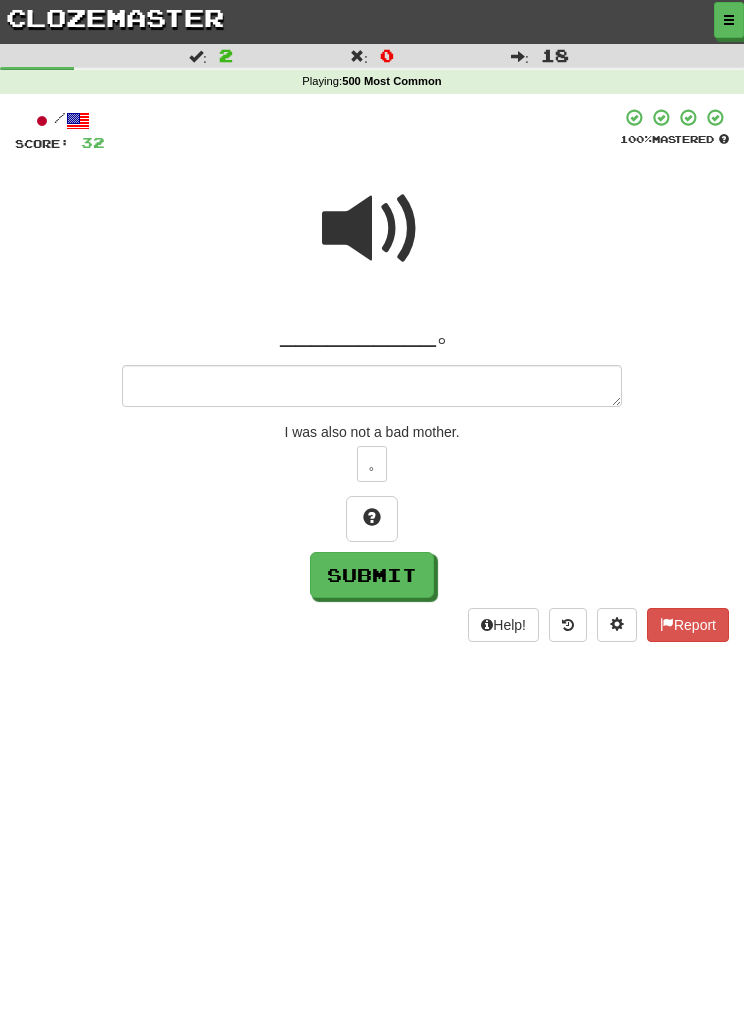 type on "*" 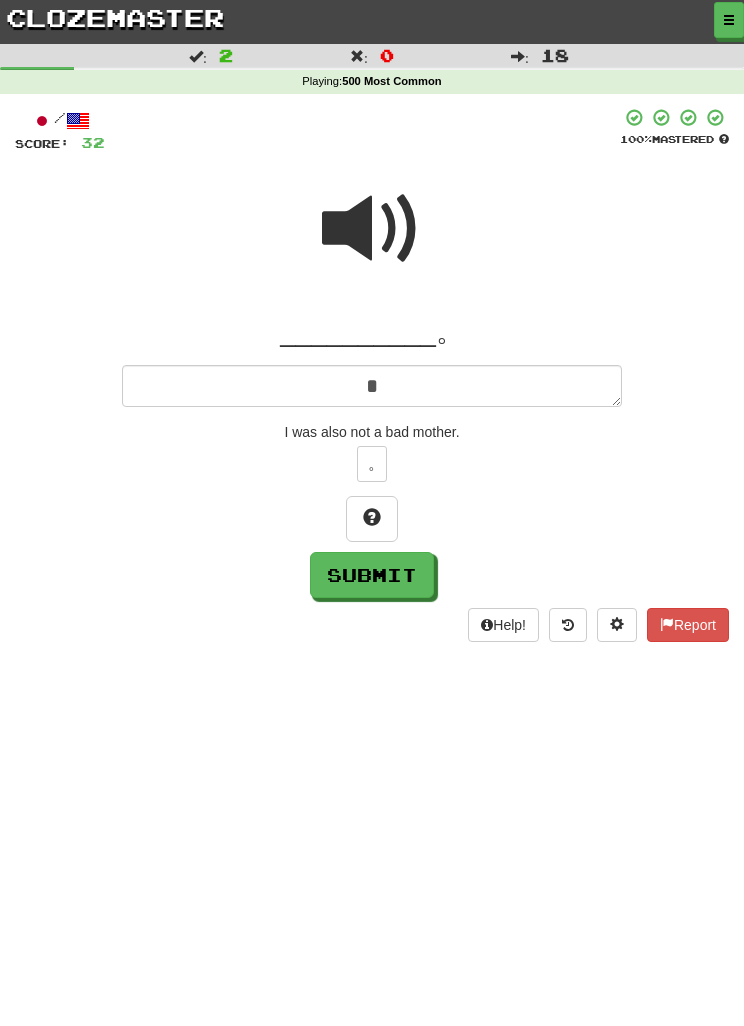 type on "*" 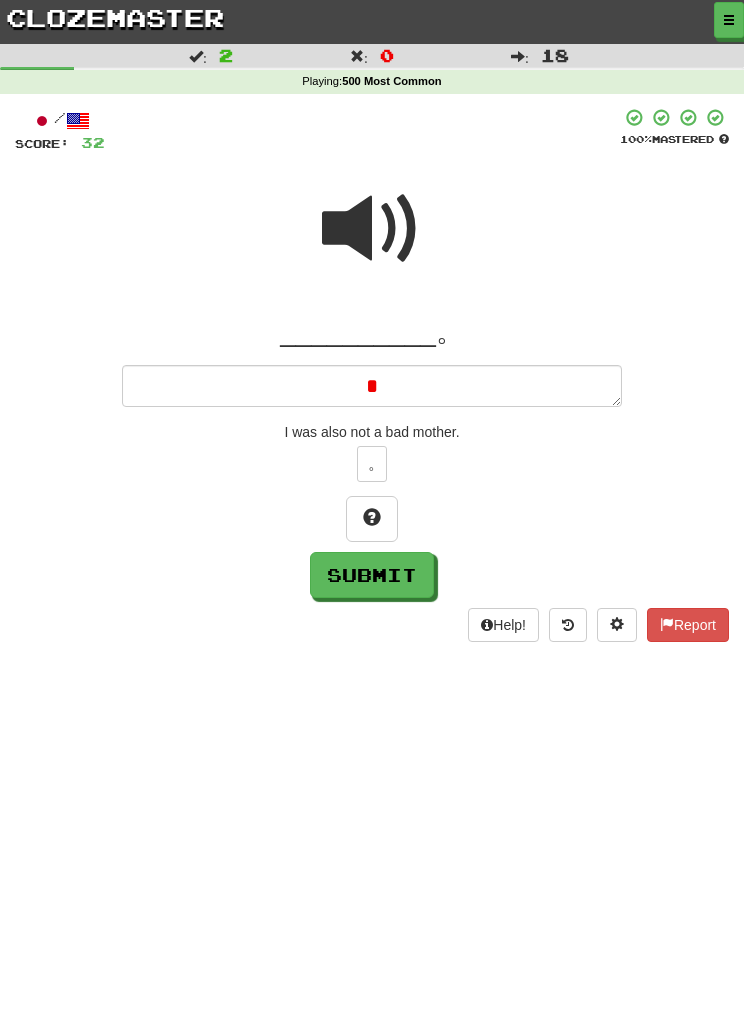 type on "*" 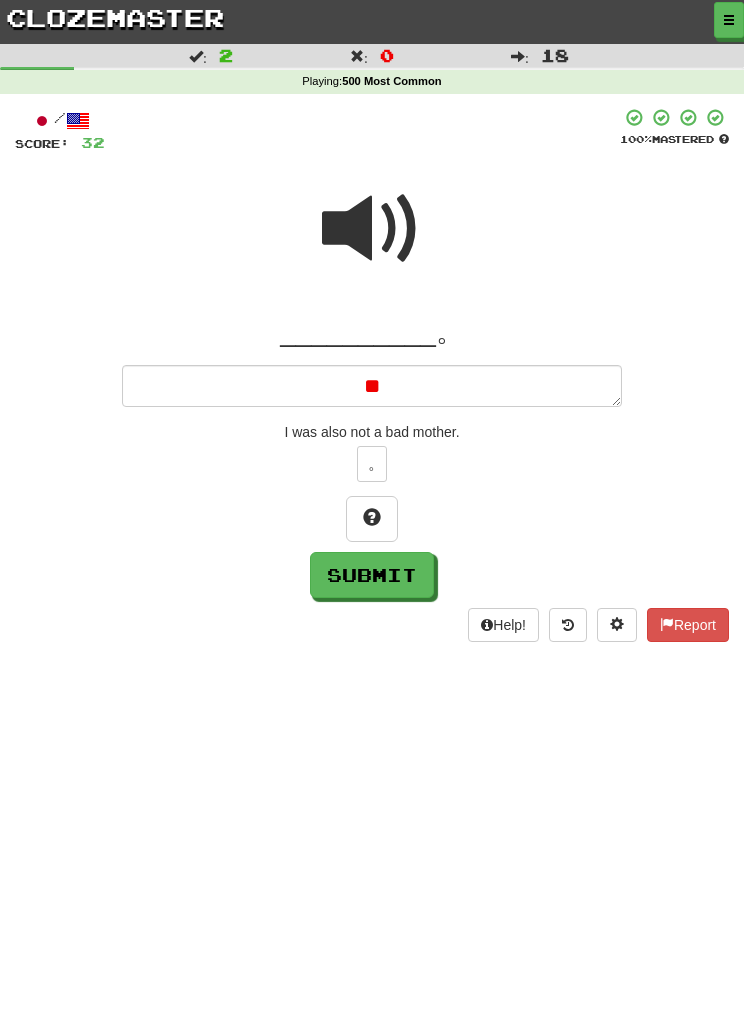 type on "**" 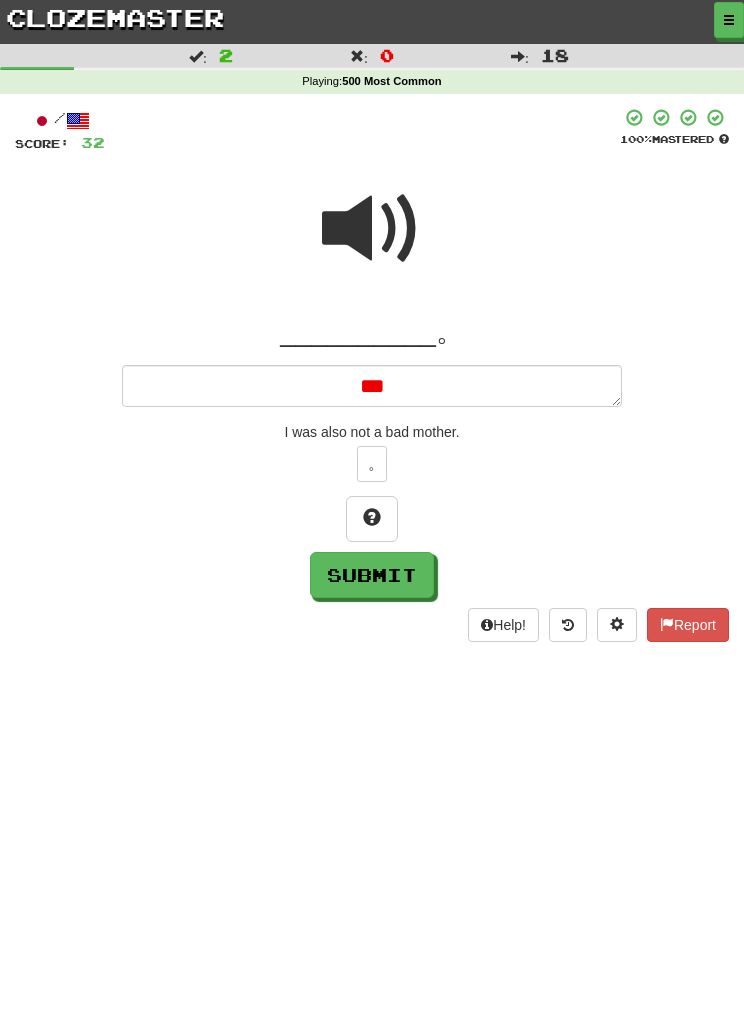 type on "*" 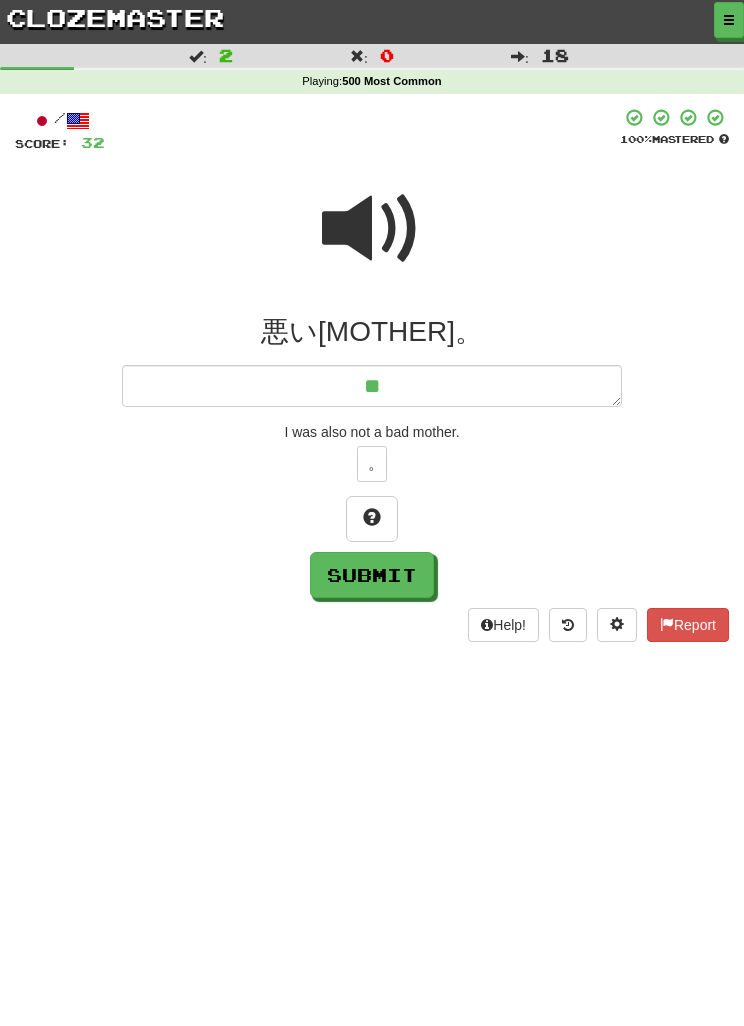 type on "*" 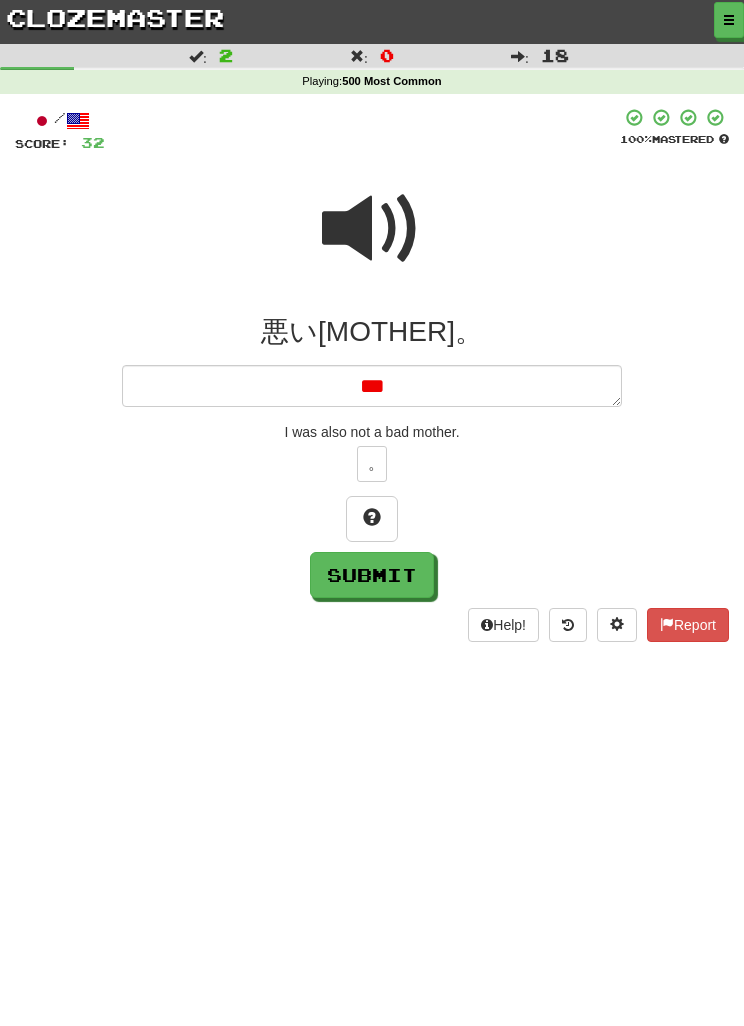type on "*" 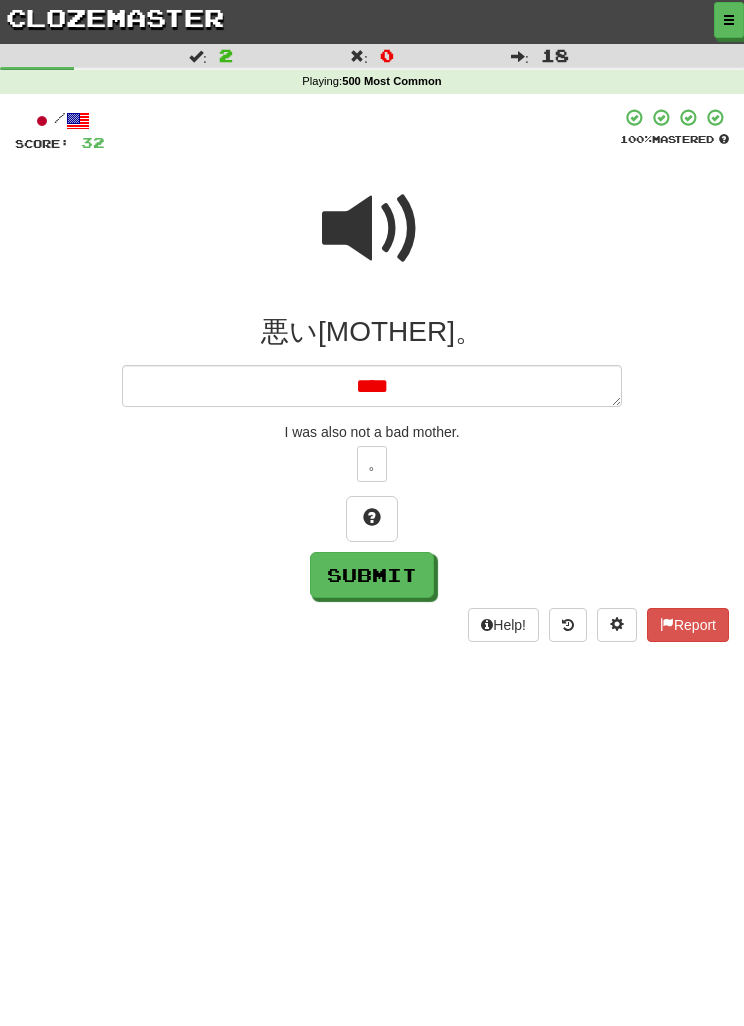 type on "****" 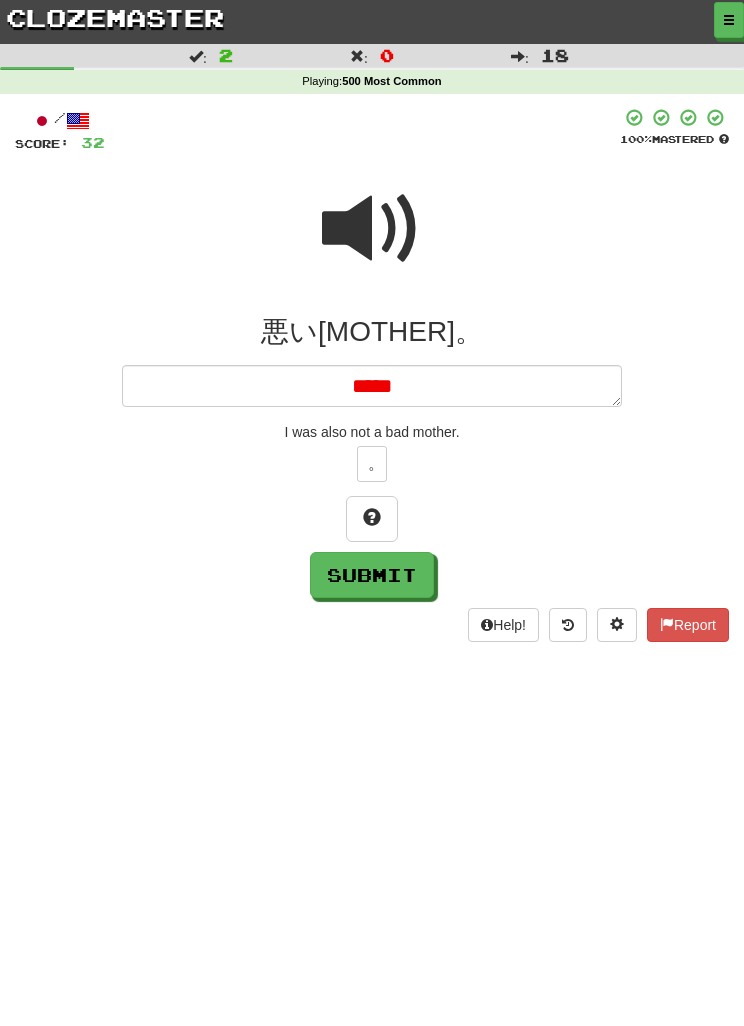 type on "******" 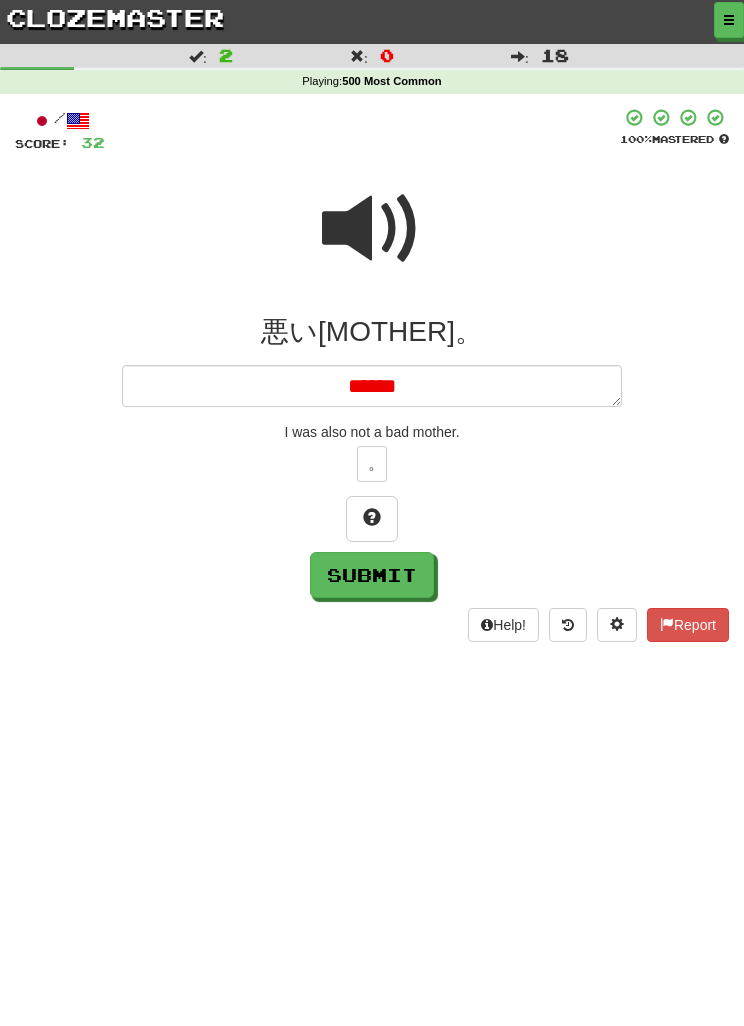 type on "*" 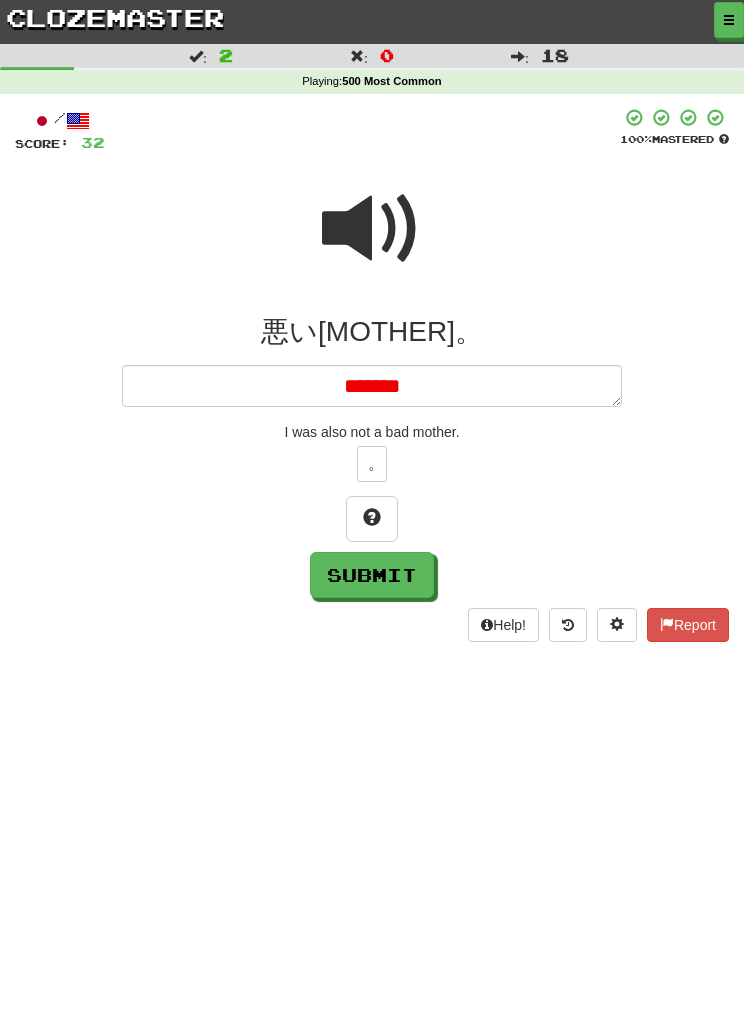 type on "*" 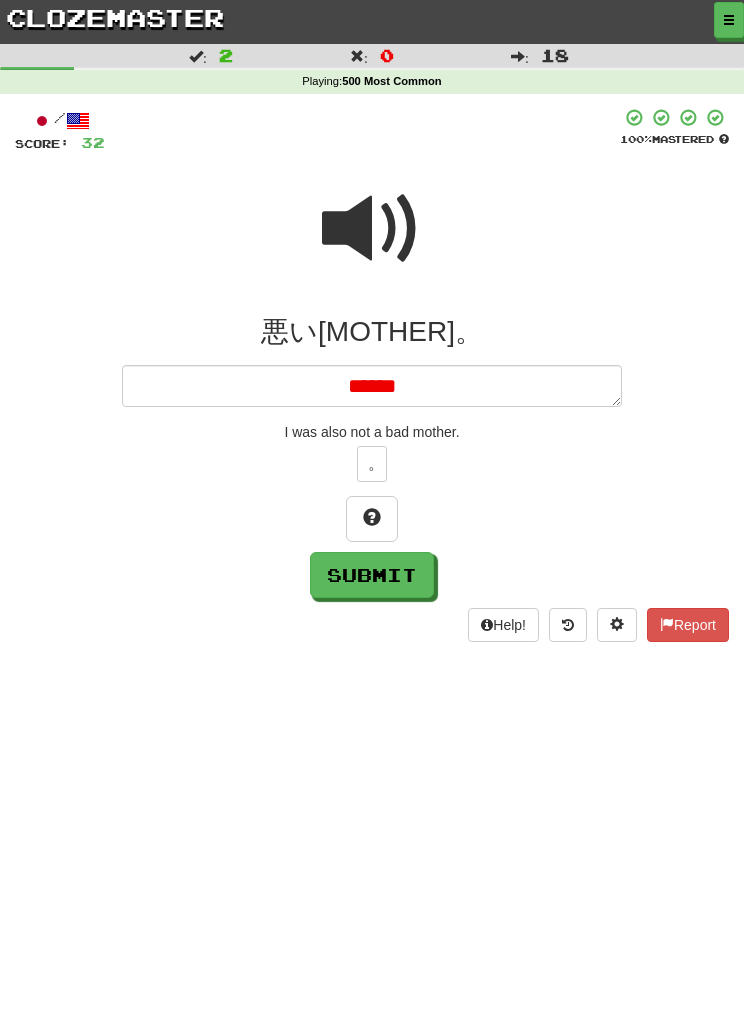 type on "*" 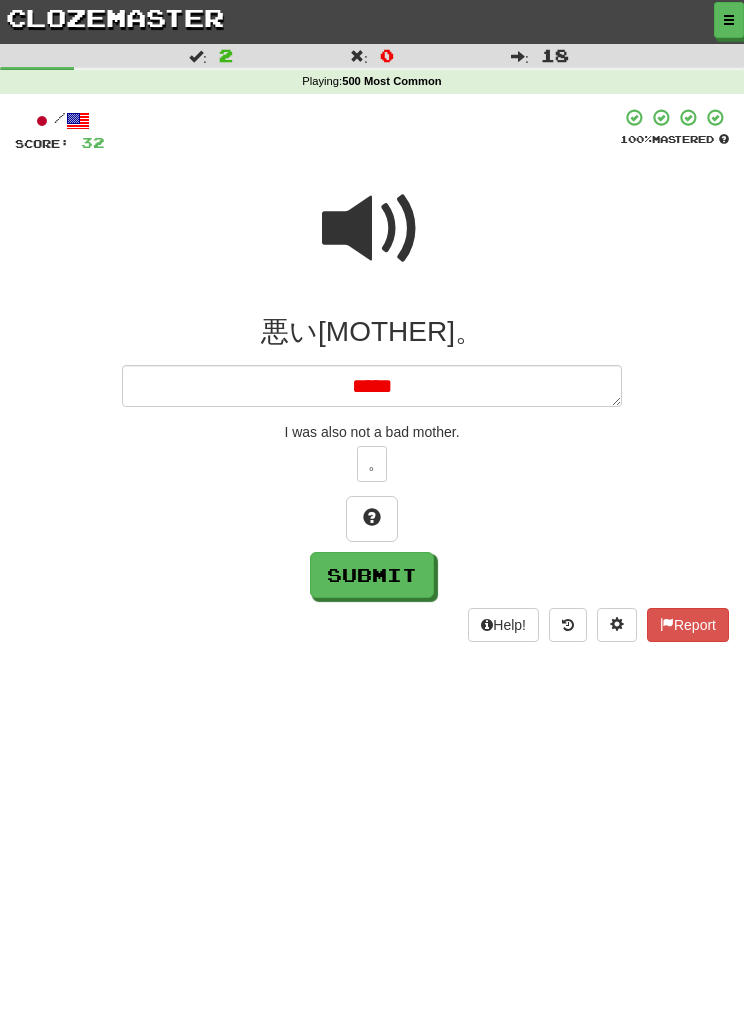 type on "*" 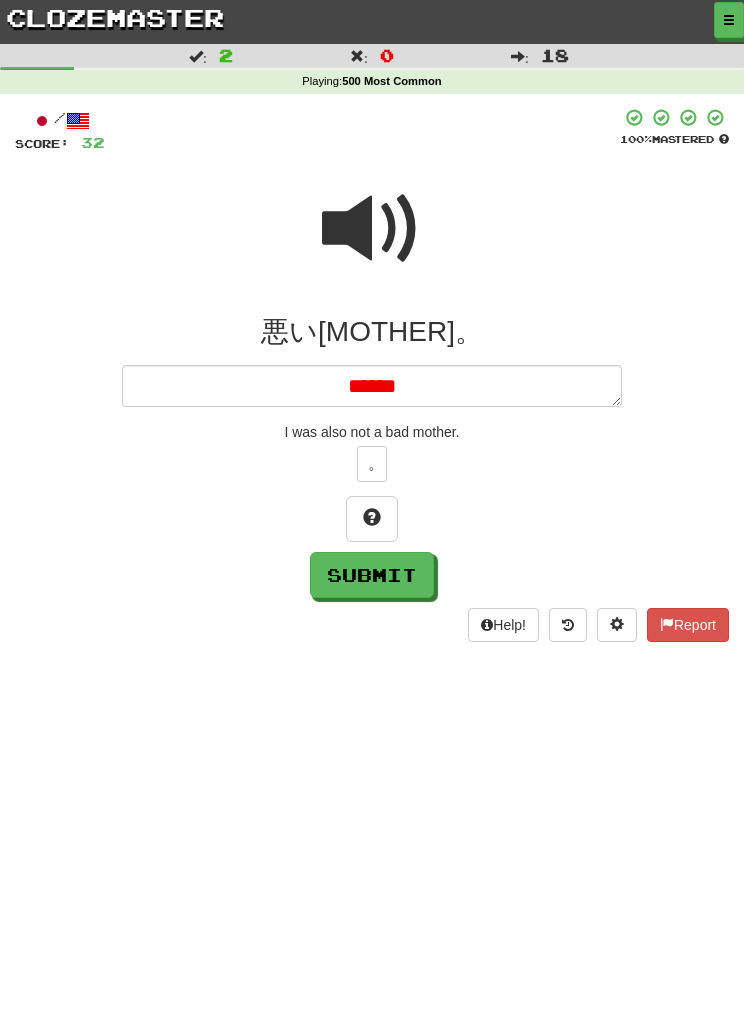 type on "*" 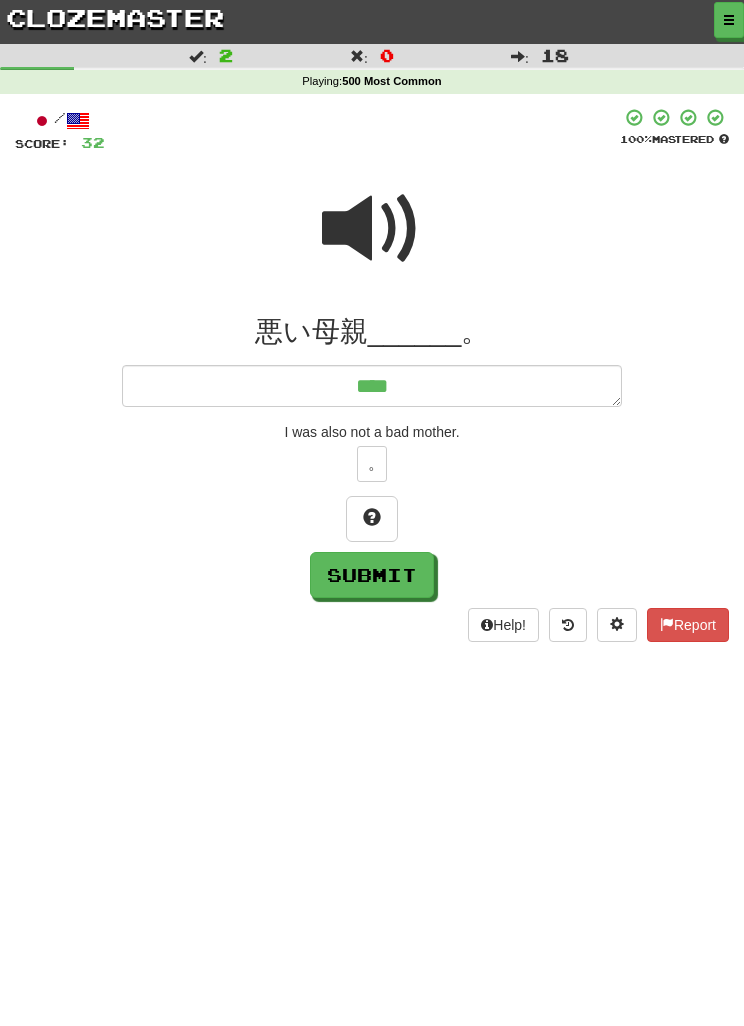 type on "*" 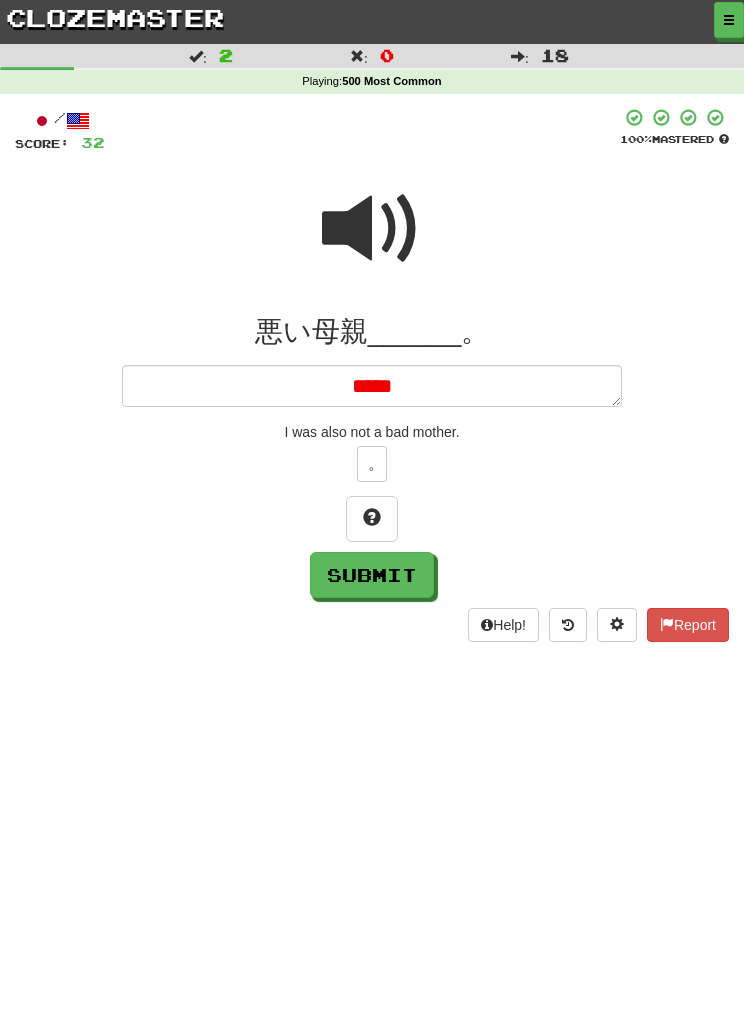 type on "*" 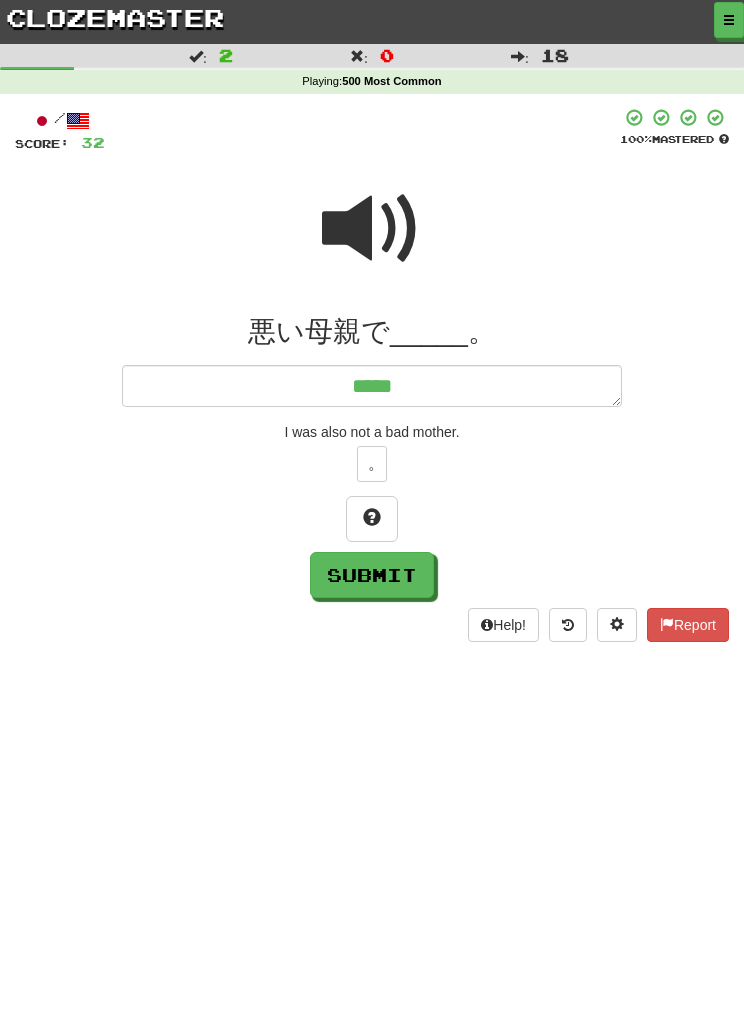 type on "******" 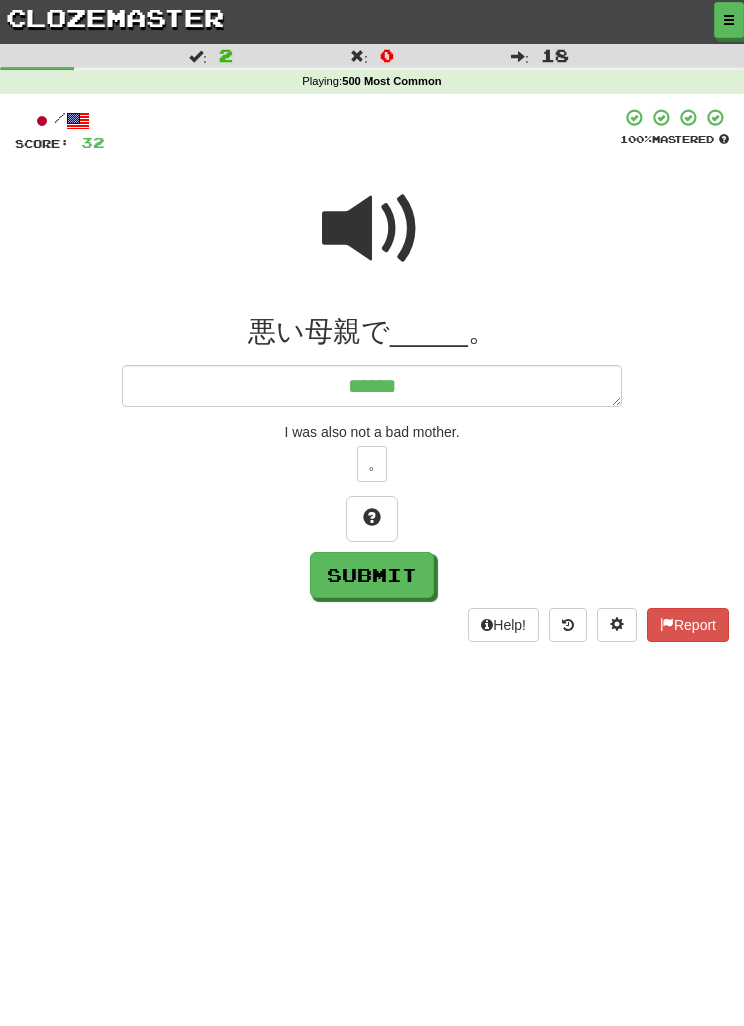 type on "*" 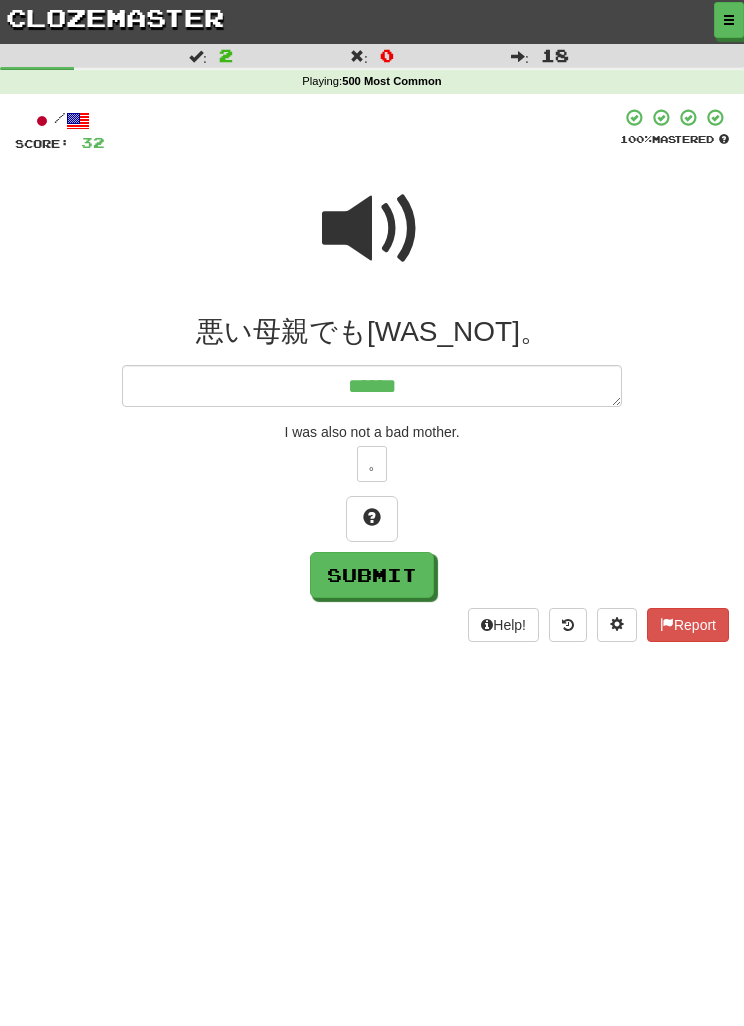 type on "*" 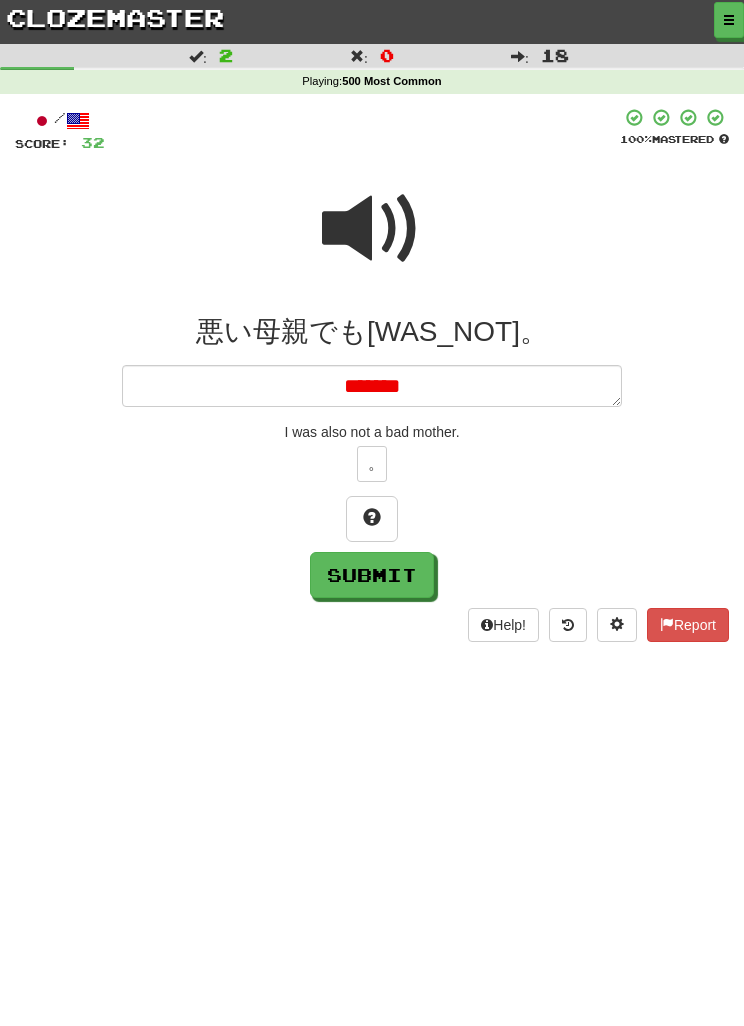 type on "********" 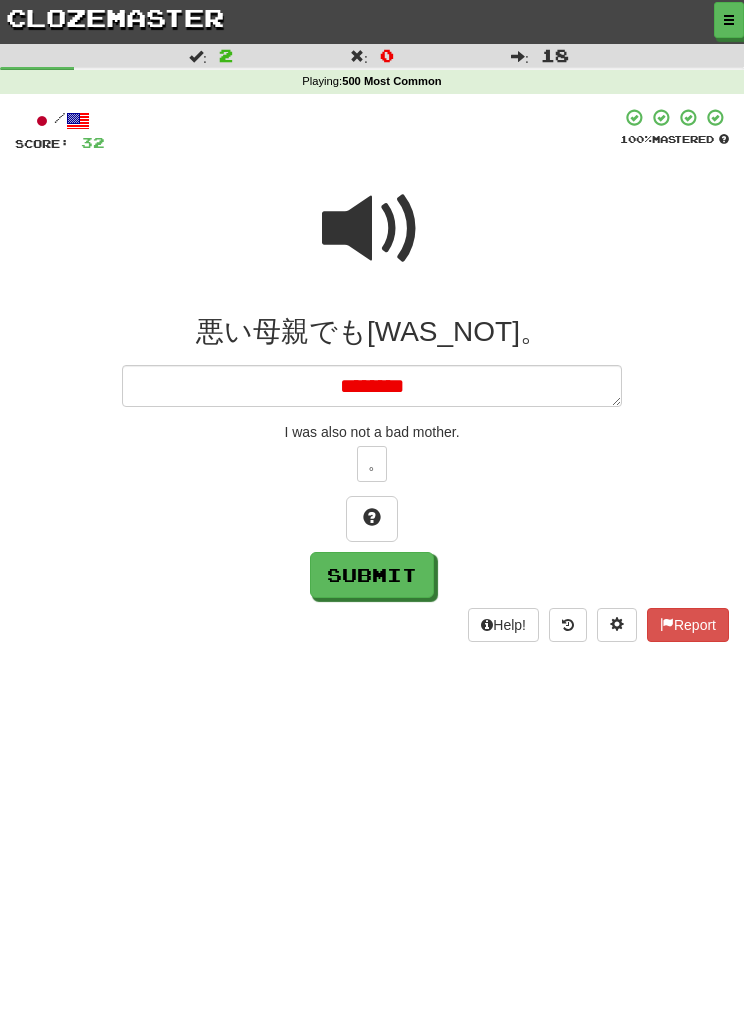 type on "*" 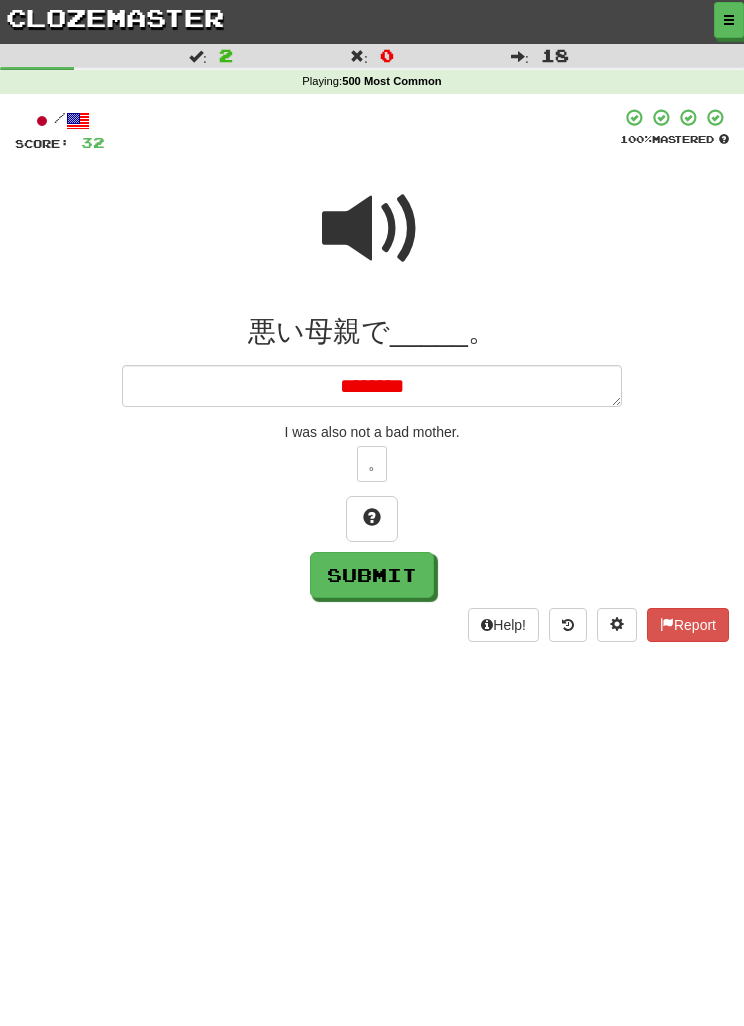 type on "*" 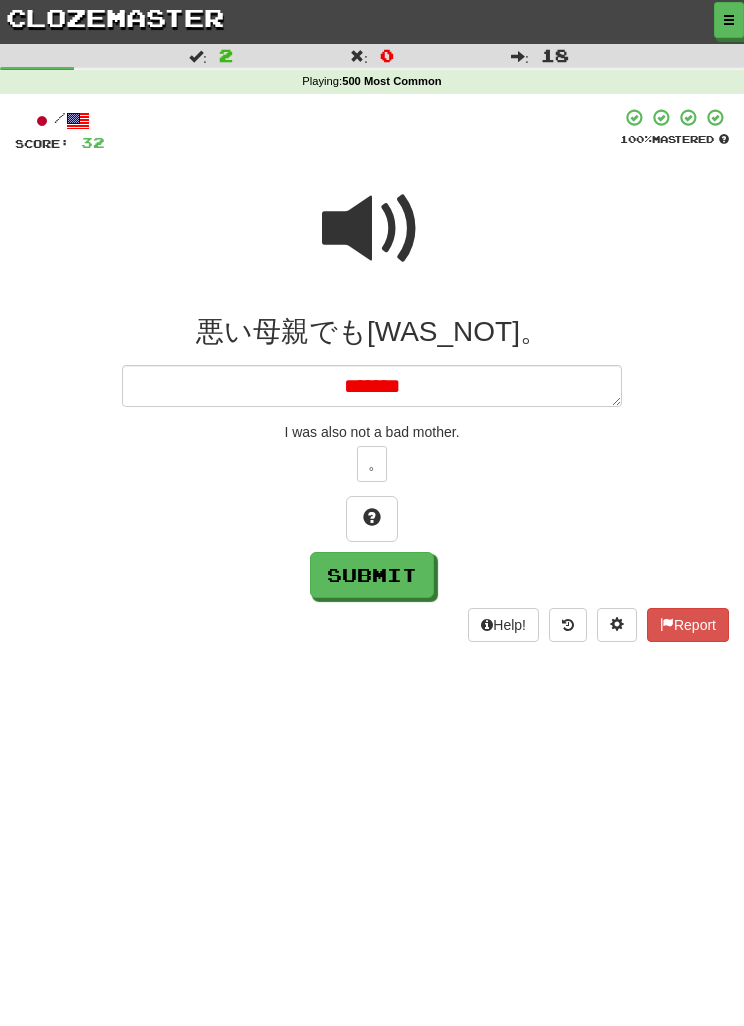 type on "*" 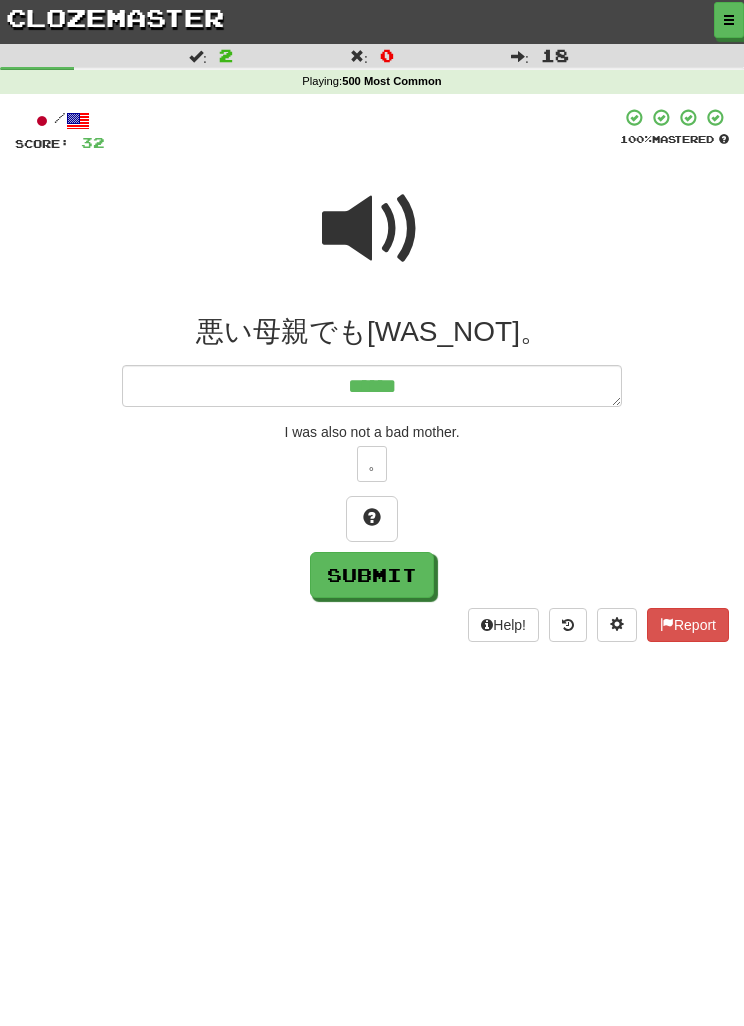 type on "*" 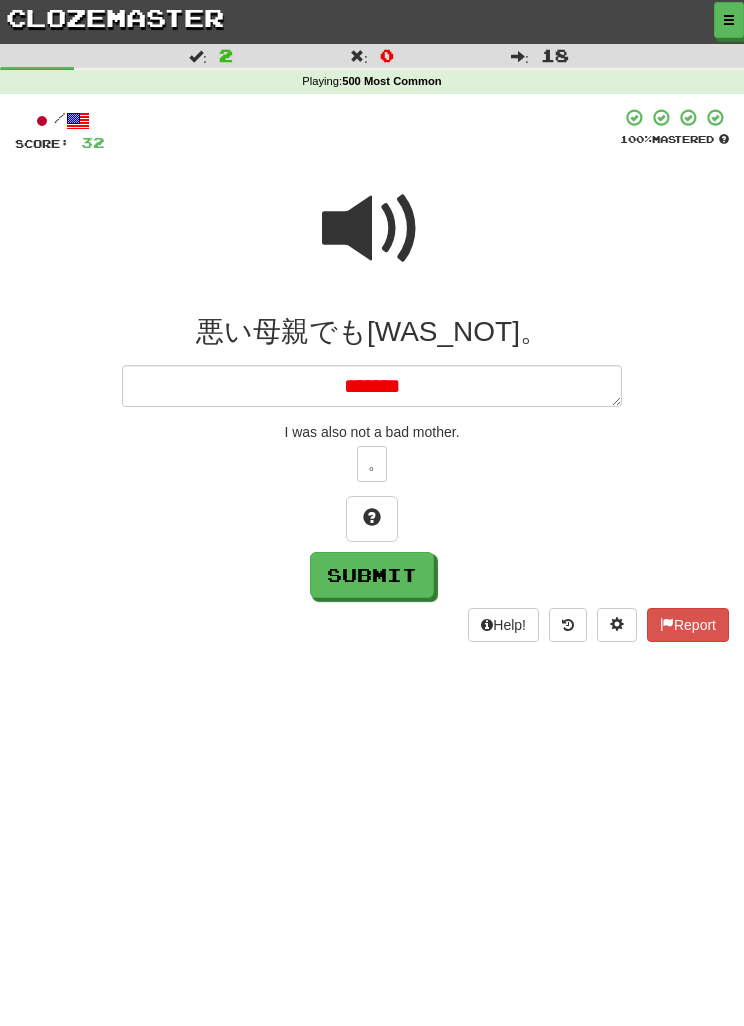 type on "******" 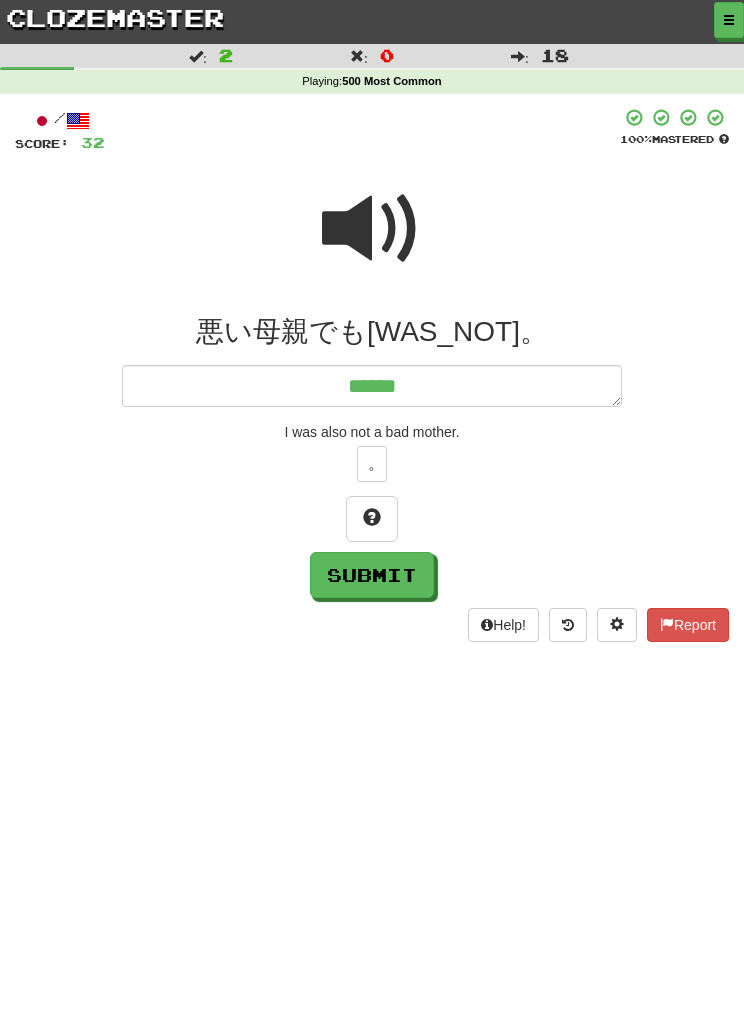type on "*" 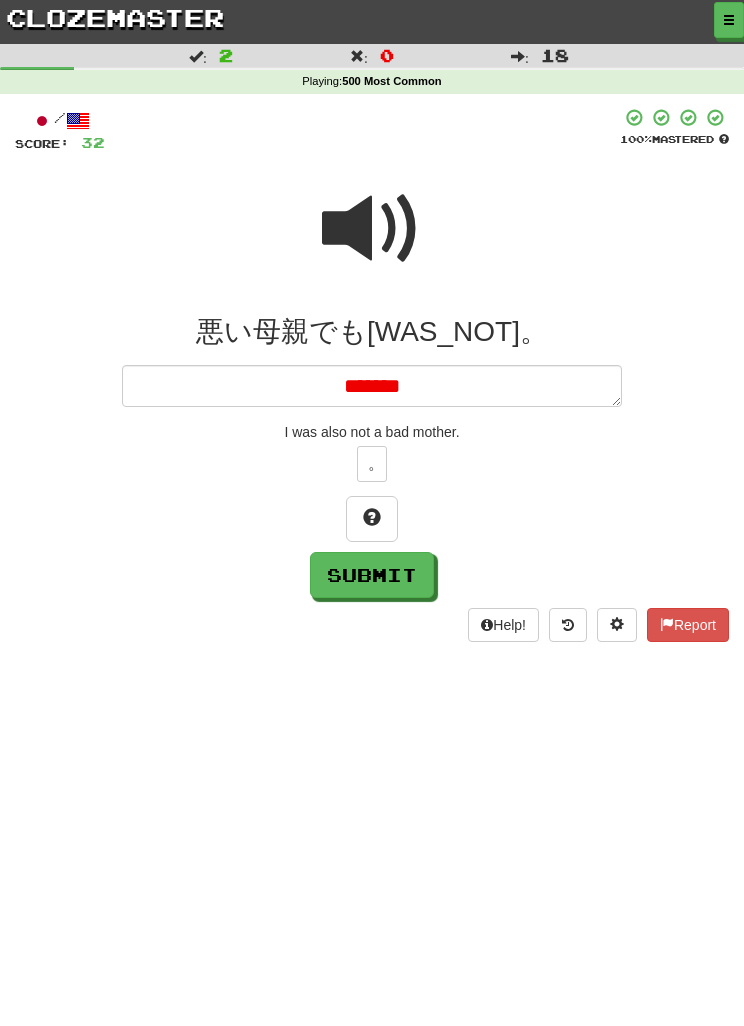 type on "*******" 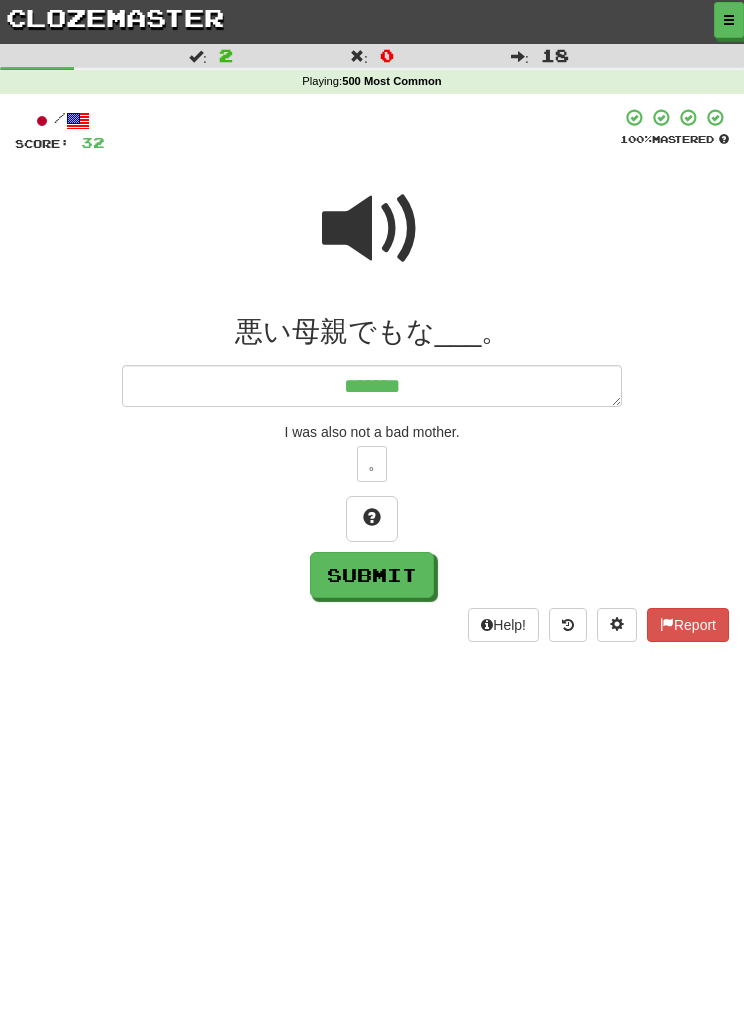 type on "*" 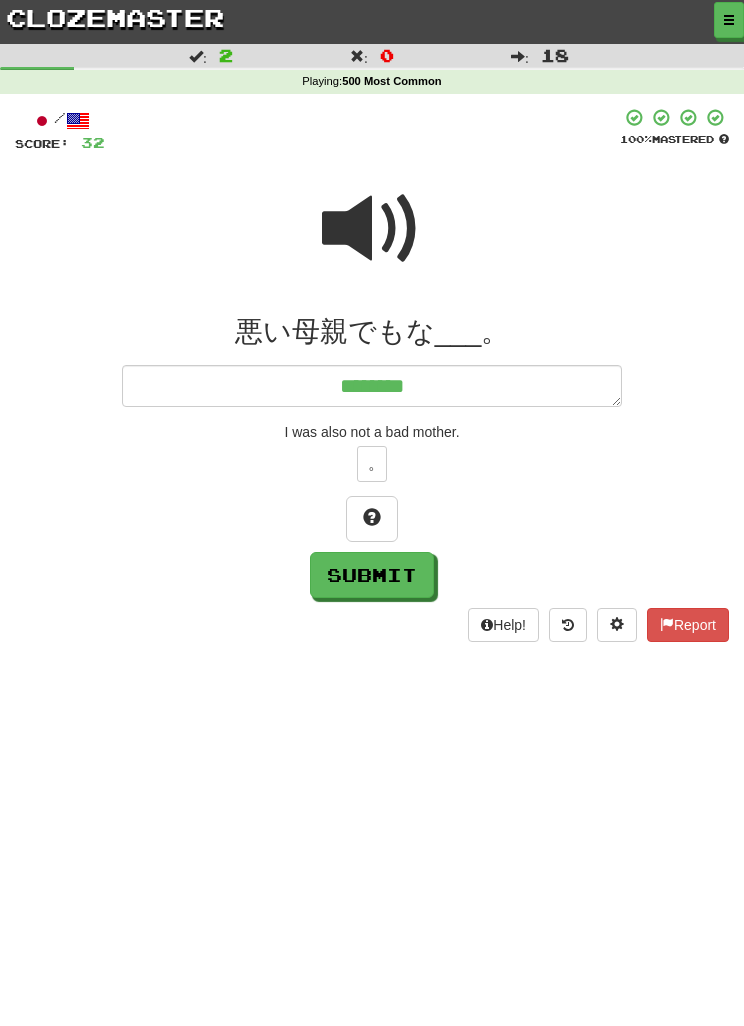 type on "*" 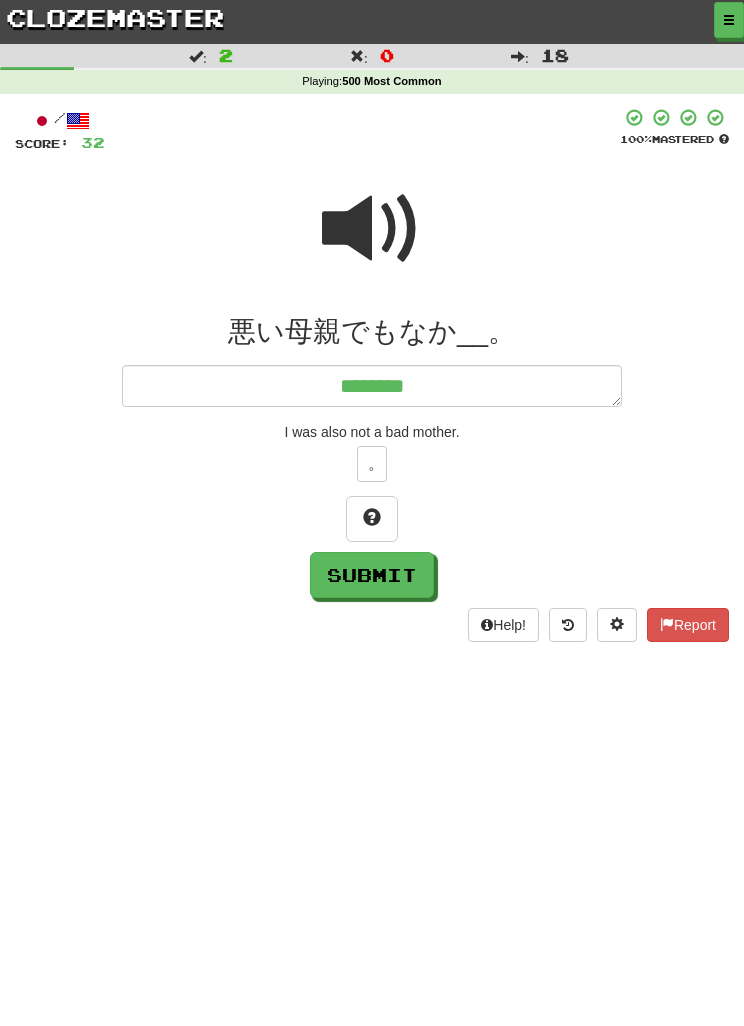 type on "*" 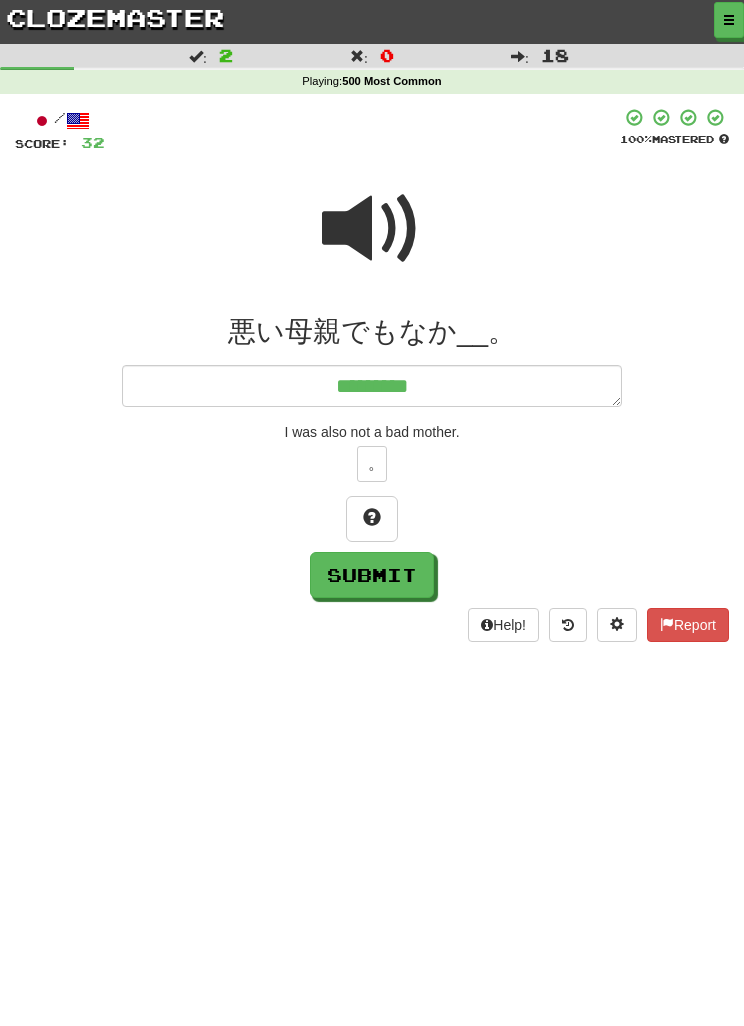 type on "*" 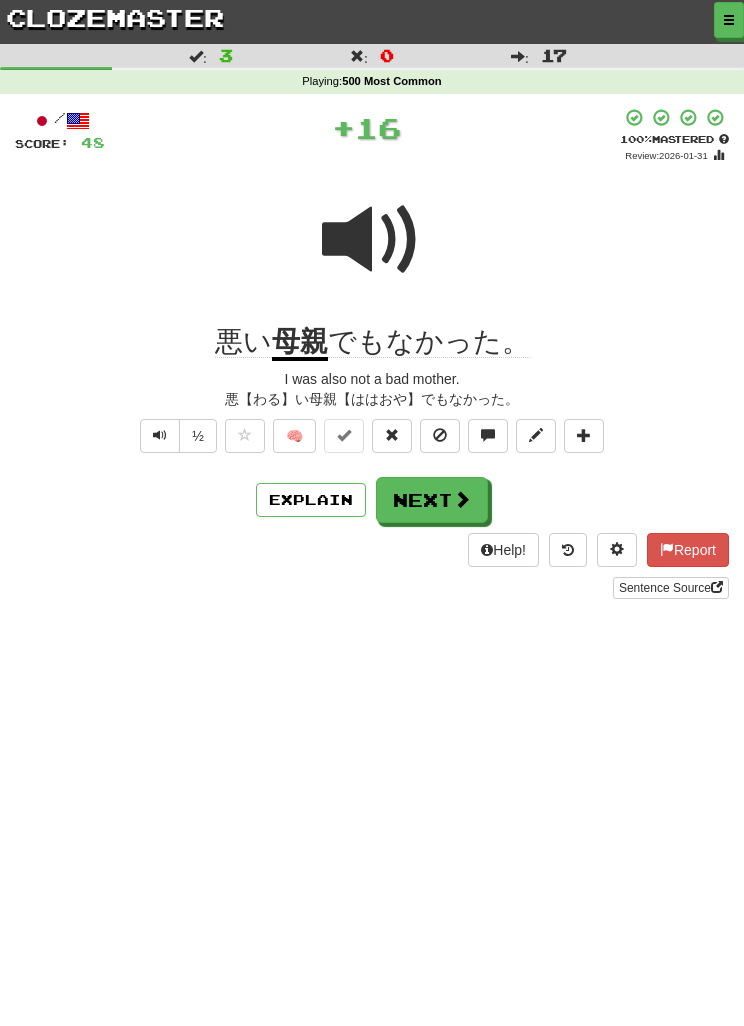 click on "Explain" at bounding box center (311, 500) 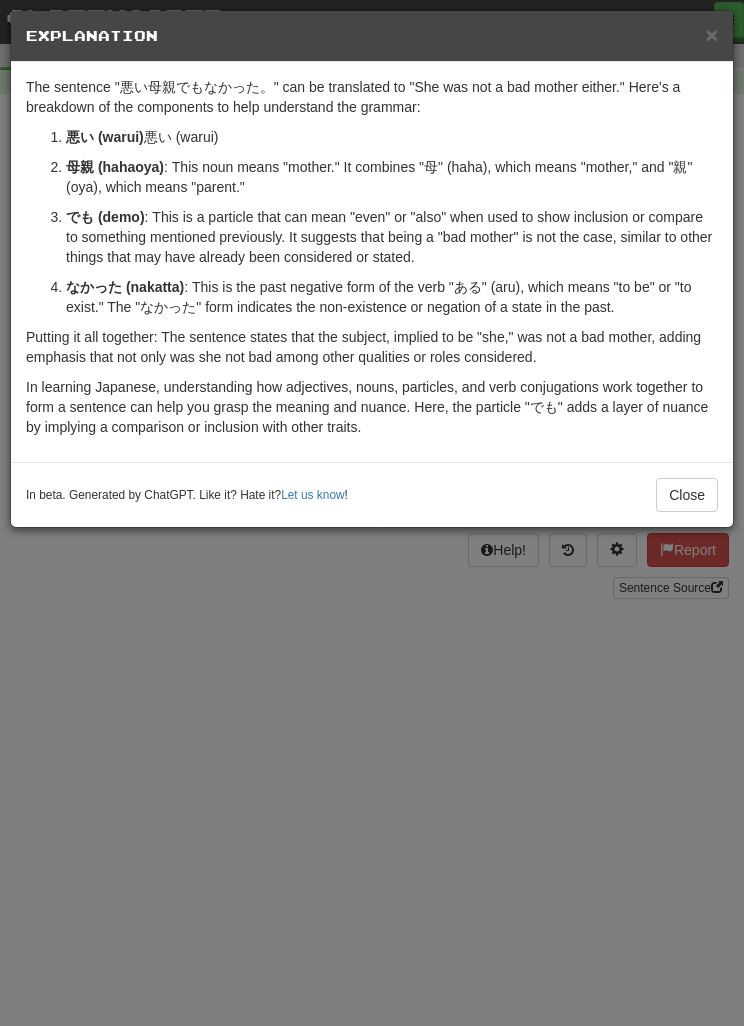 click on "悪い母親でもなかった。" at bounding box center (372, 513) 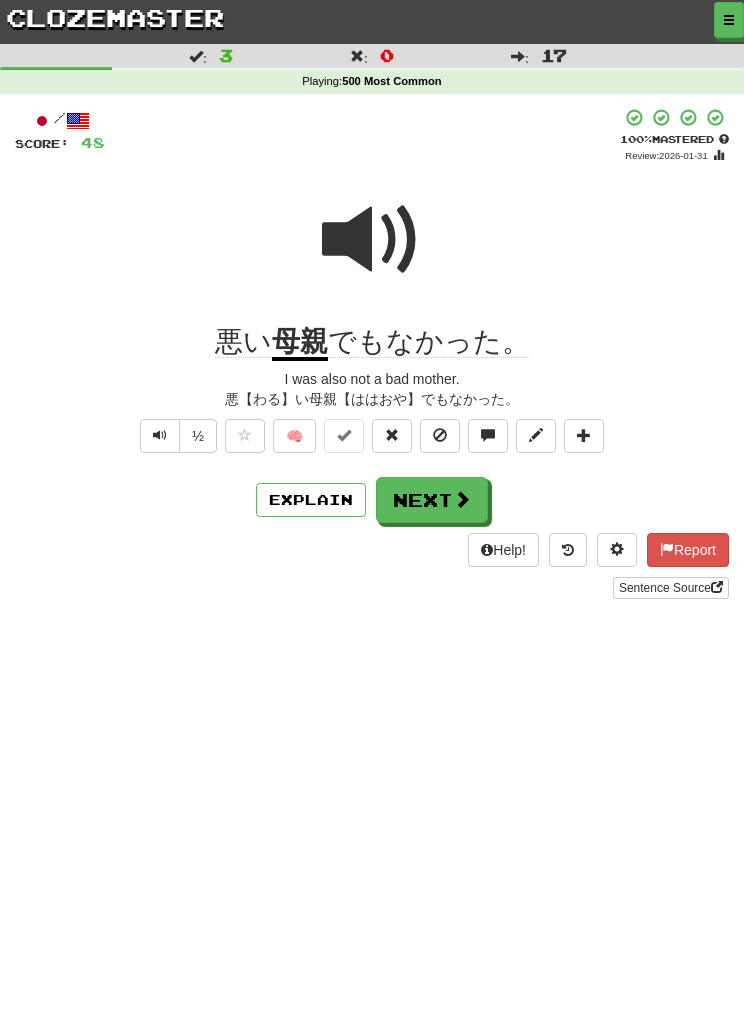 click on "Next" at bounding box center (432, 500) 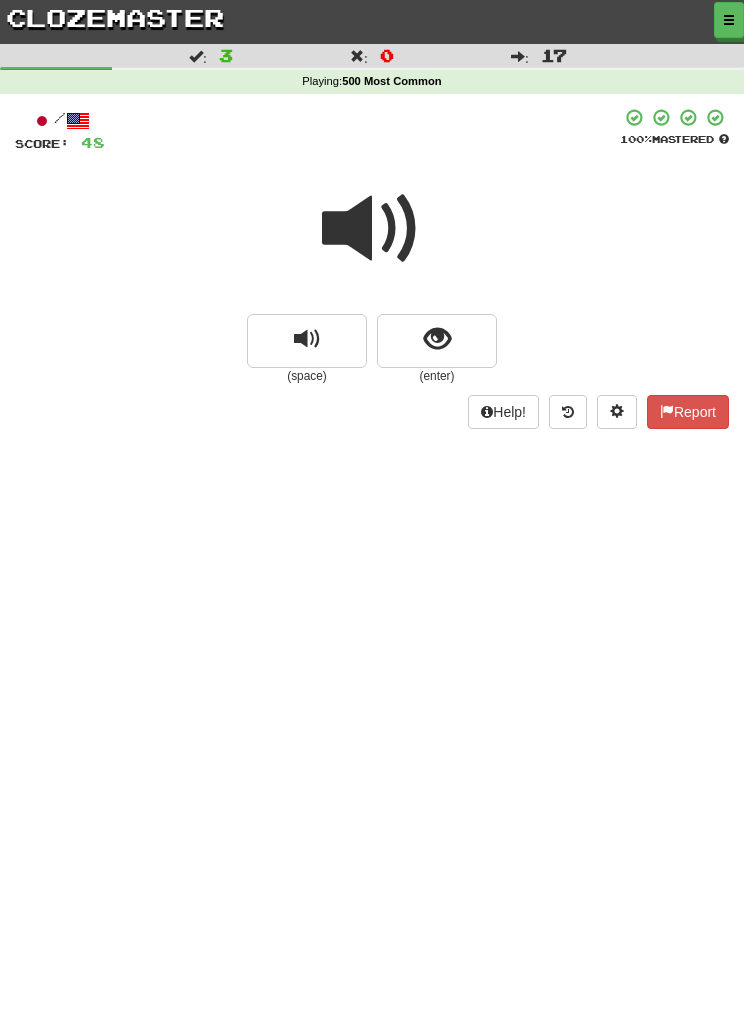 click at bounding box center [372, 229] 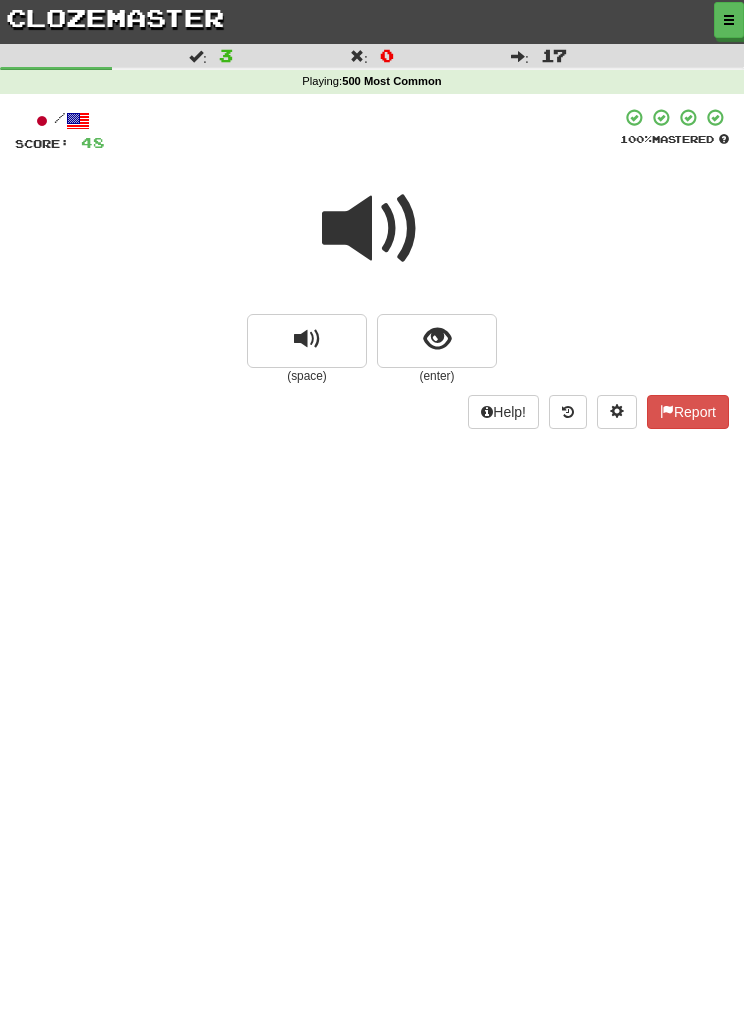 click at bounding box center (372, 229) 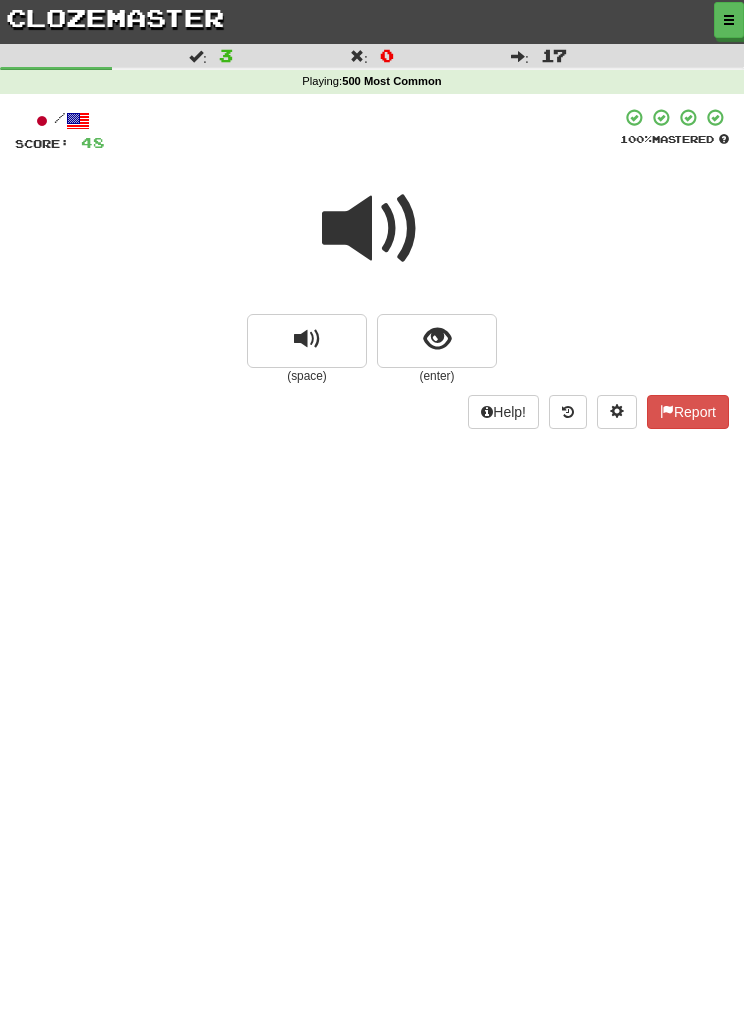 click at bounding box center [372, 229] 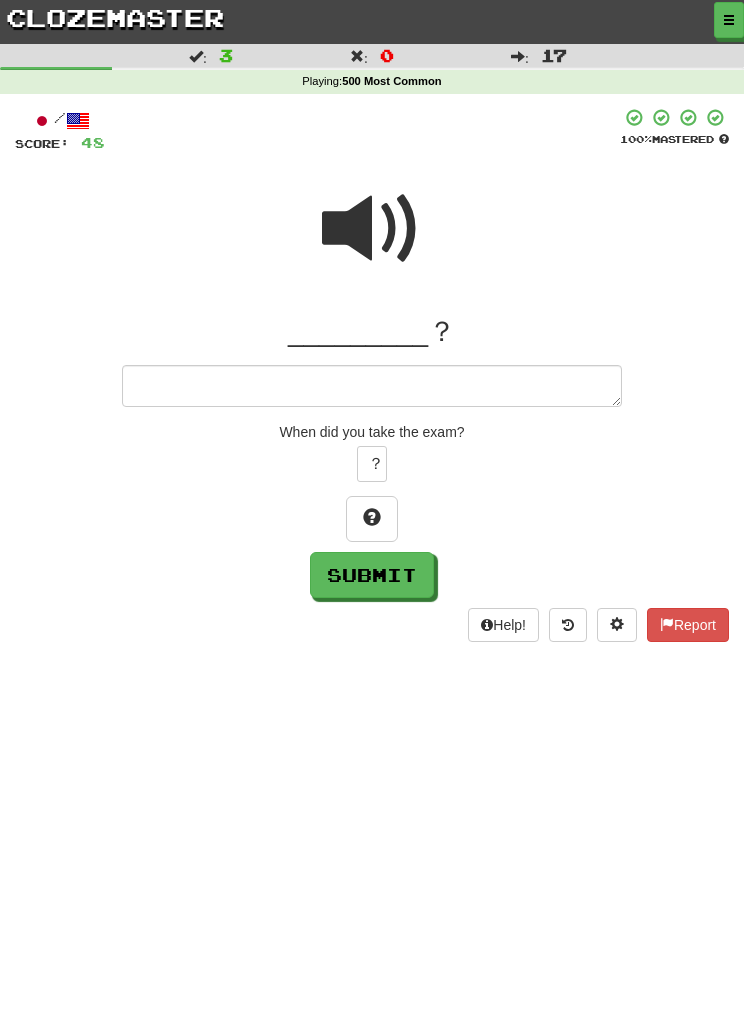 type on "*" 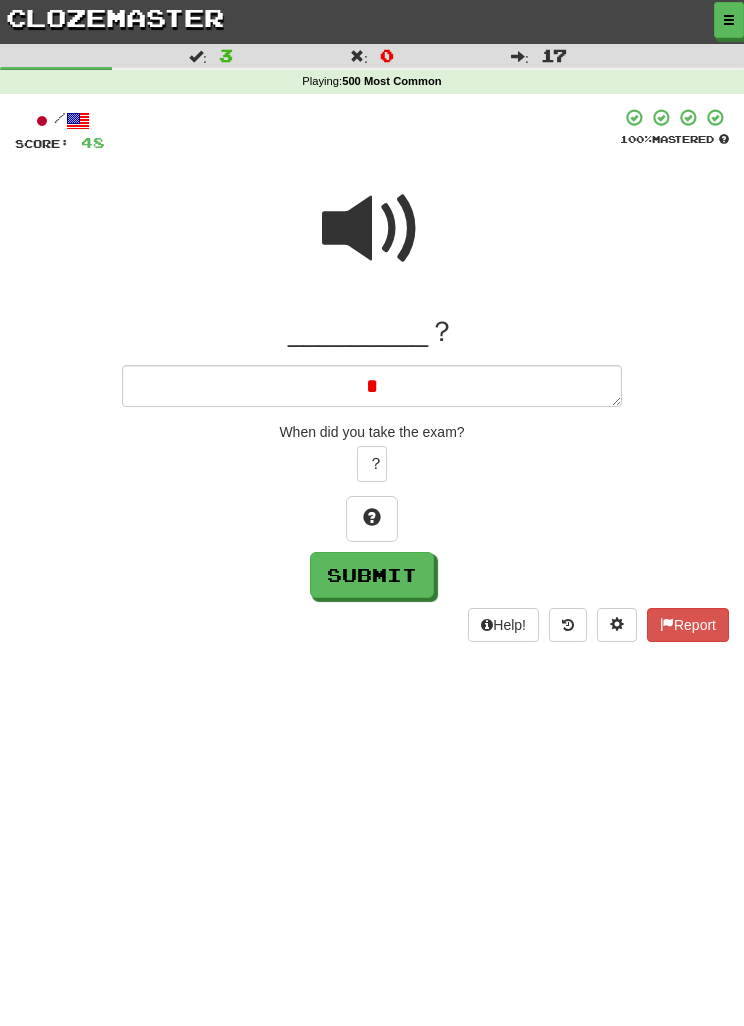 type on "*" 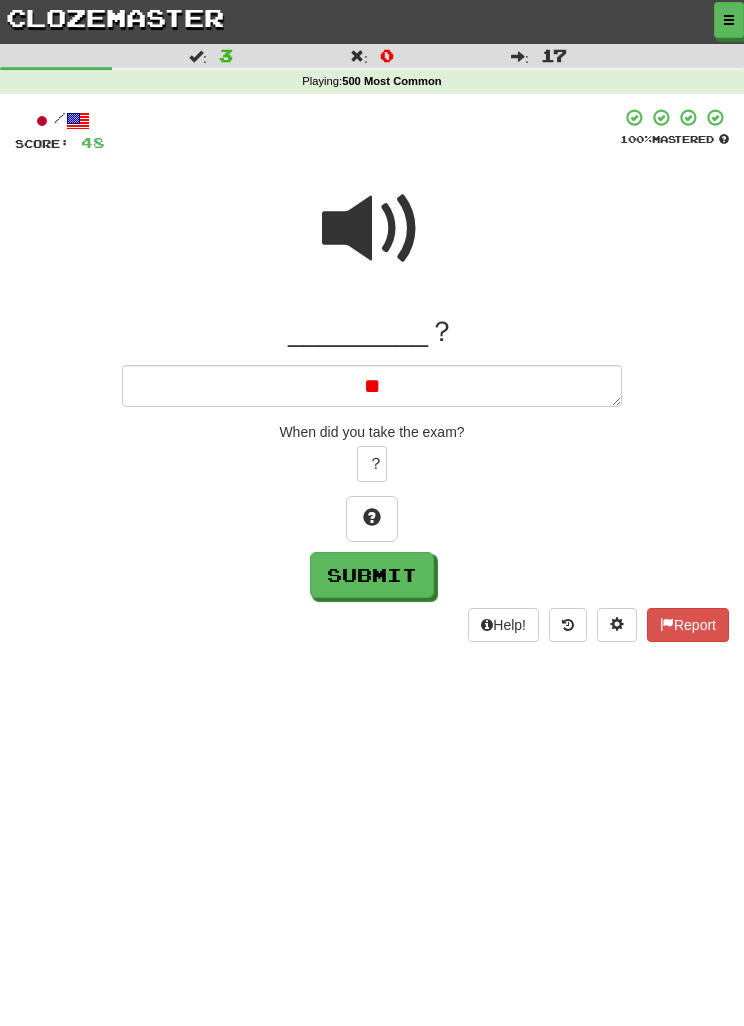 type on "**" 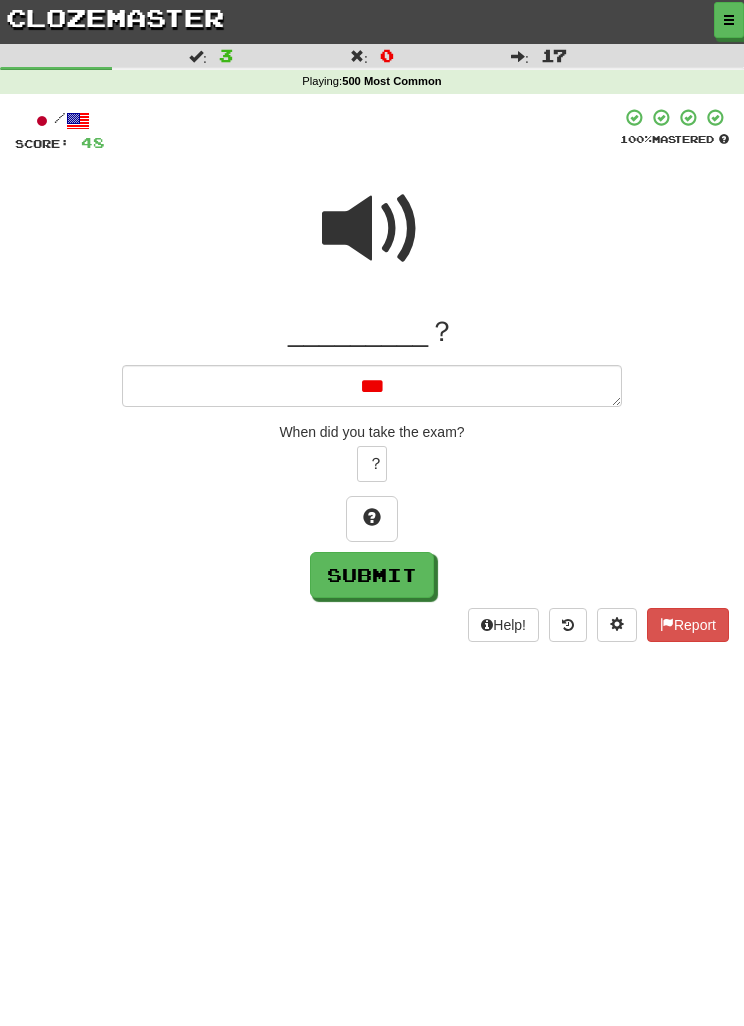 type on "***" 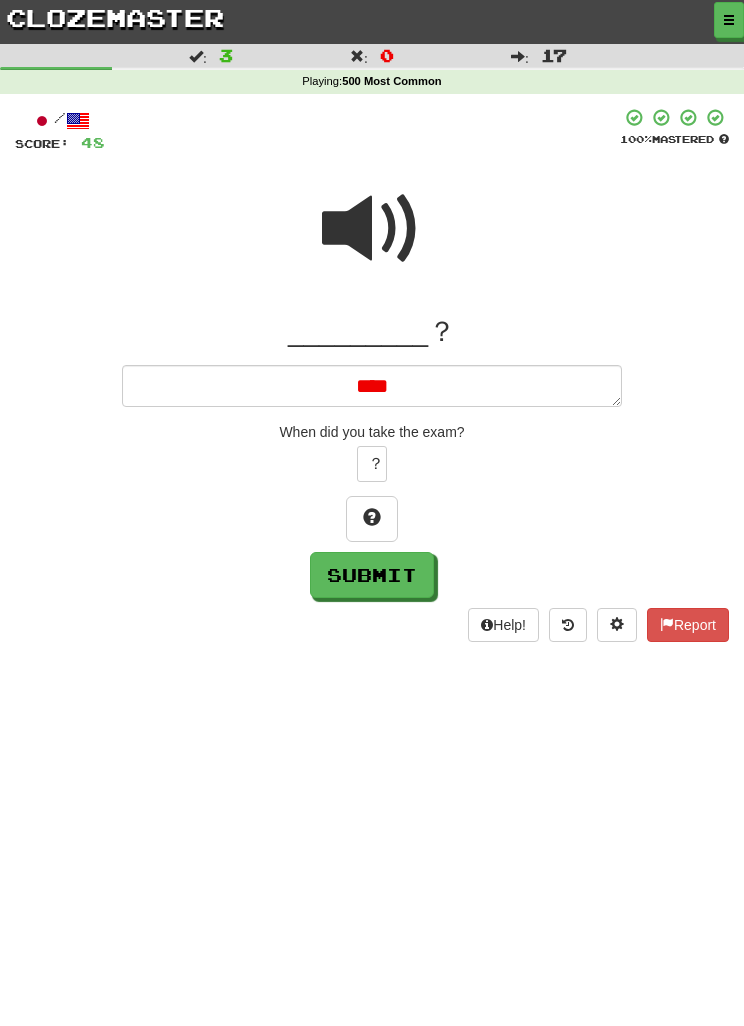 type on "*" 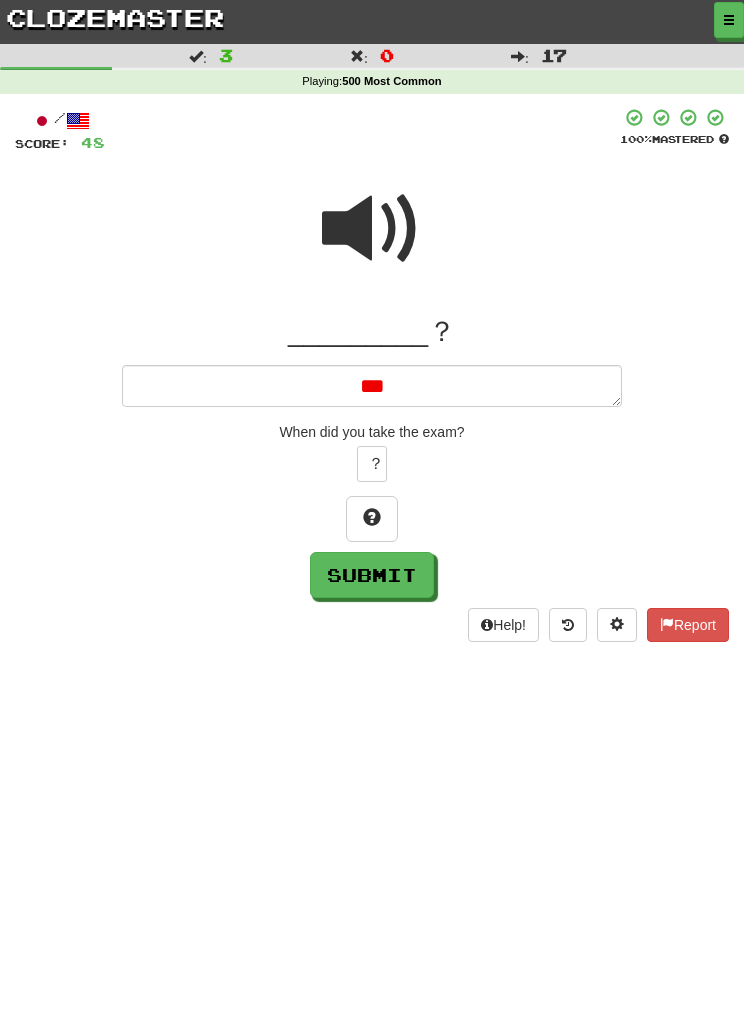 type on "*" 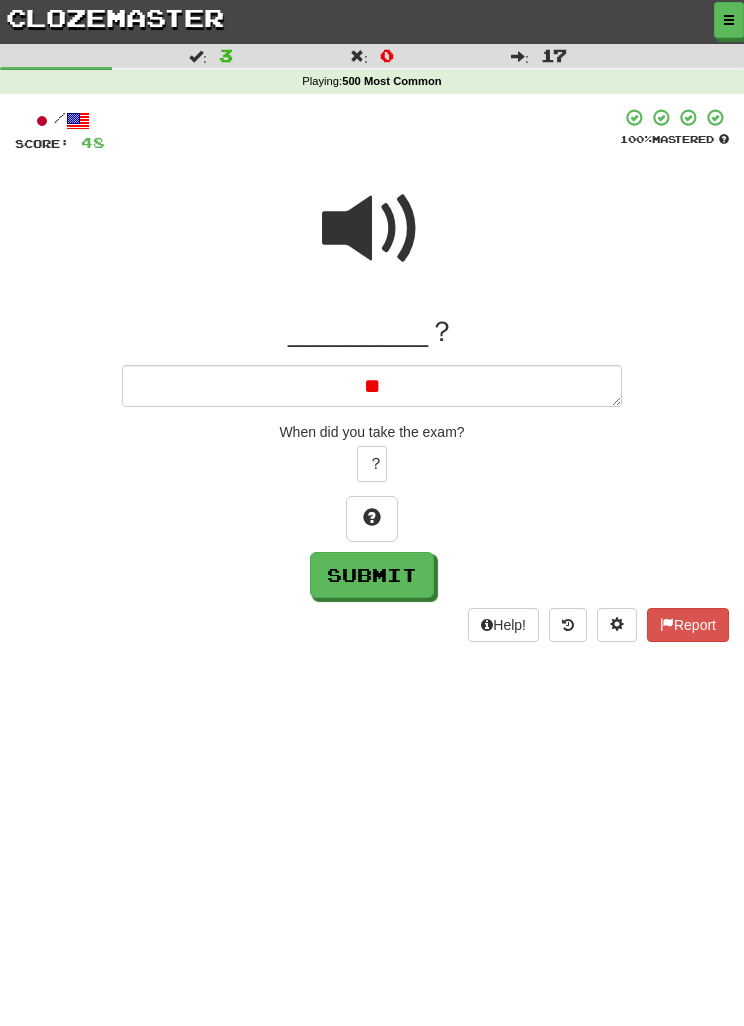 type on "*" 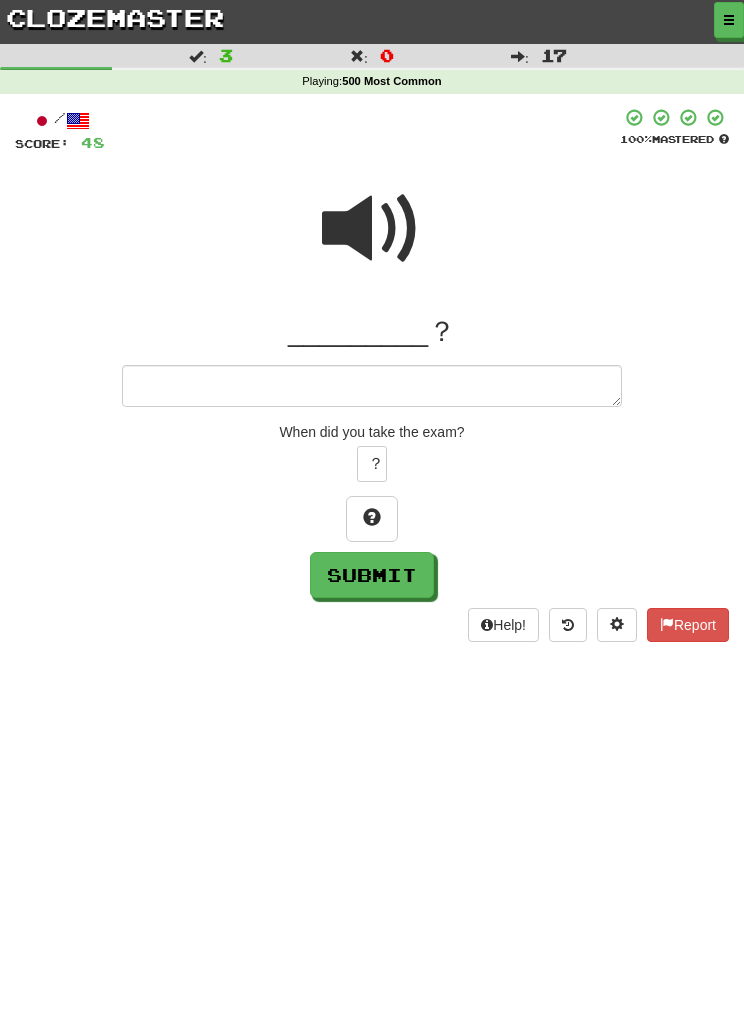 type on "*" 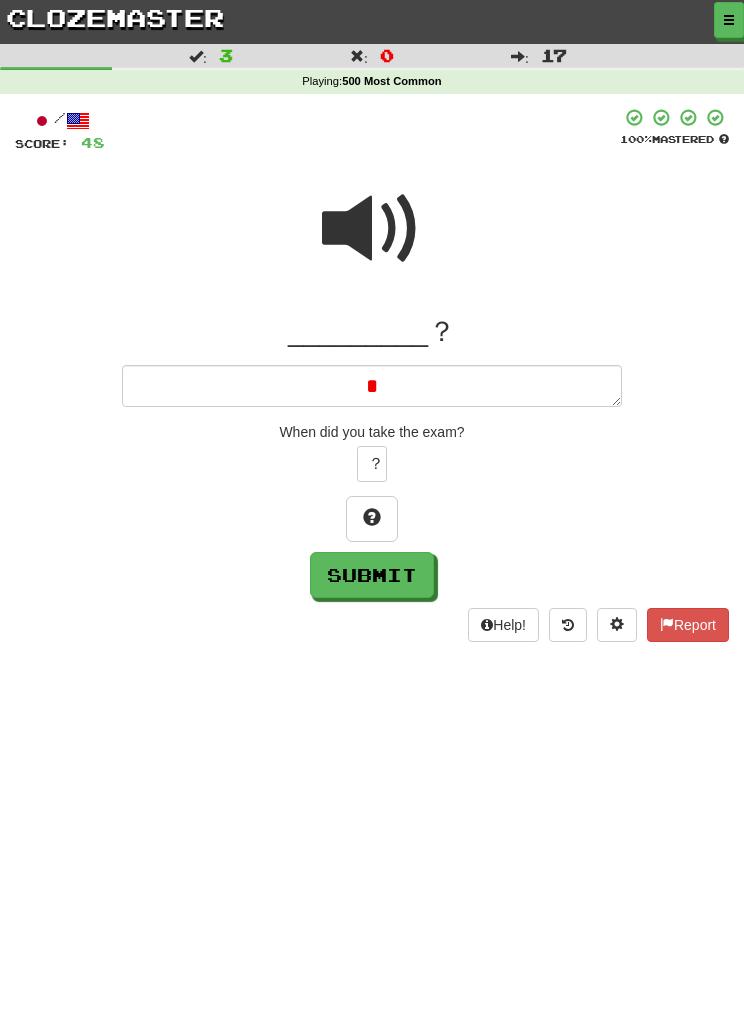 type on "*" 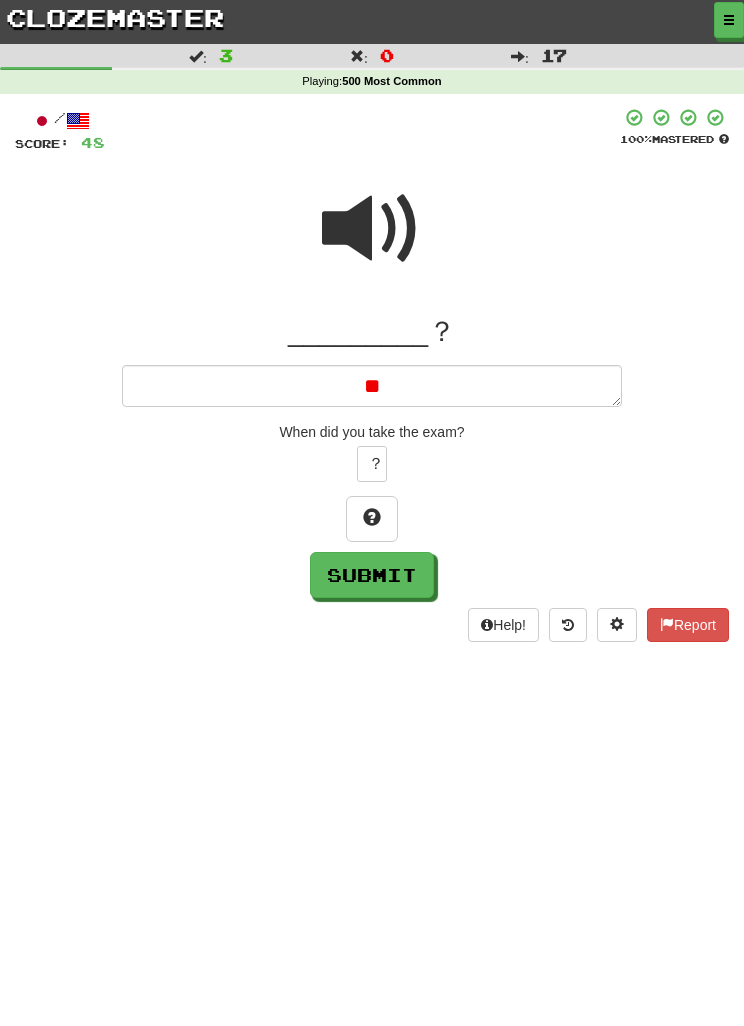 type on "**" 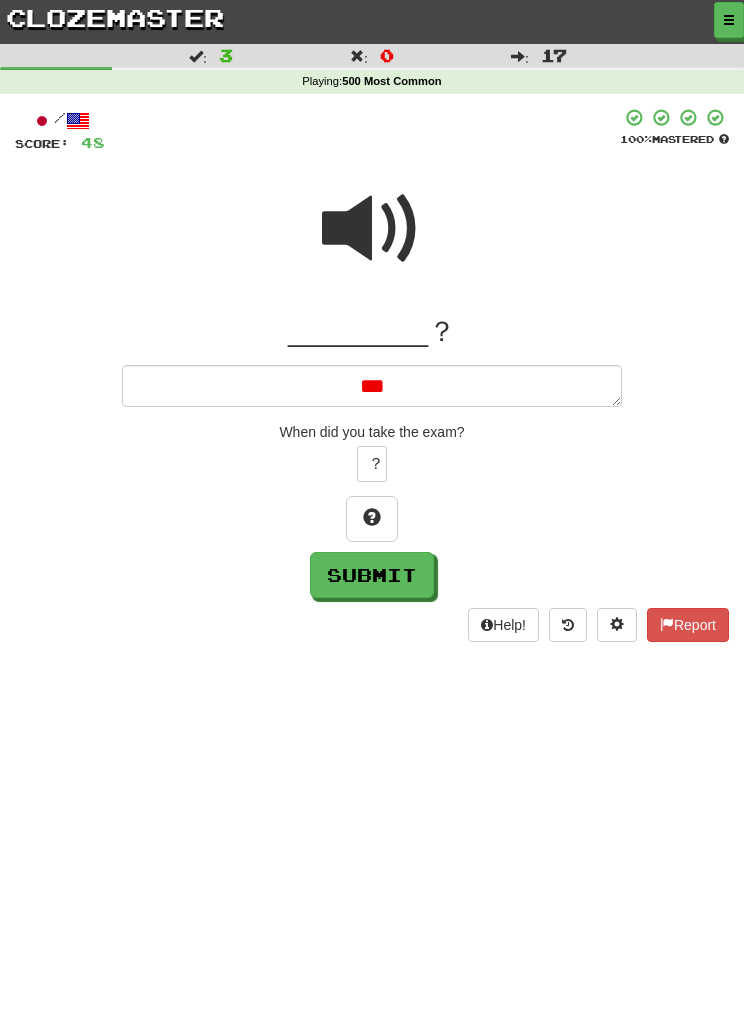 type on "*" 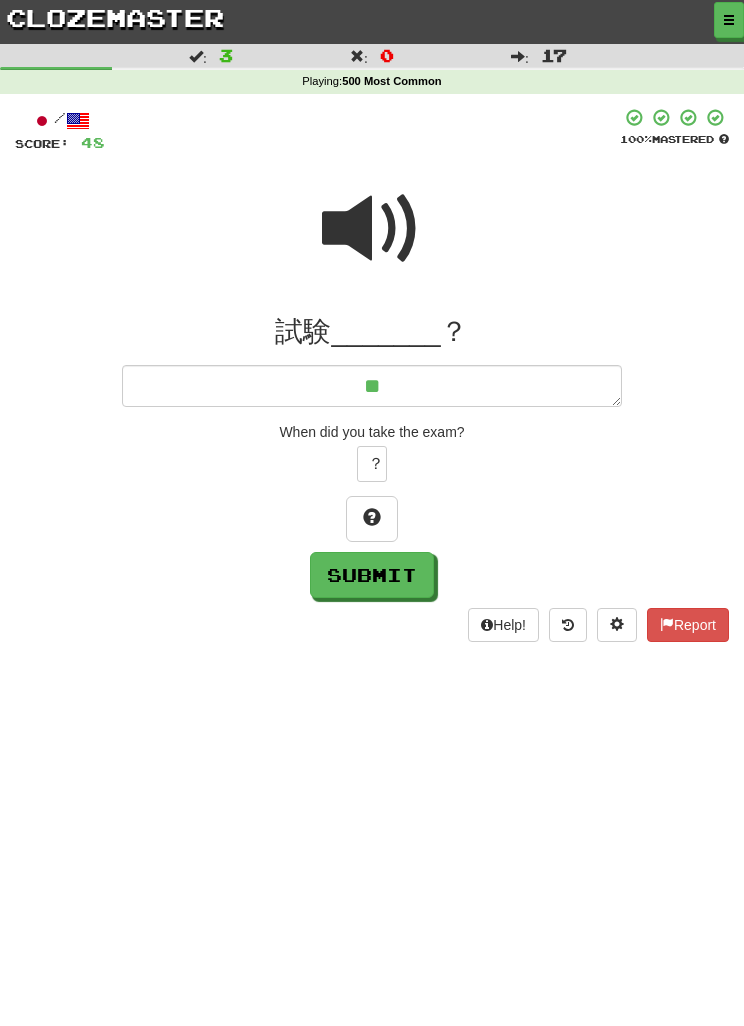 type on "*" 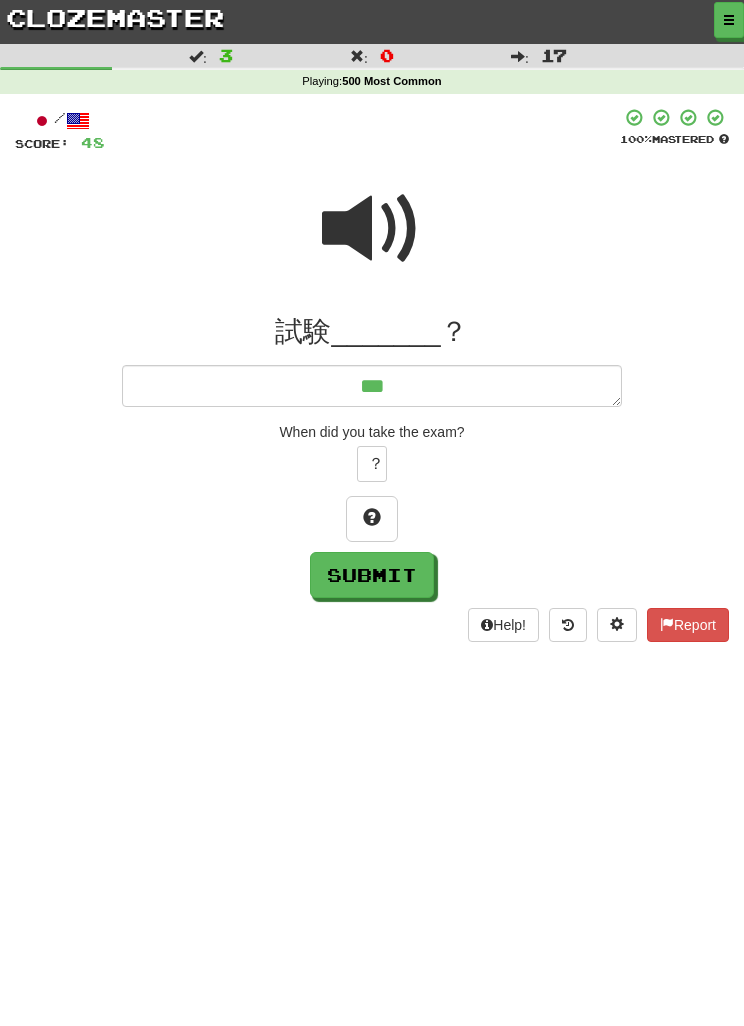type on "*" 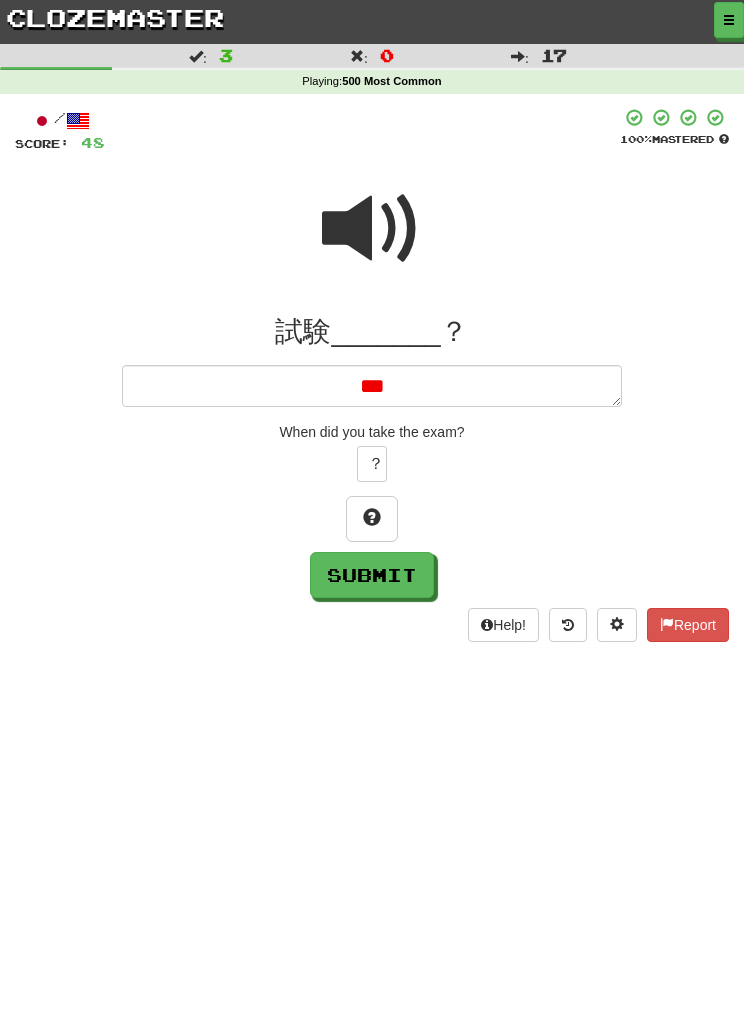 type on "**" 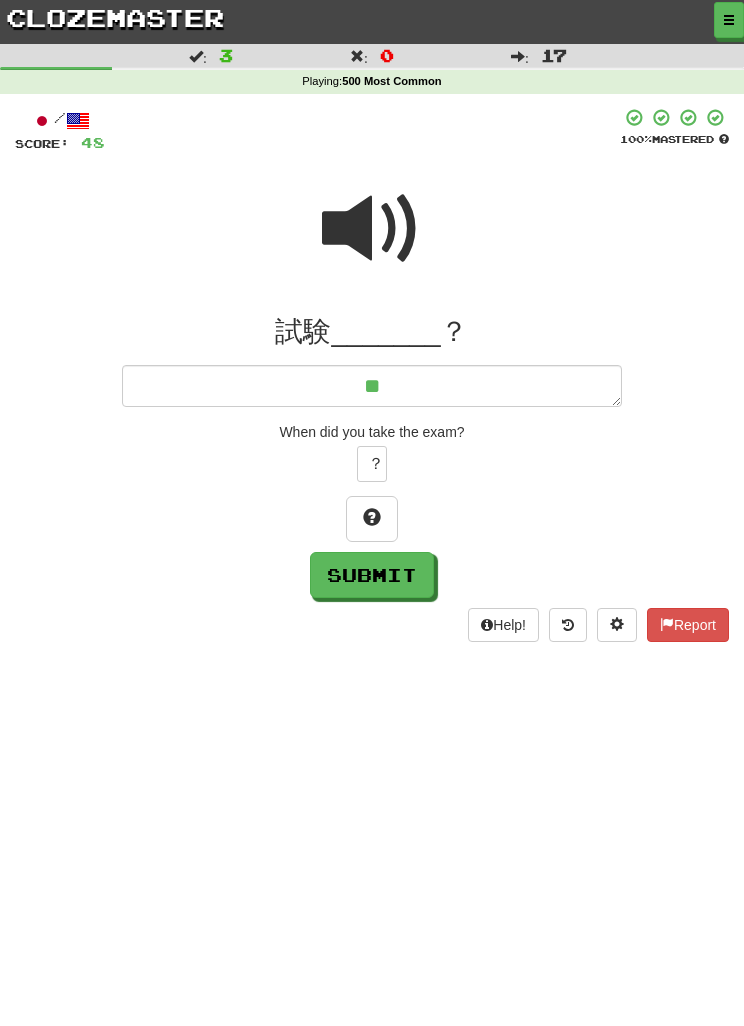 type on "*" 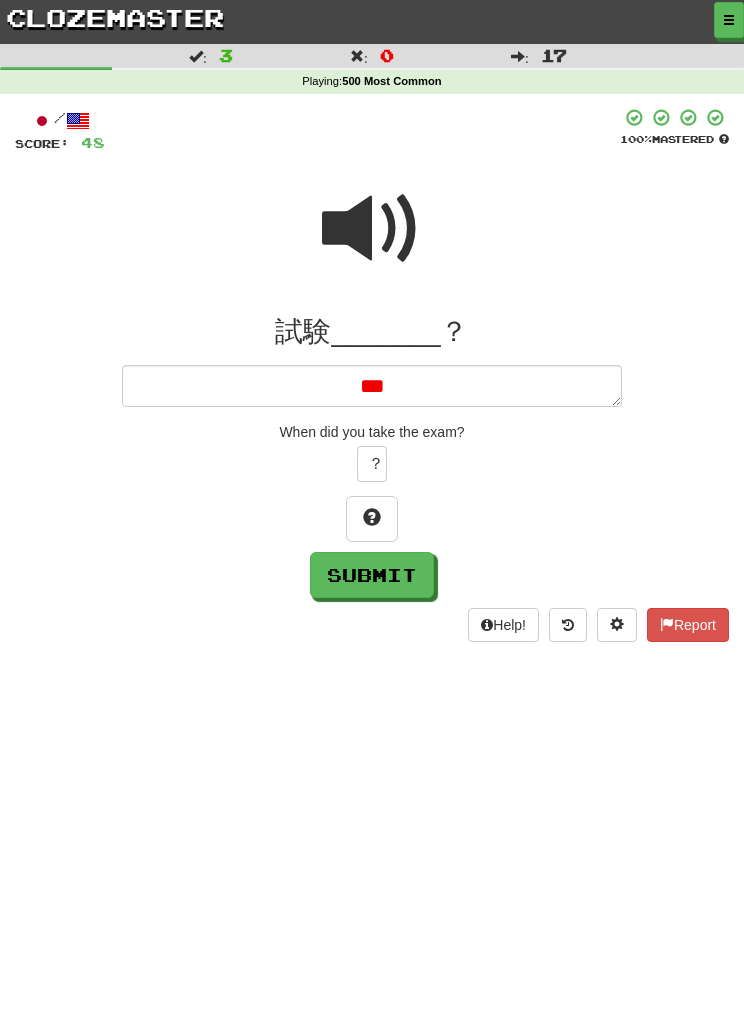 type on "*" 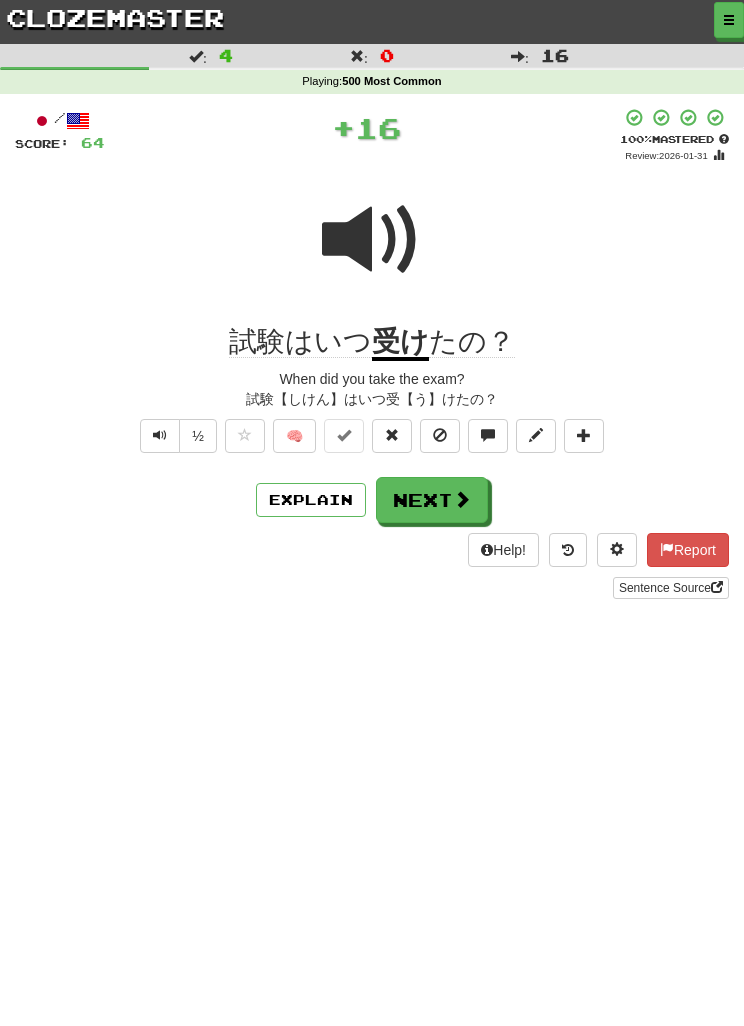 click on "Next" at bounding box center [432, 500] 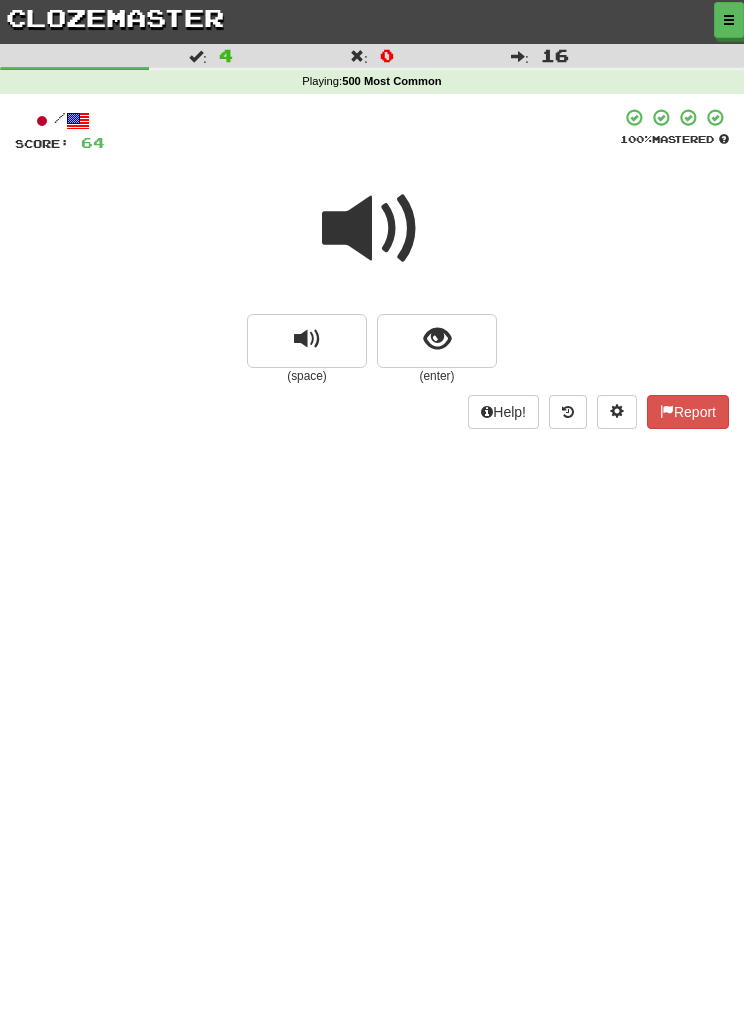 click at bounding box center [437, 341] 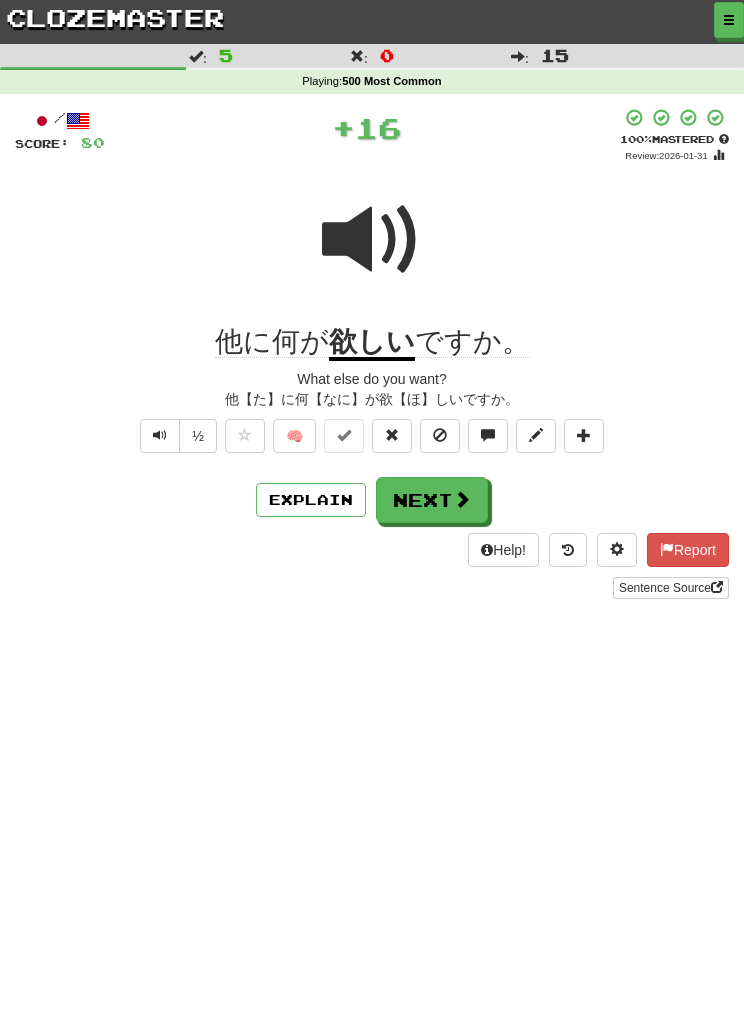 click on "Next" at bounding box center (432, 500) 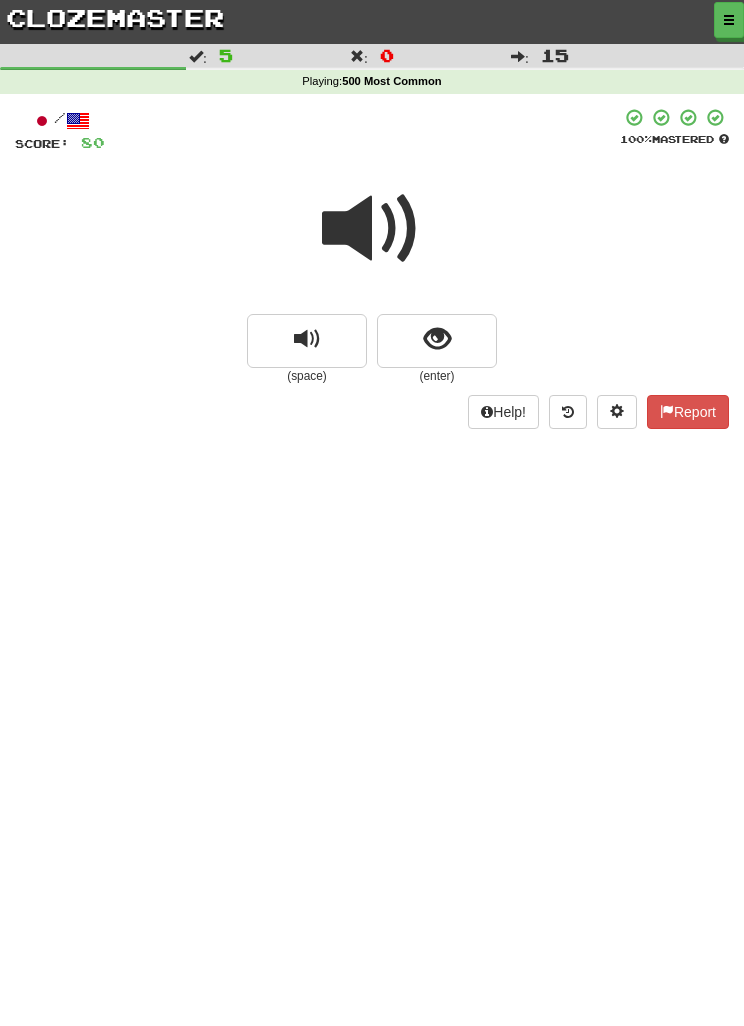 click at bounding box center (437, 339) 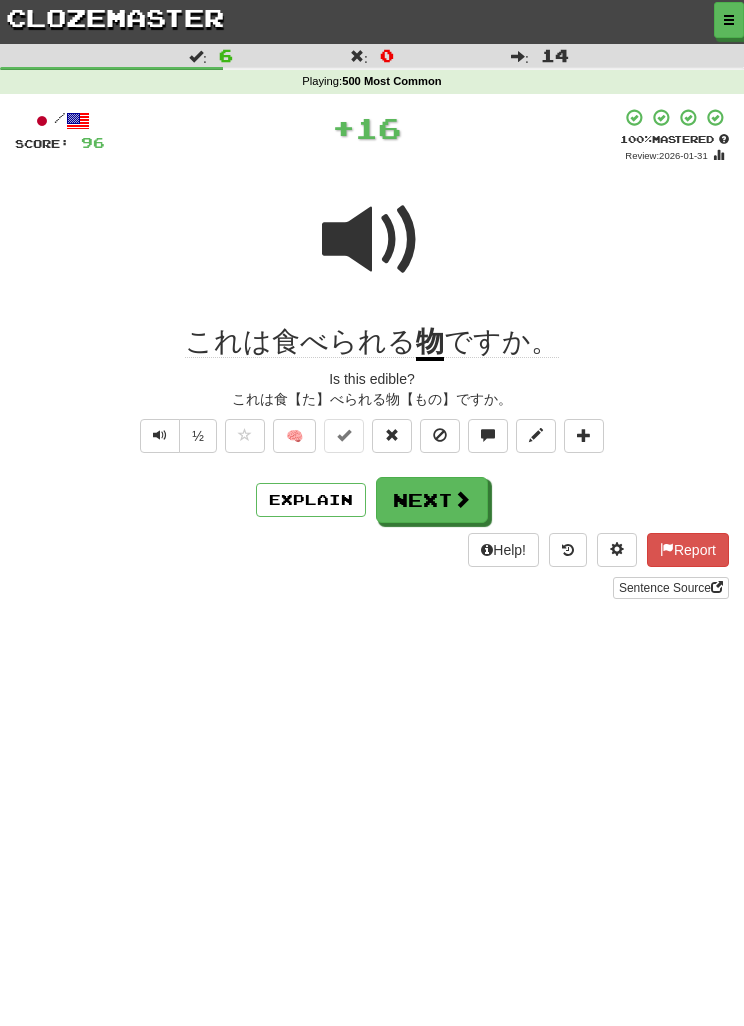 click on "Next" at bounding box center [432, 500] 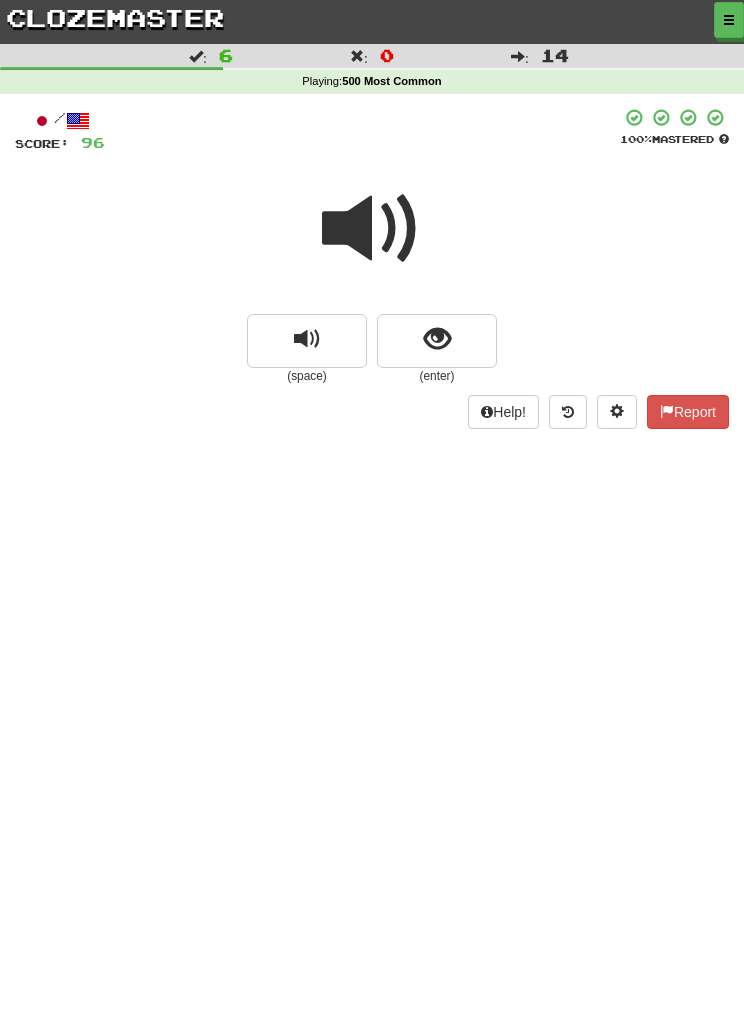 click at bounding box center (437, 341) 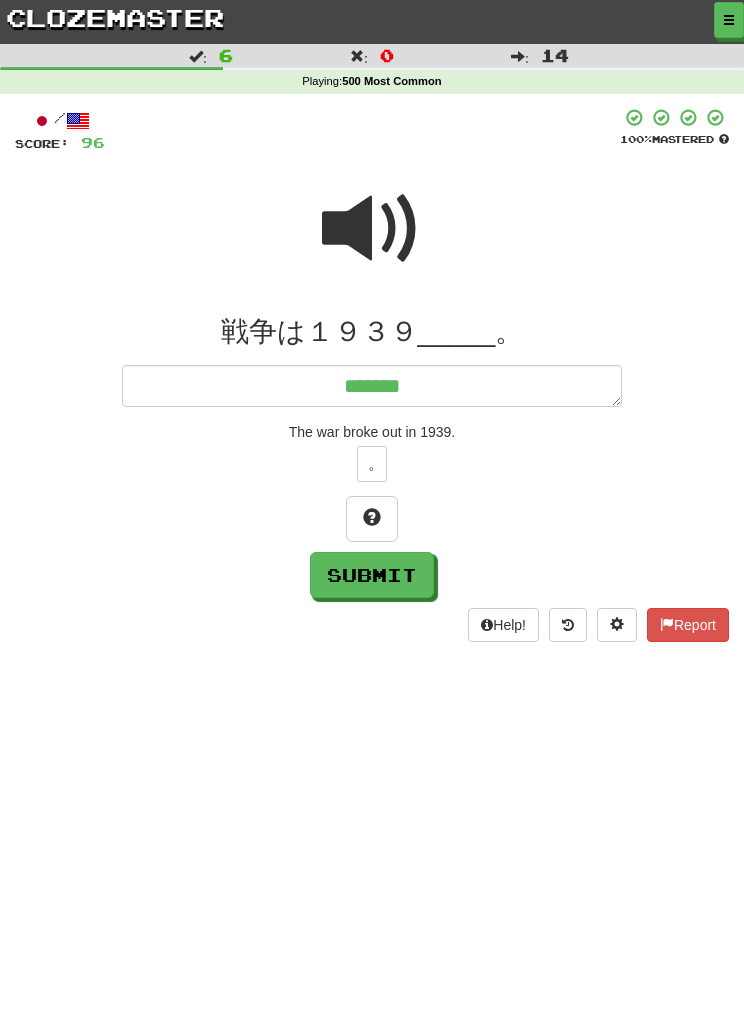 click at bounding box center [372, 229] 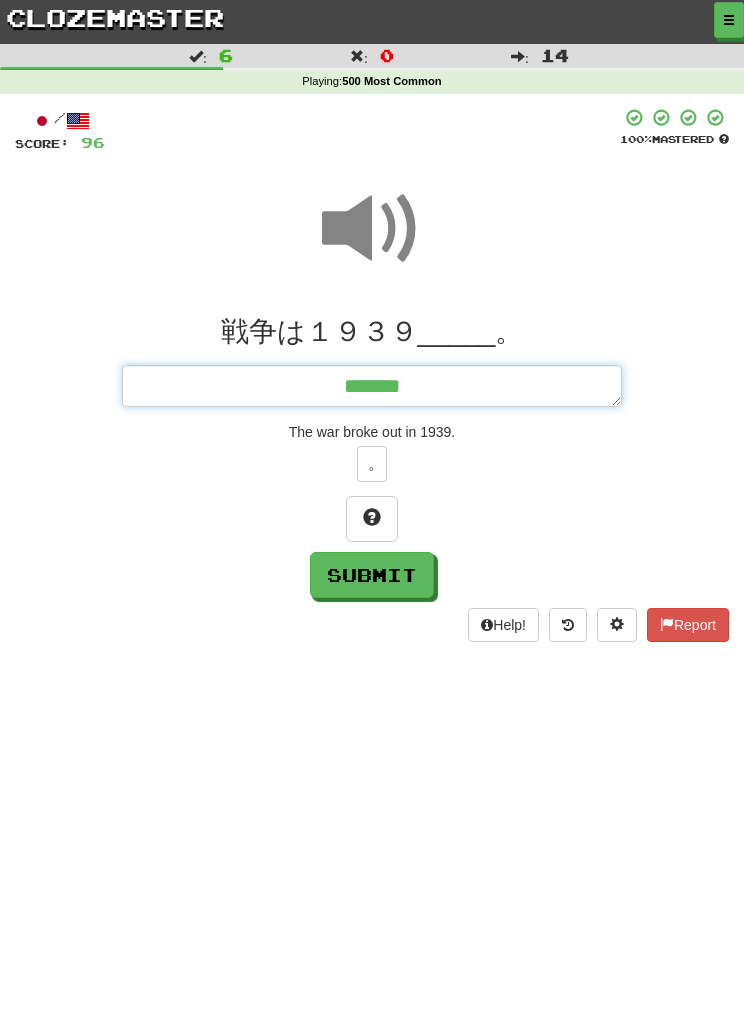 click on "*******" at bounding box center [372, 386] 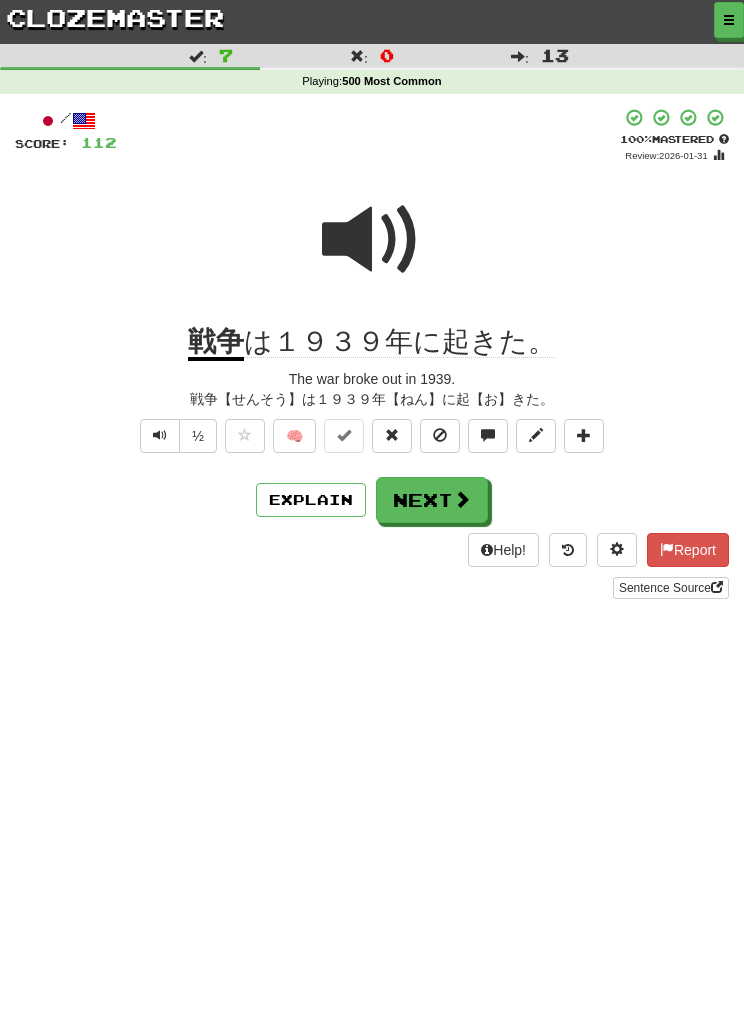 click on "Next" at bounding box center [432, 500] 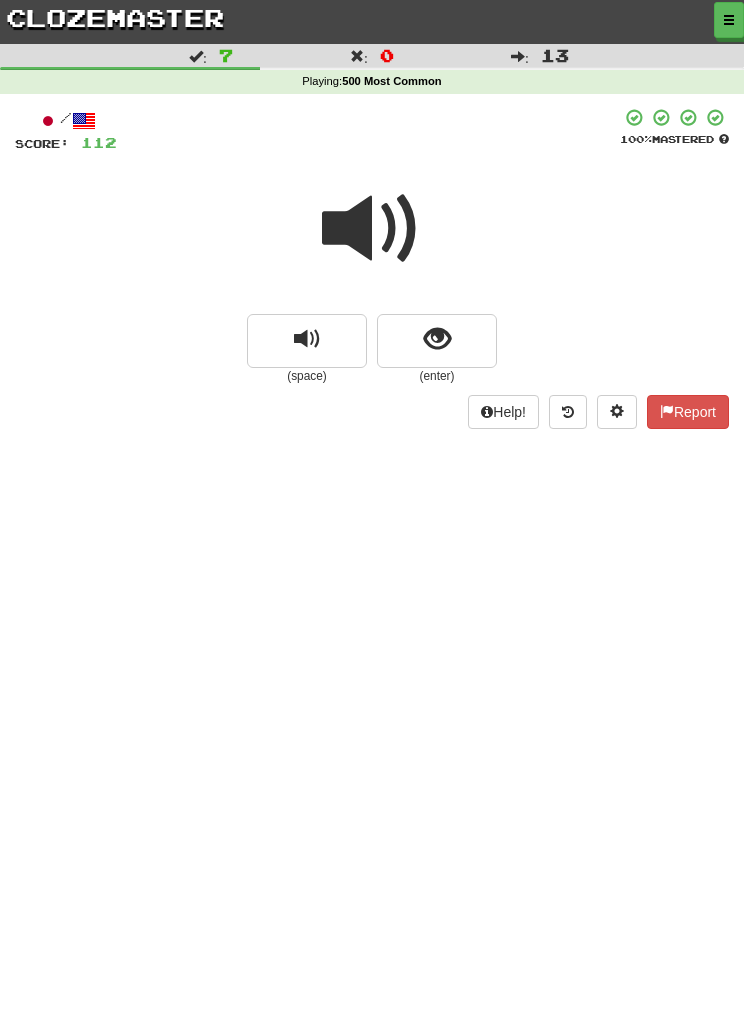 click at bounding box center [372, 229] 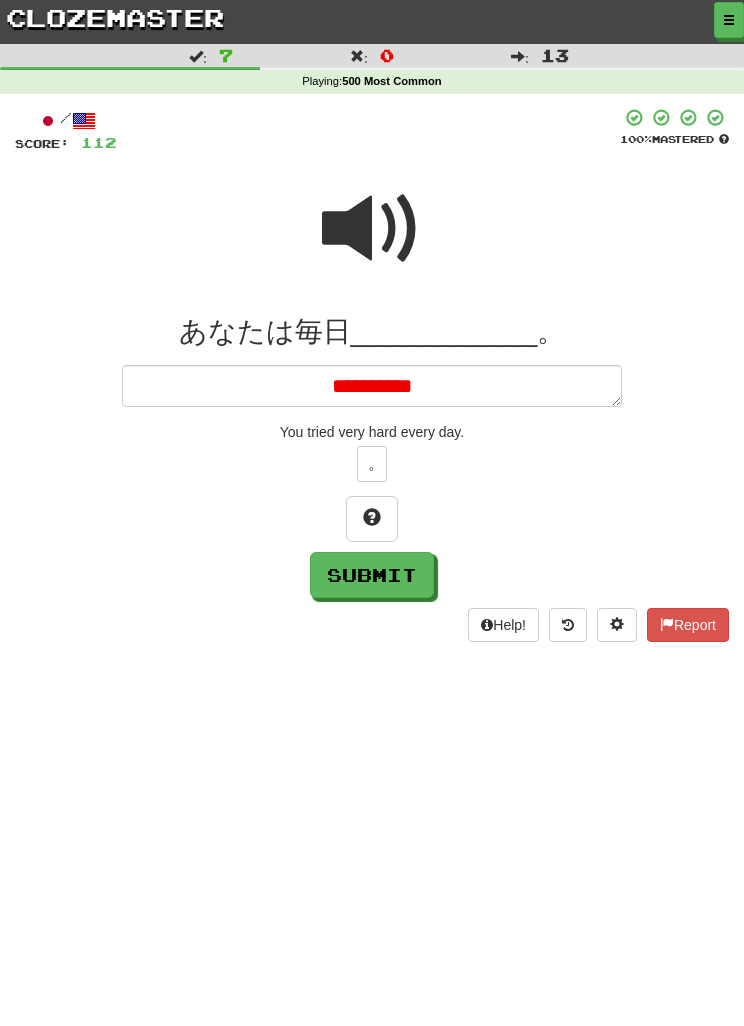 click at bounding box center [372, 229] 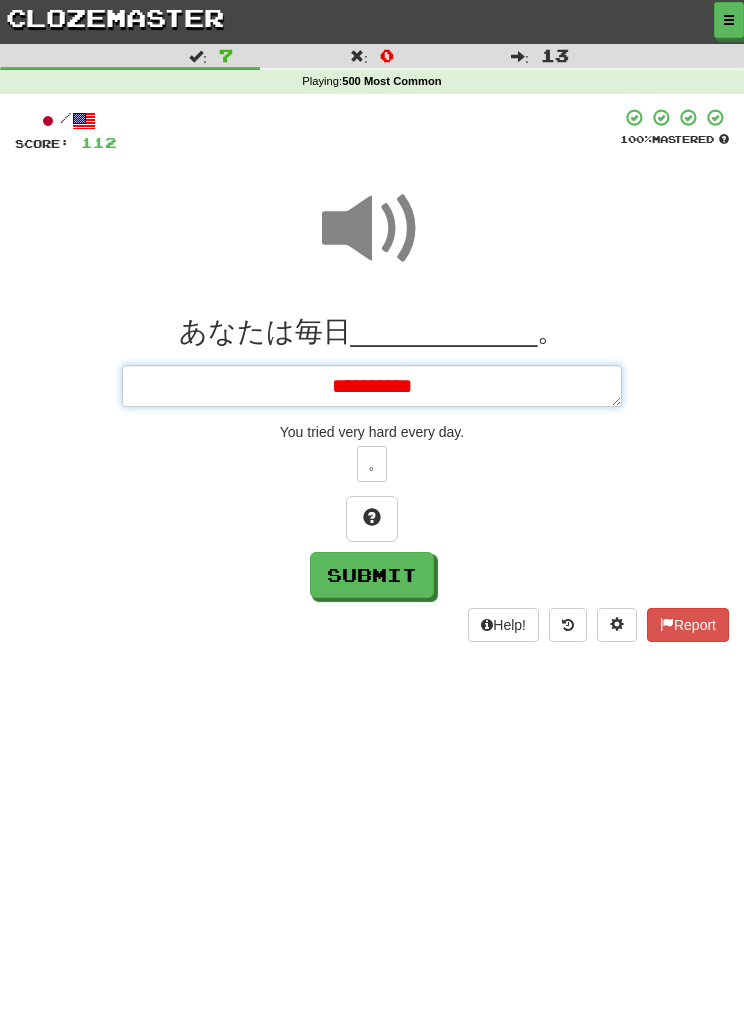 click on "**********" at bounding box center (372, 386) 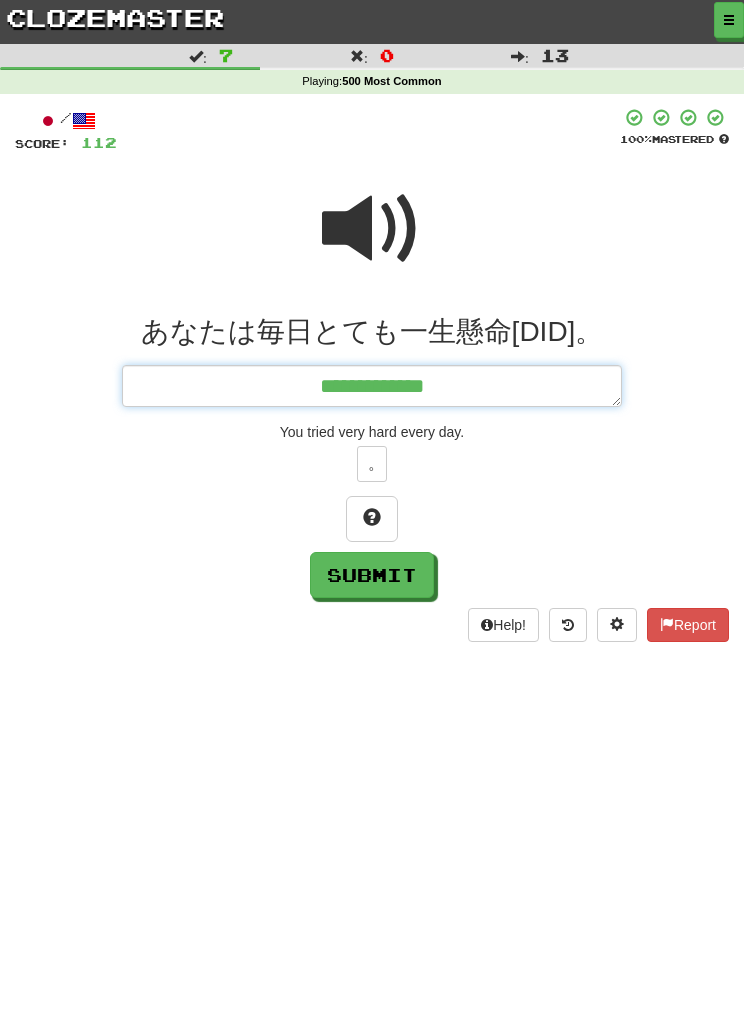 click on "**********" at bounding box center [372, 386] 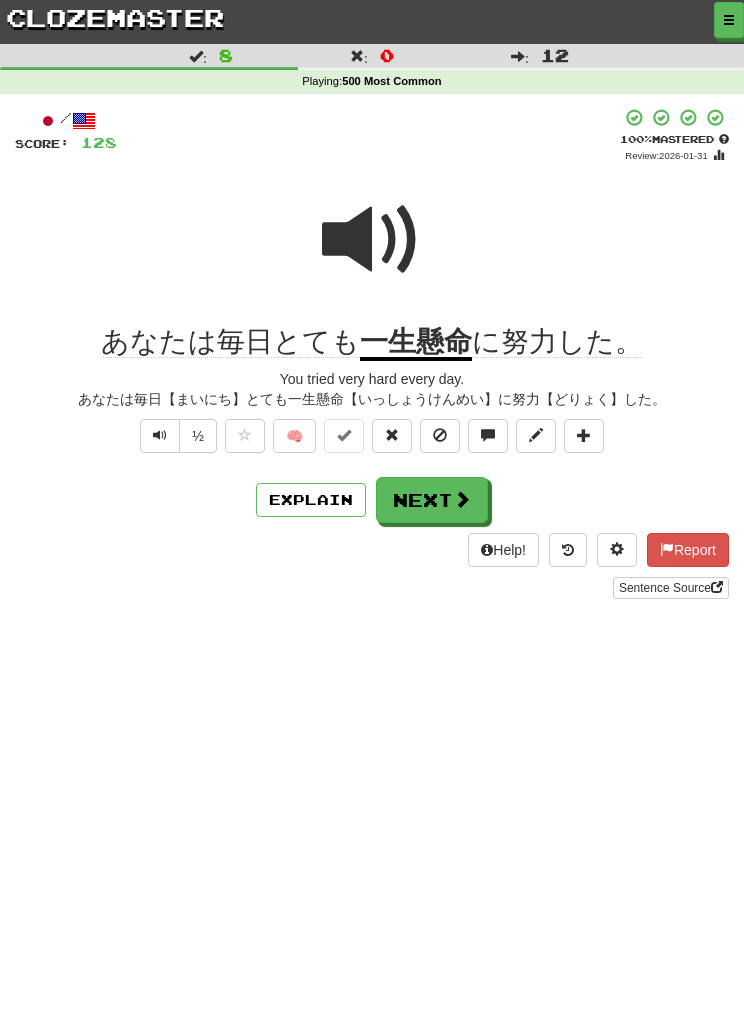 click on "Next" at bounding box center (432, 500) 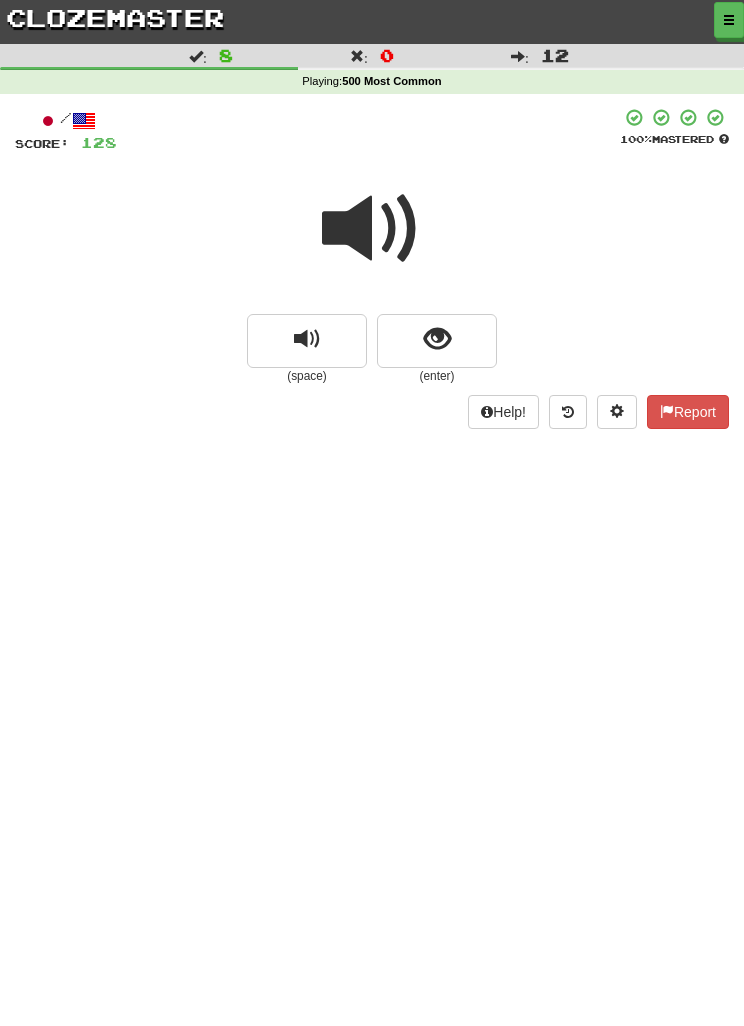 click at bounding box center (372, 229) 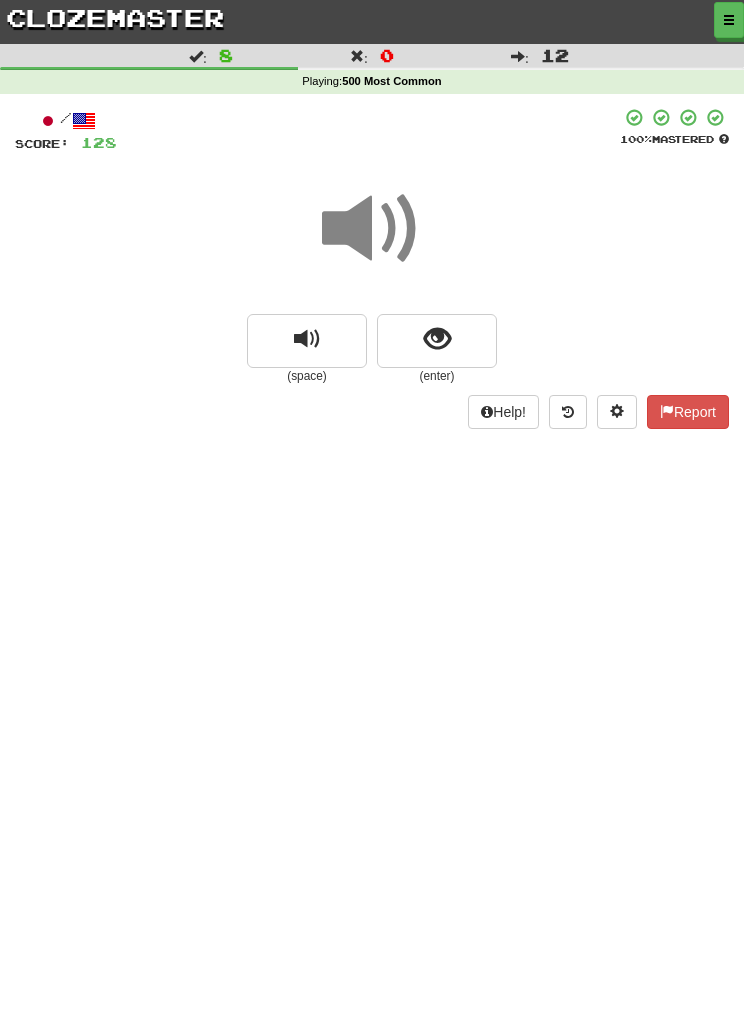 click at bounding box center (437, 341) 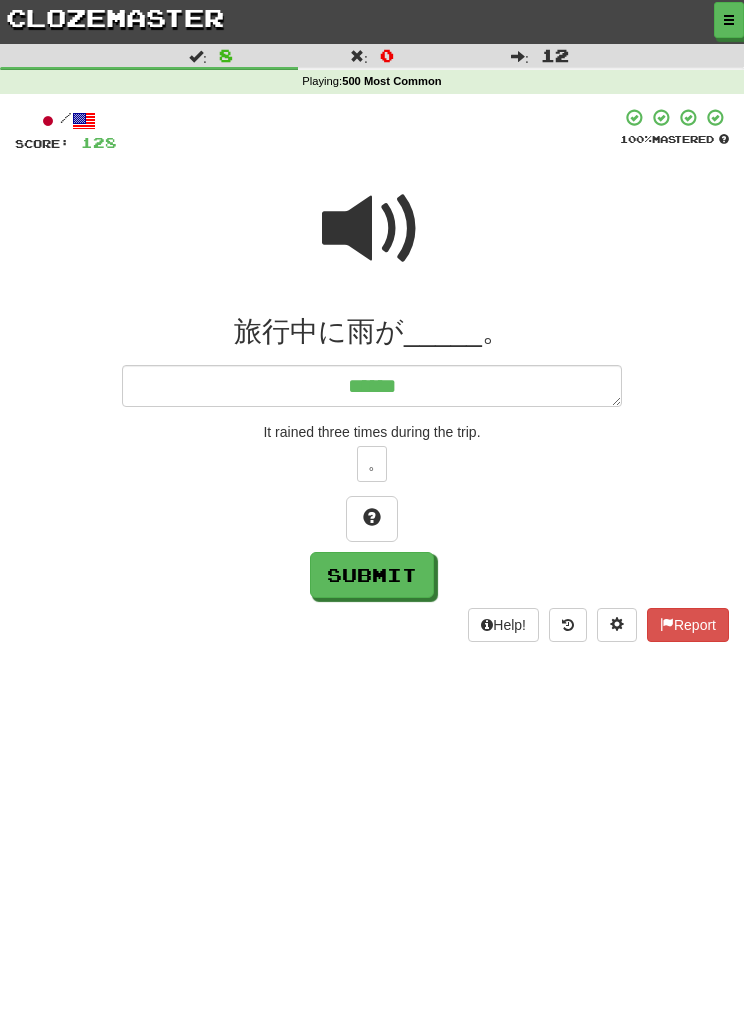 click at bounding box center [372, 229] 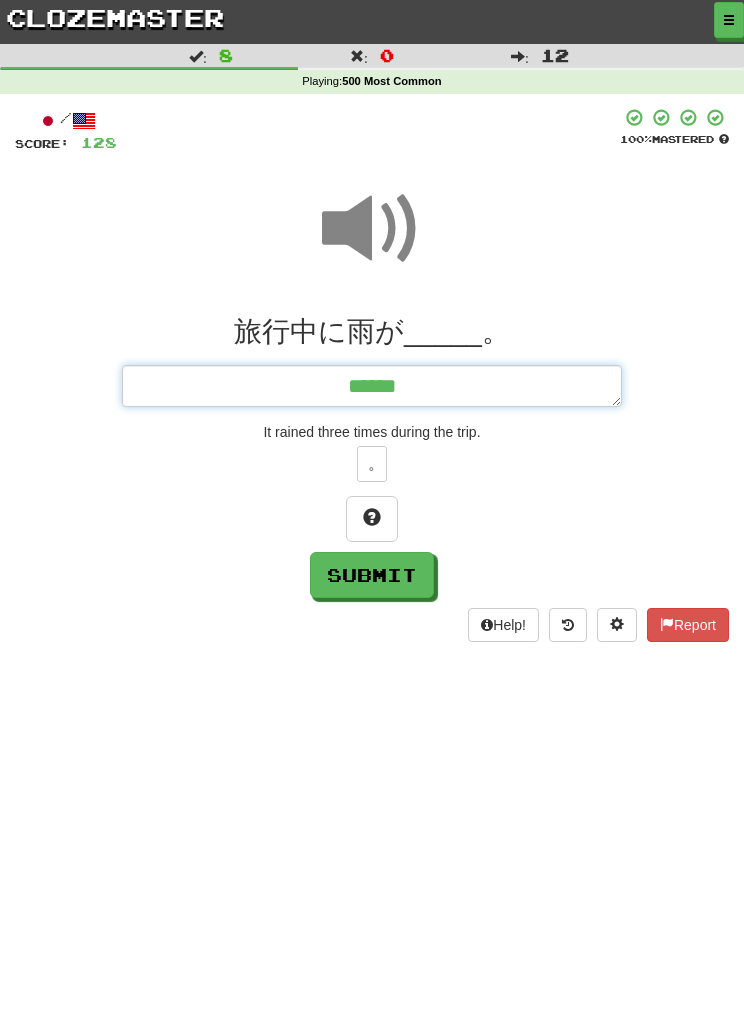 click on "******" at bounding box center [372, 386] 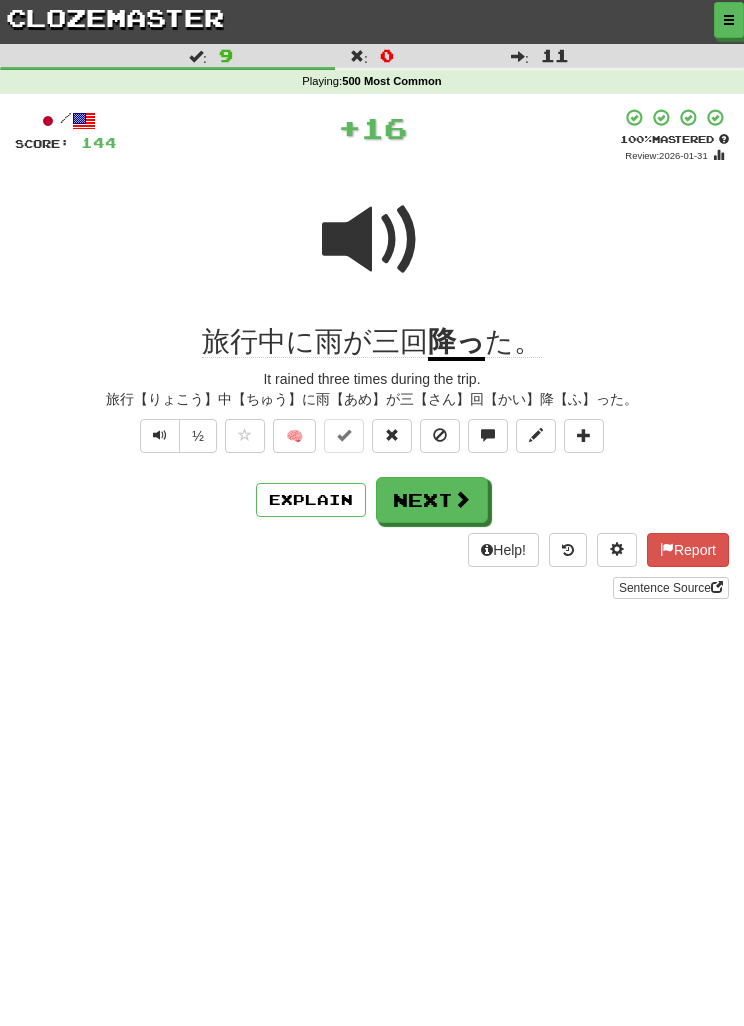 click on "Next" at bounding box center (432, 500) 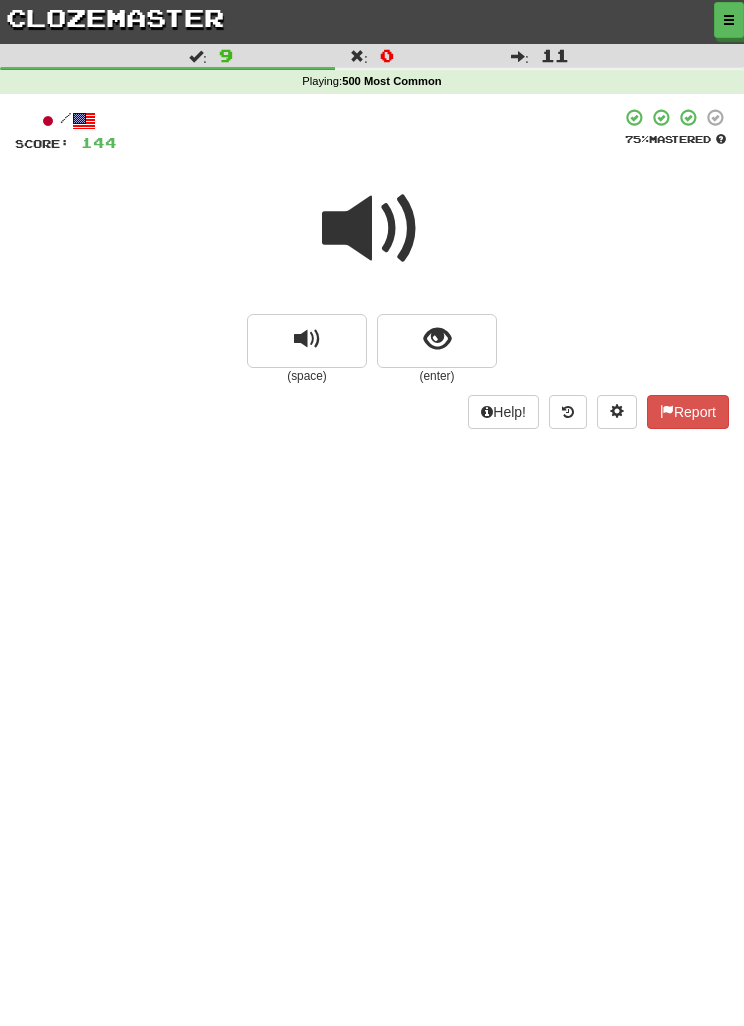 click at bounding box center [437, 339] 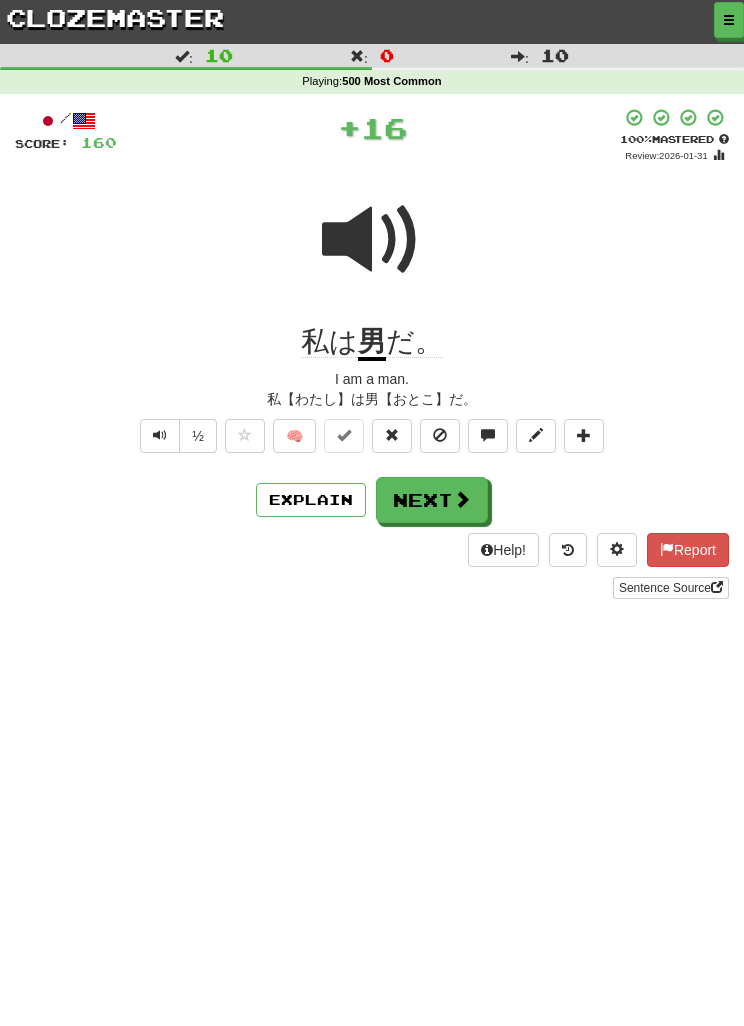 click on "Dashboard
Clozemaster
[PERSON]
/
Toggle Dropdown
Dashboard
Leaderboard
Activity Feed
Notifications
Profile
Discussions
Deutsch
/
English
Streak:
415
Review:
24,673
Daily Goal:  1588 /500
Euskara
/
English
Streak:
415
Review:
35
Points Today: 280
Français
/
English
Streak:
415
Review:
25,473
Daily Goal:  536 /200
Íslenska
/
English
Streak:
553
Review:
80
Daily Goal:  464 /100
Italiano
/
English
Streak:
65
Review:
9
Points Today: 584
Latina
/
English
Streak:
770
Review:
5,241
Points Today: 108
Ελληνικά
/
English
Streak:
477
Review:
120" at bounding box center [372, 513] 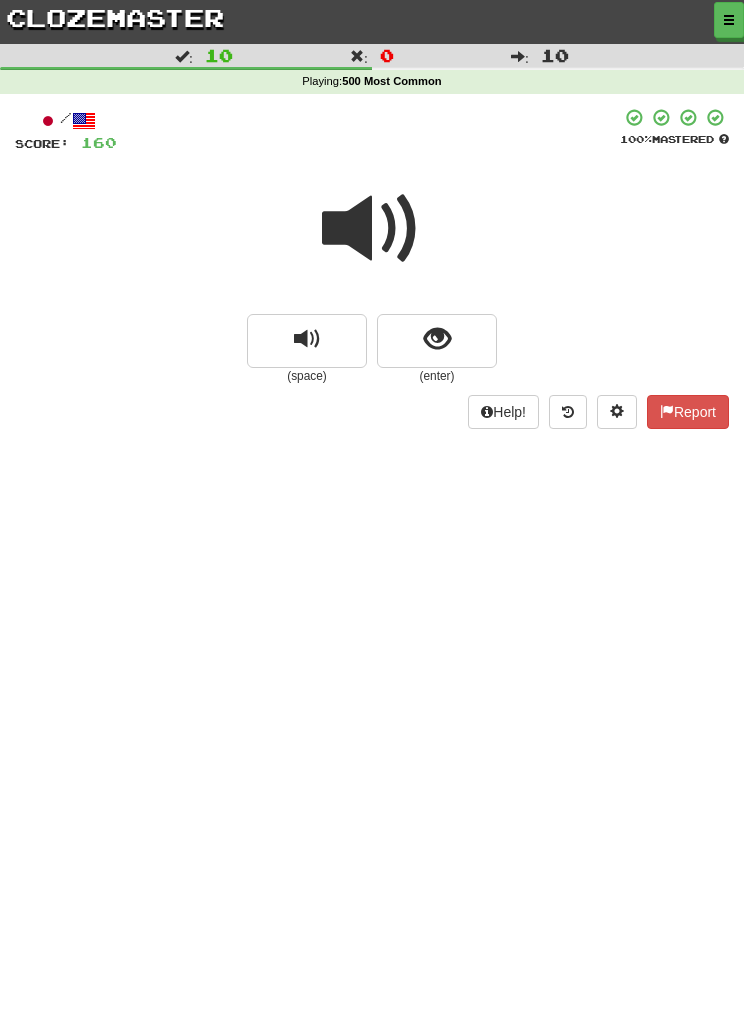 click at bounding box center [437, 339] 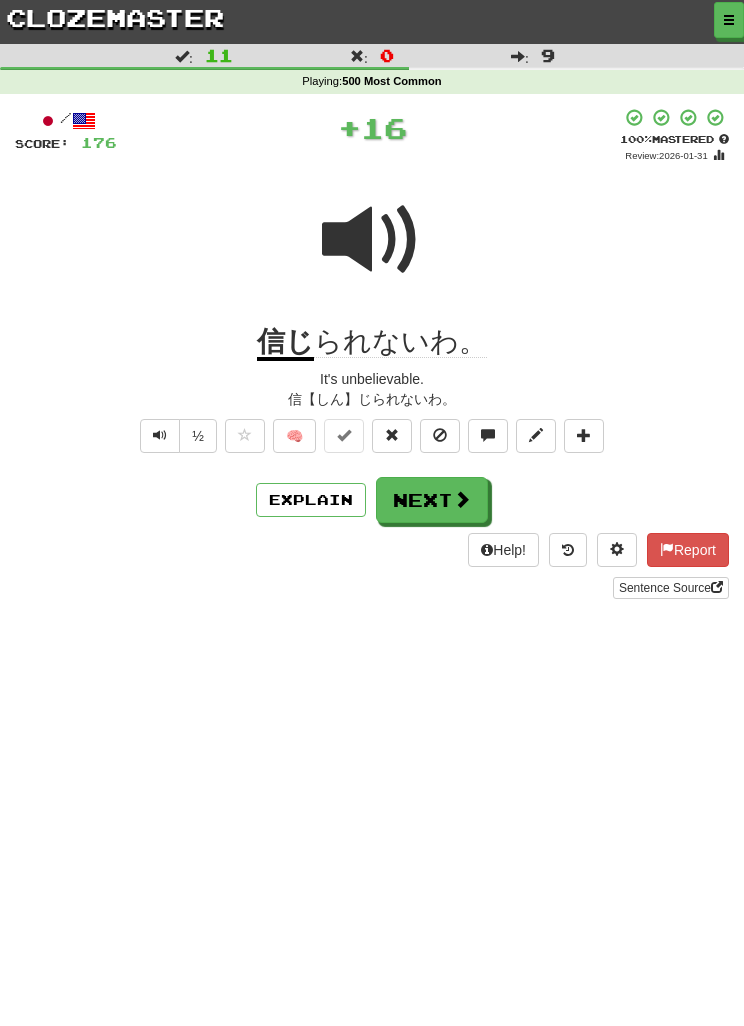 click on "Next" at bounding box center [432, 500] 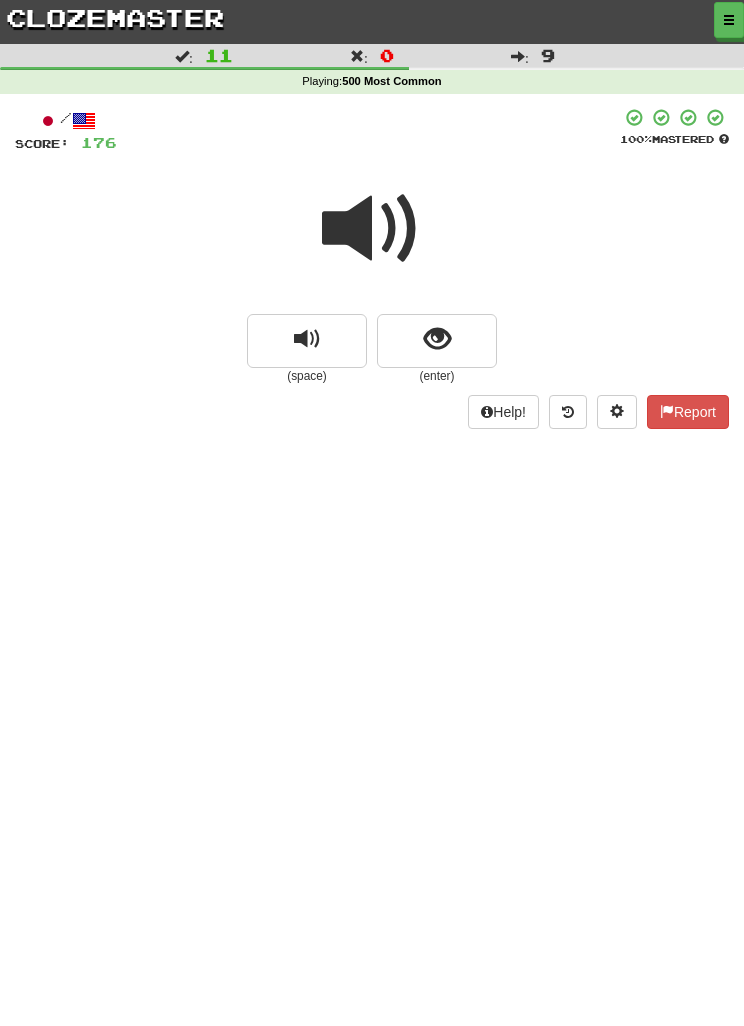 click at bounding box center [372, 229] 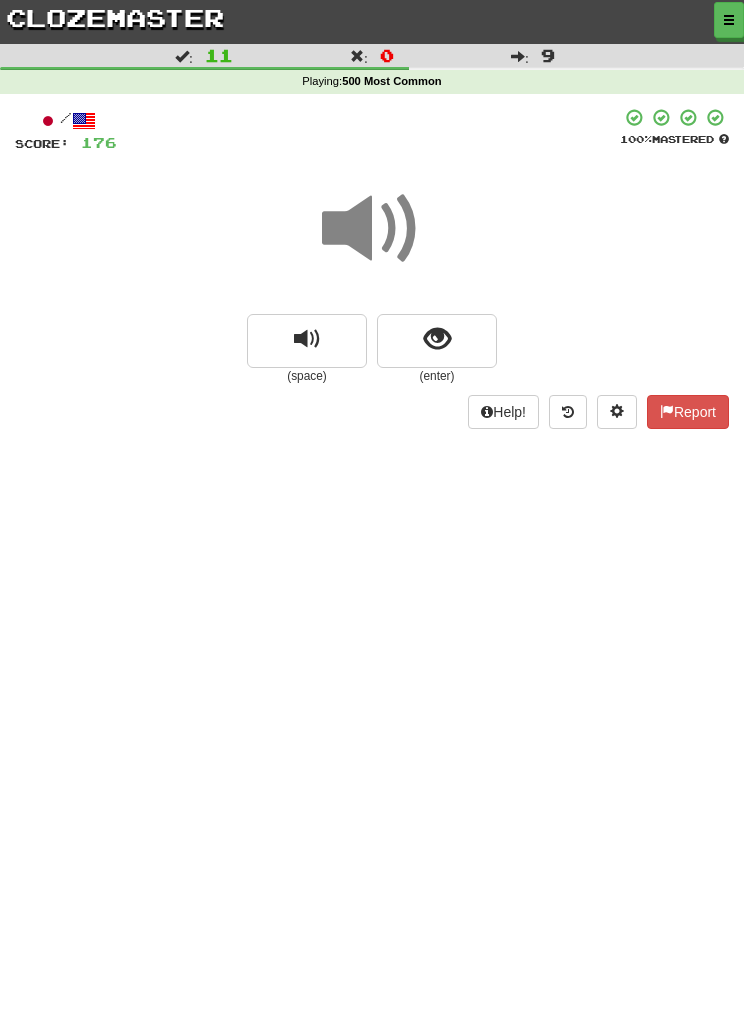 click at bounding box center (437, 339) 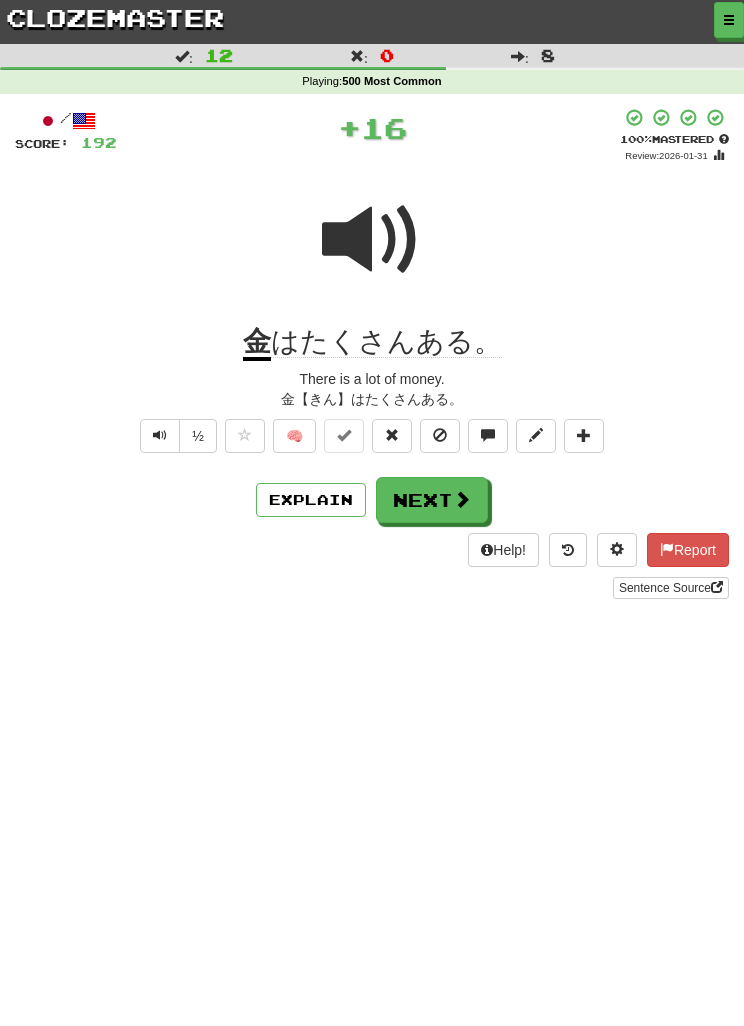 click on "Next" at bounding box center (432, 500) 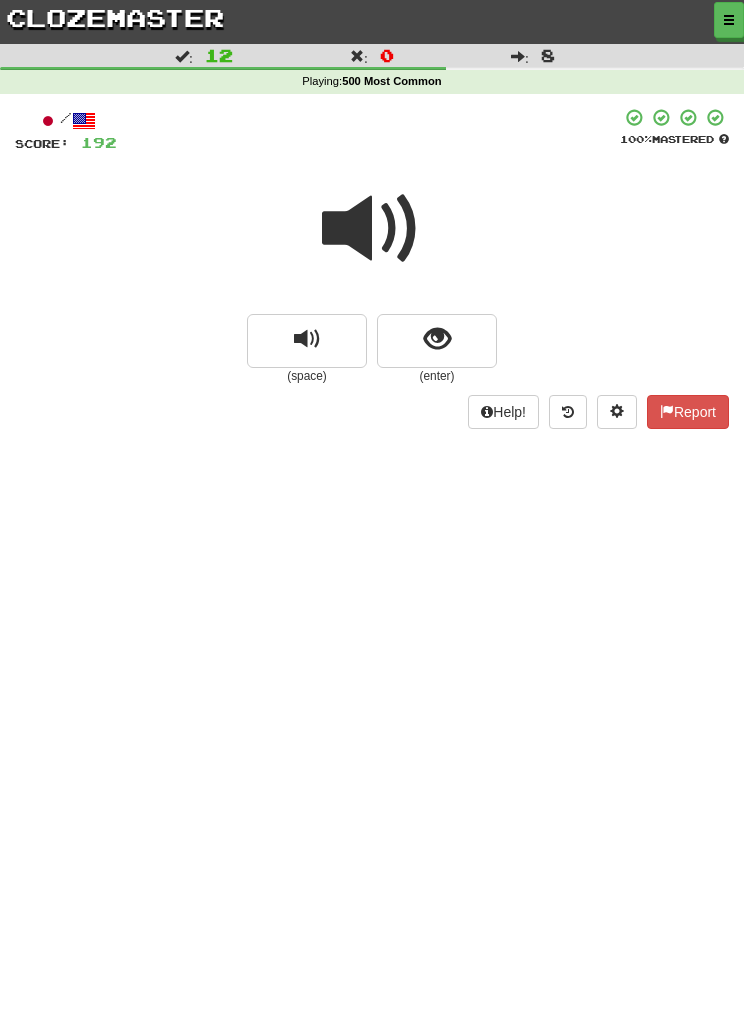 click at bounding box center [437, 339] 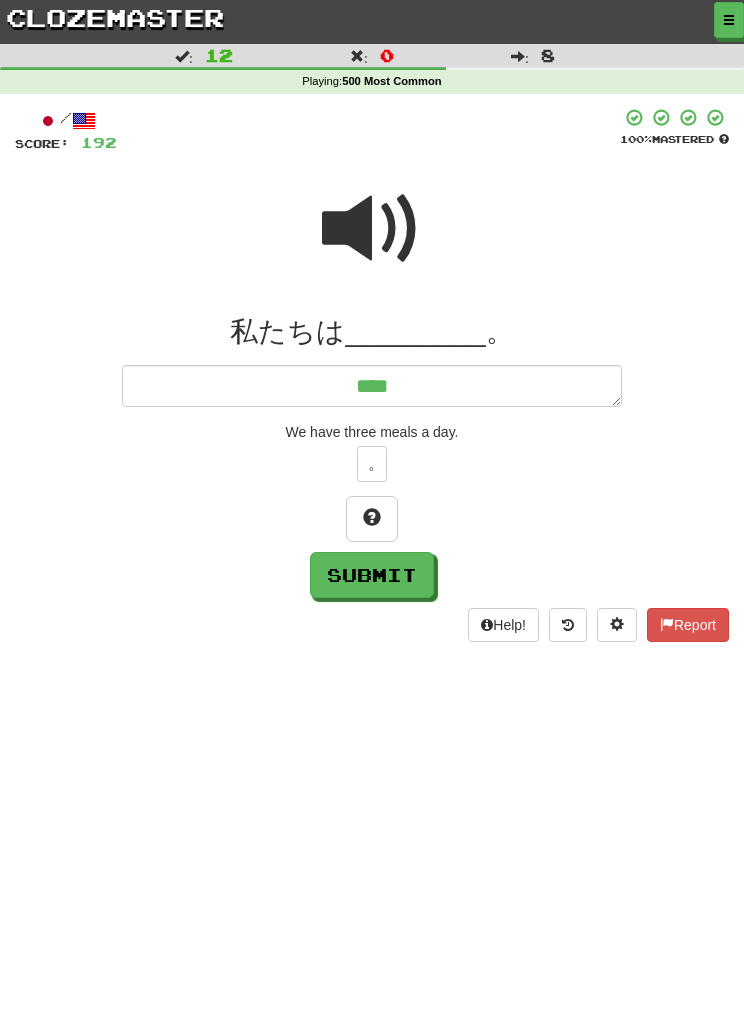 click at bounding box center (372, 229) 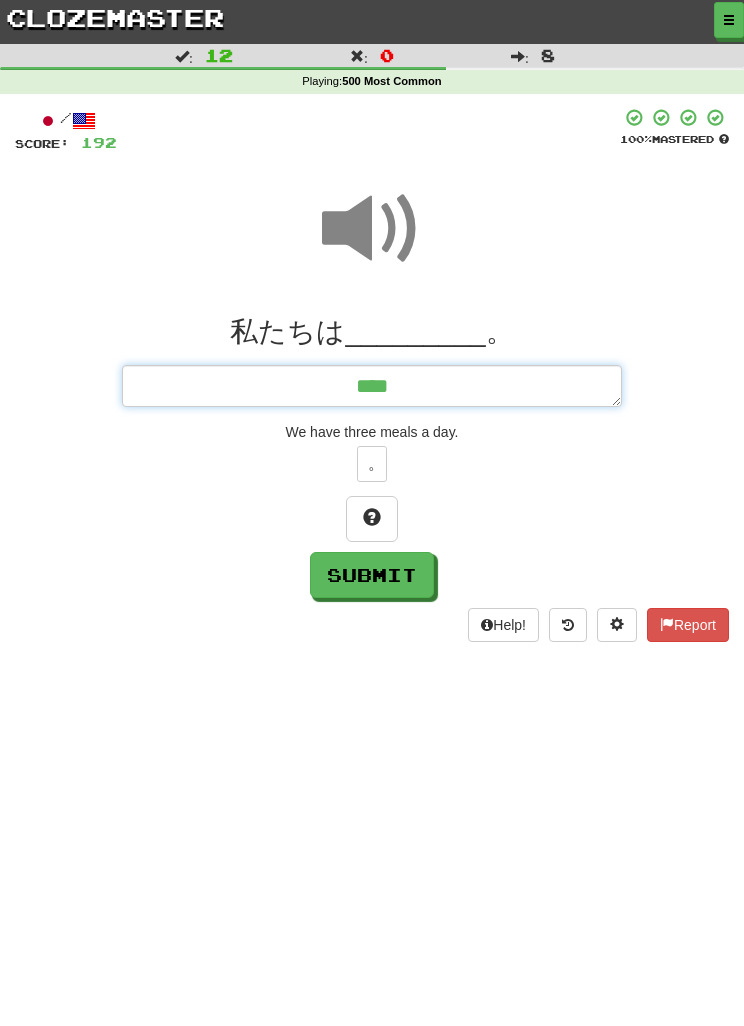 click on "****" at bounding box center (372, 386) 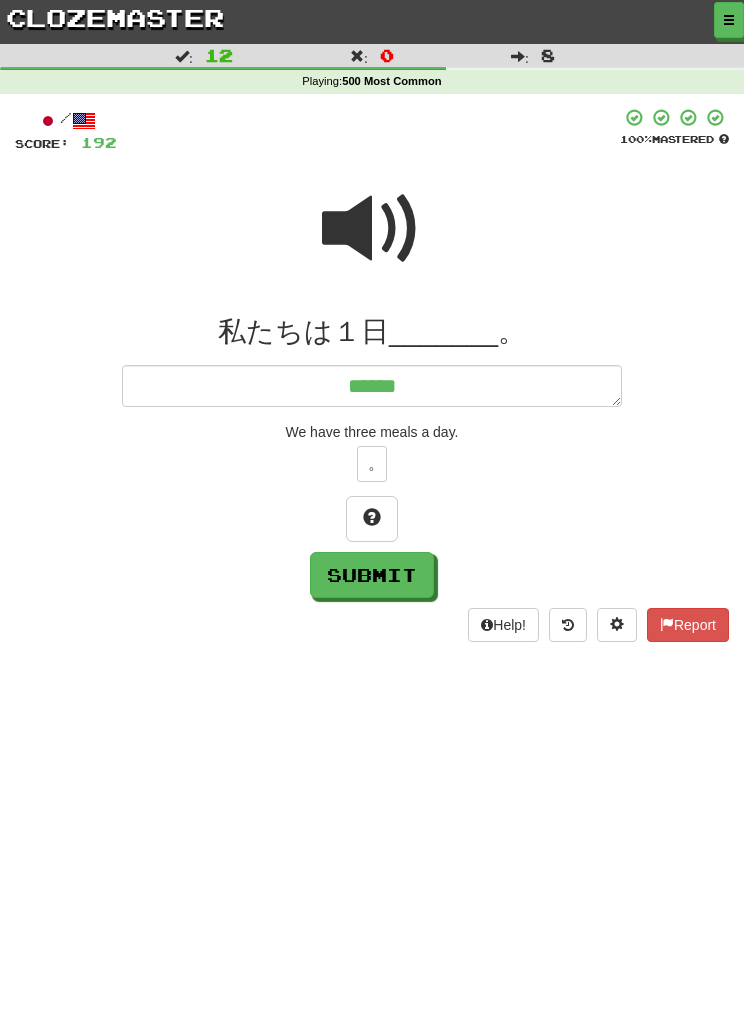 click at bounding box center (372, 229) 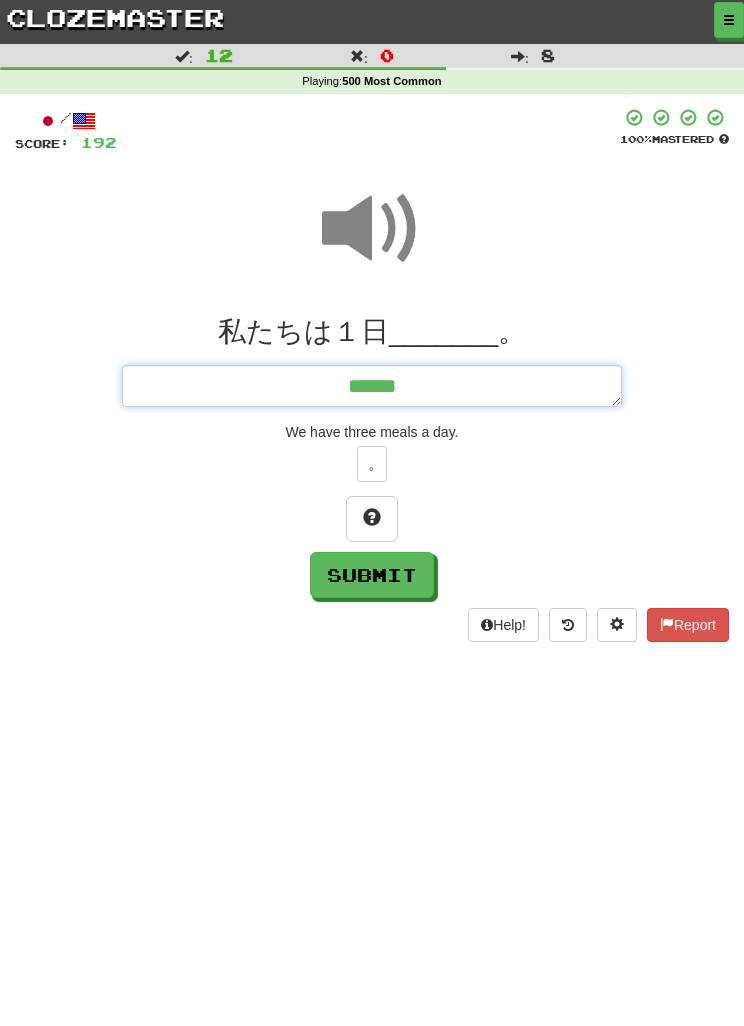 click on "******" at bounding box center [372, 386] 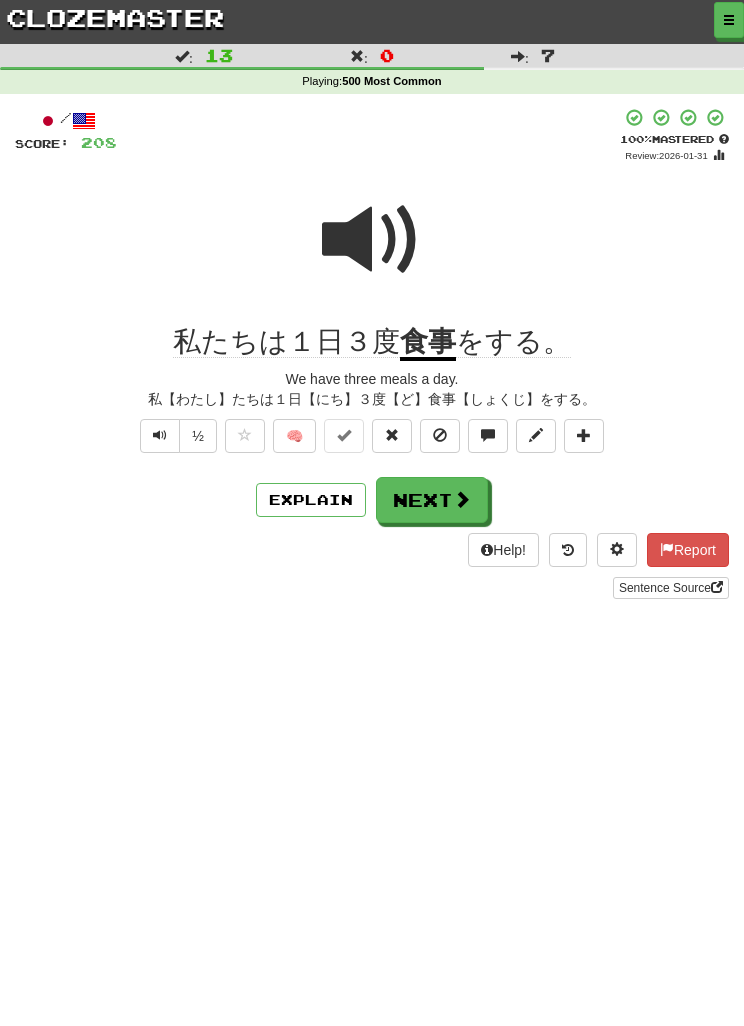 click on "Next" at bounding box center [432, 500] 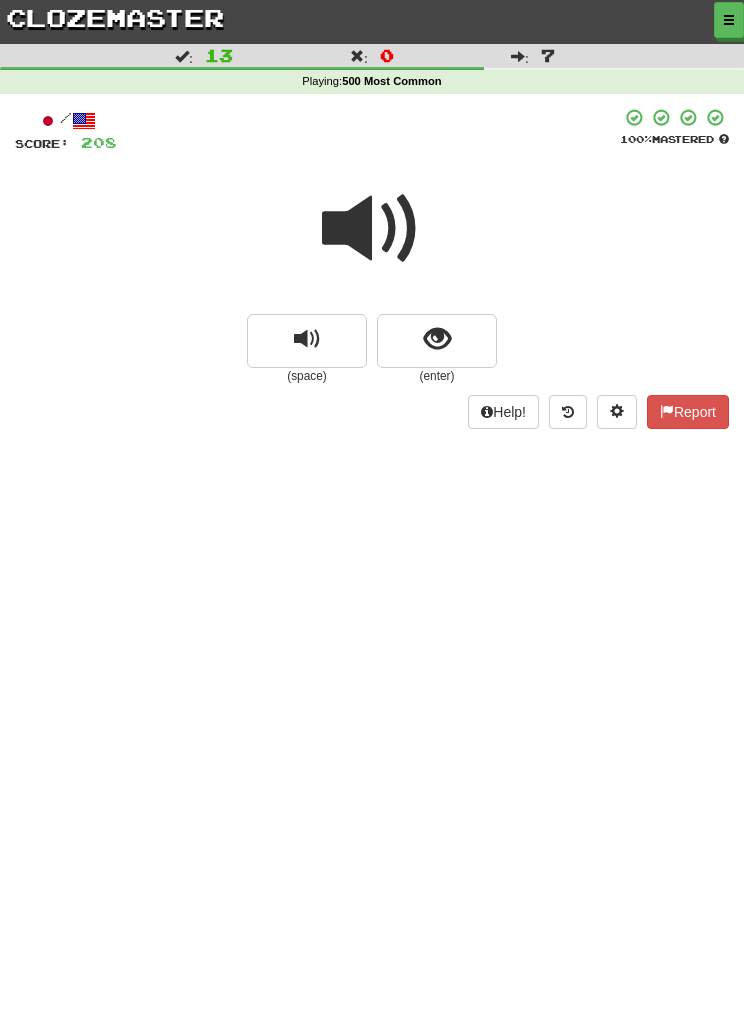 click at bounding box center (437, 341) 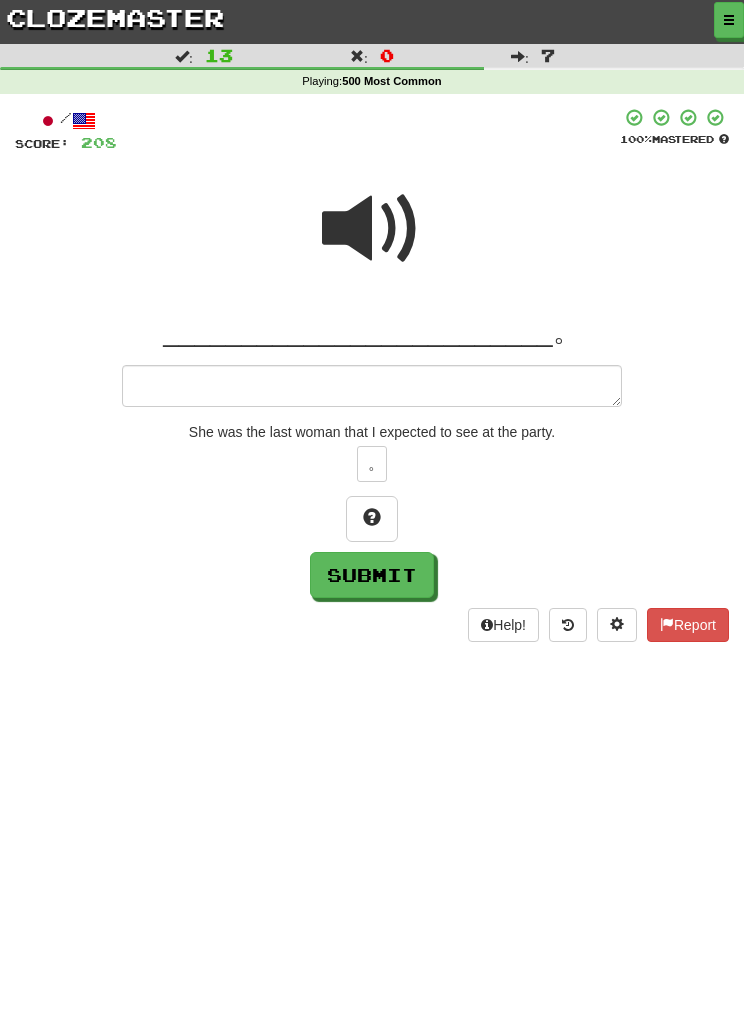 click at bounding box center [372, 229] 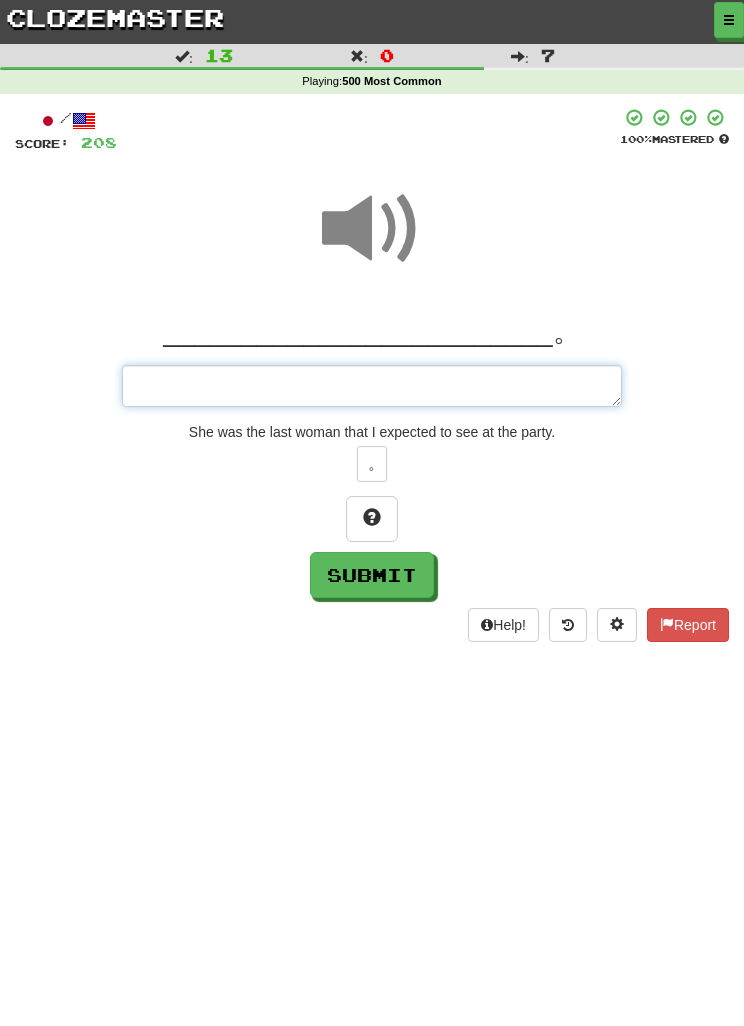 click at bounding box center (372, 386) 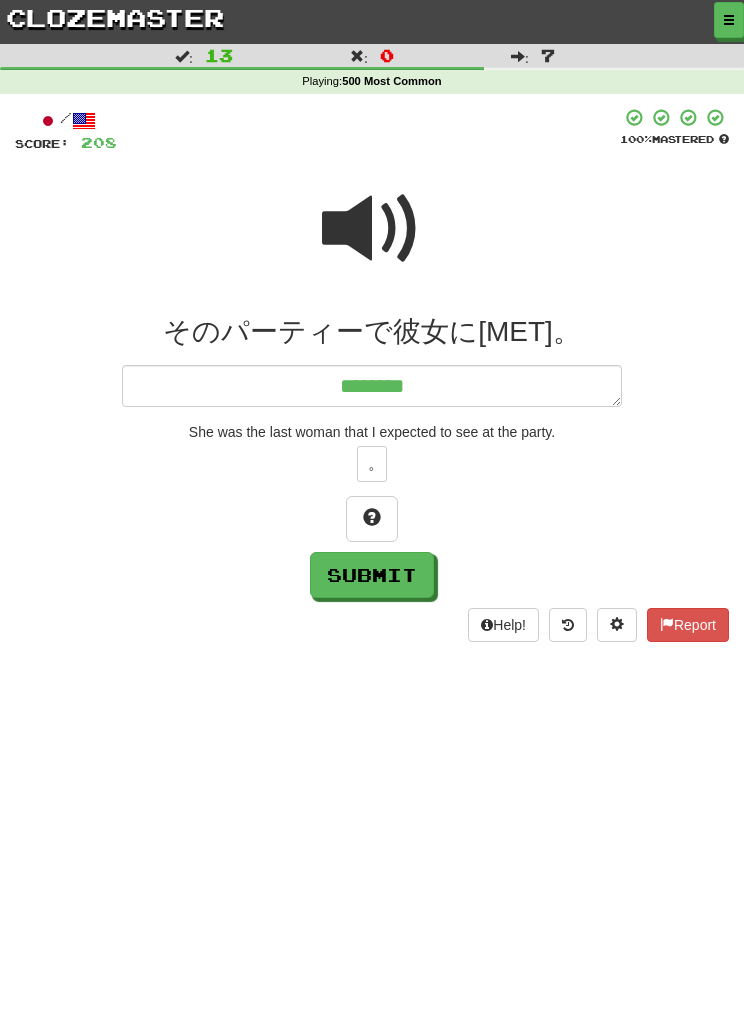 click at bounding box center (372, 229) 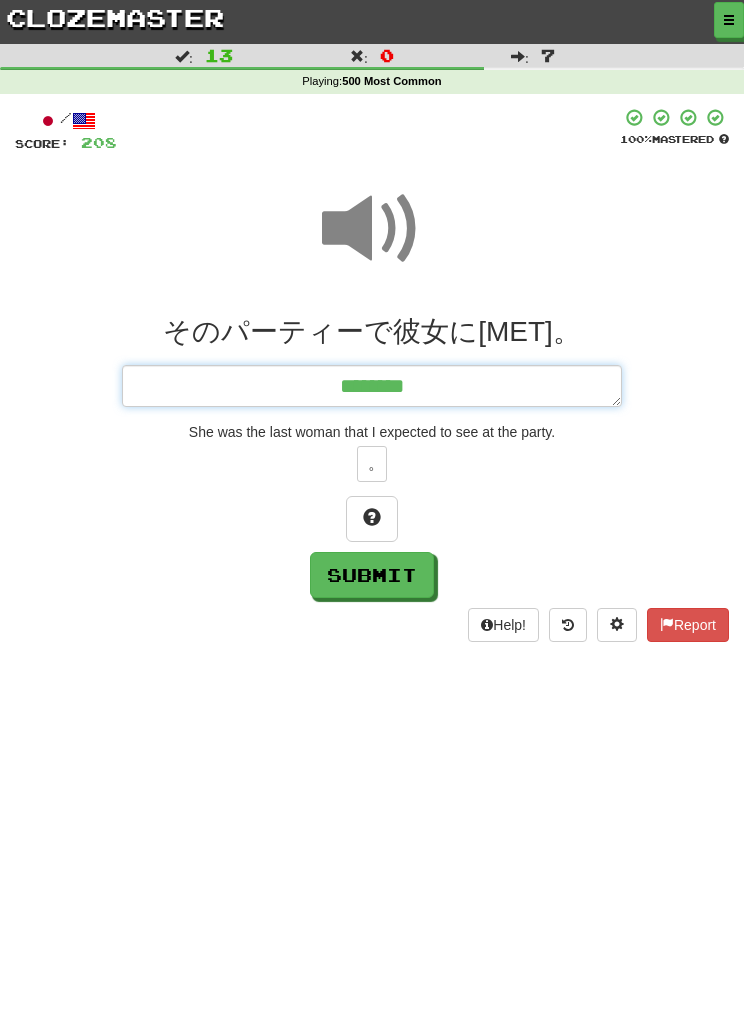 click on "********" at bounding box center [372, 386] 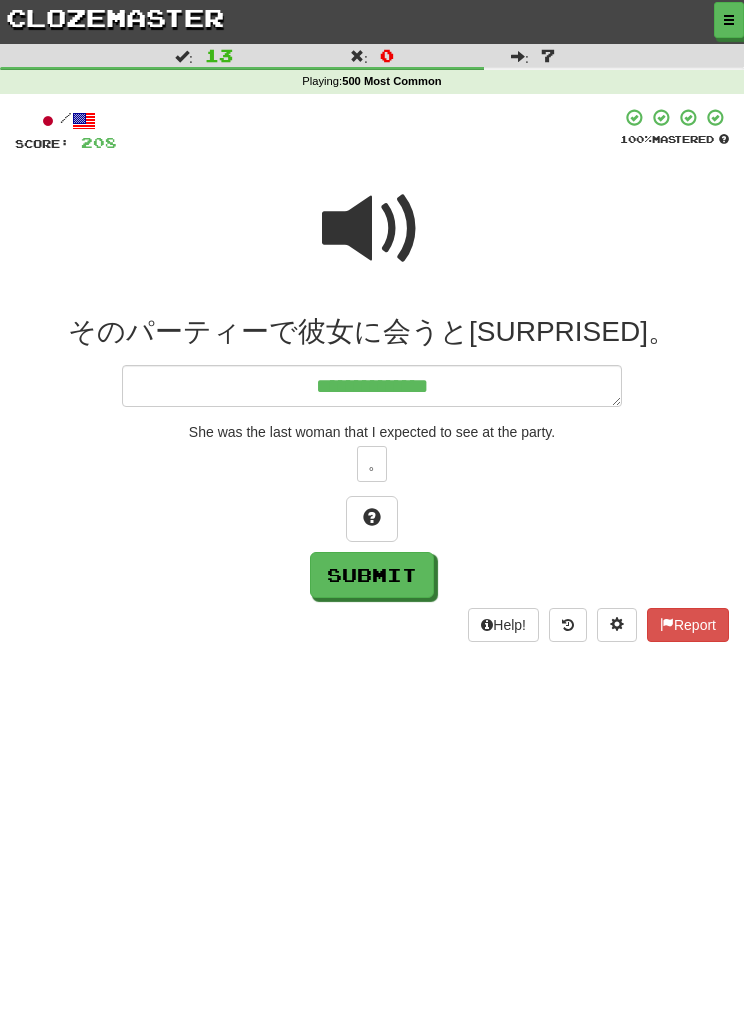 click at bounding box center (372, 229) 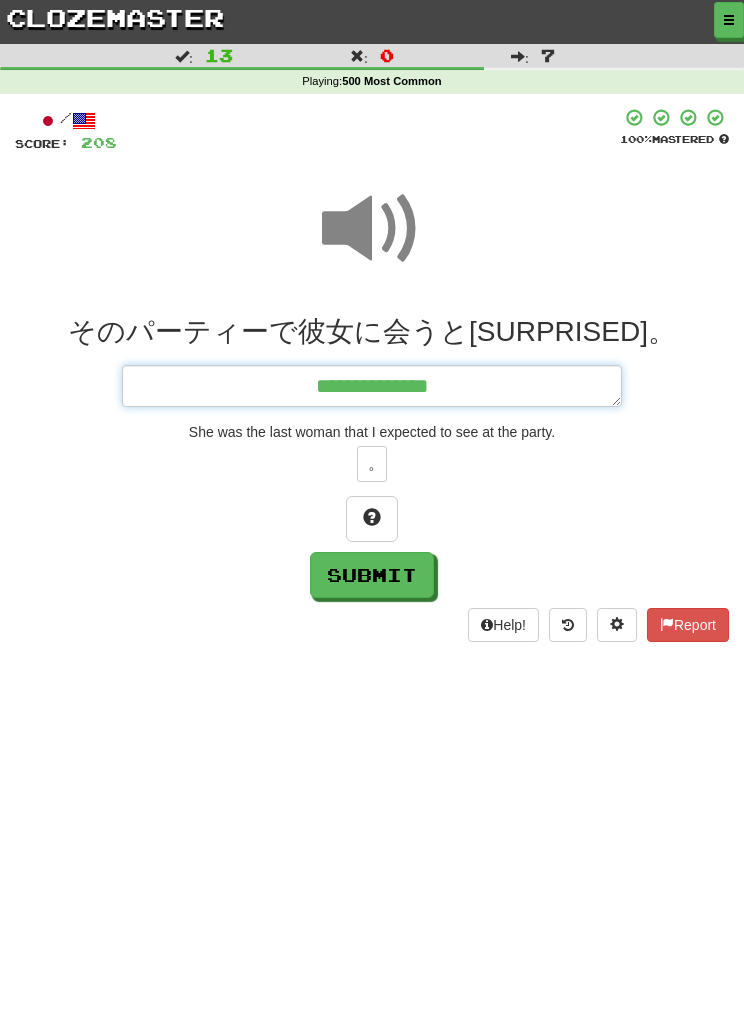 click on "**********" at bounding box center [372, 386] 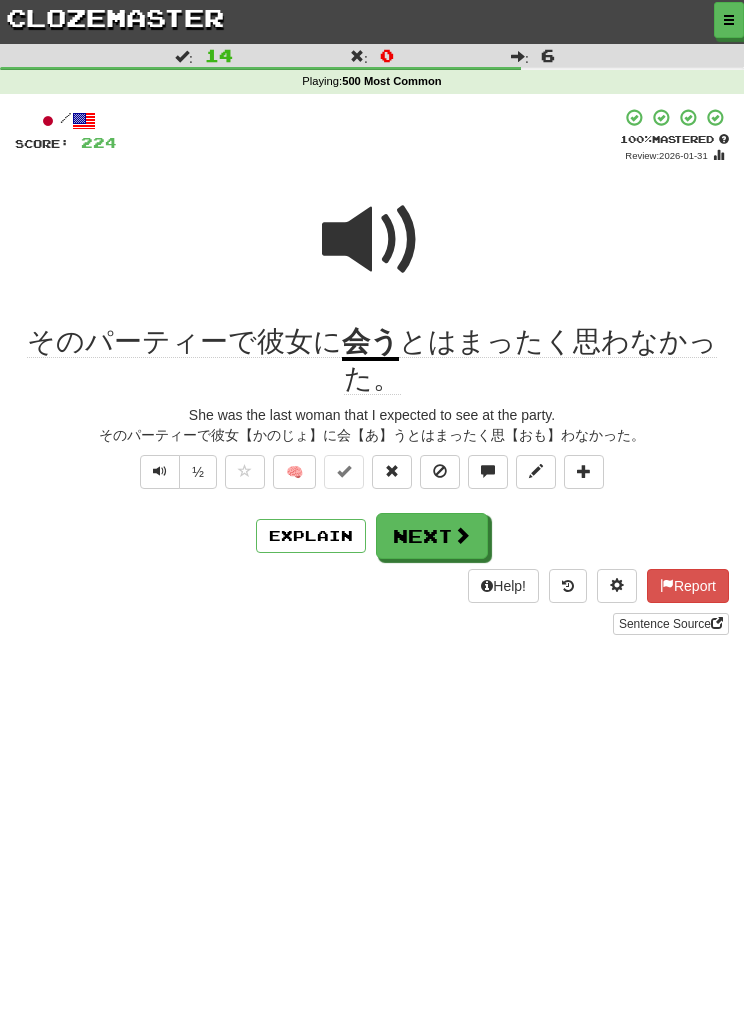 click on "Next" at bounding box center (432, 536) 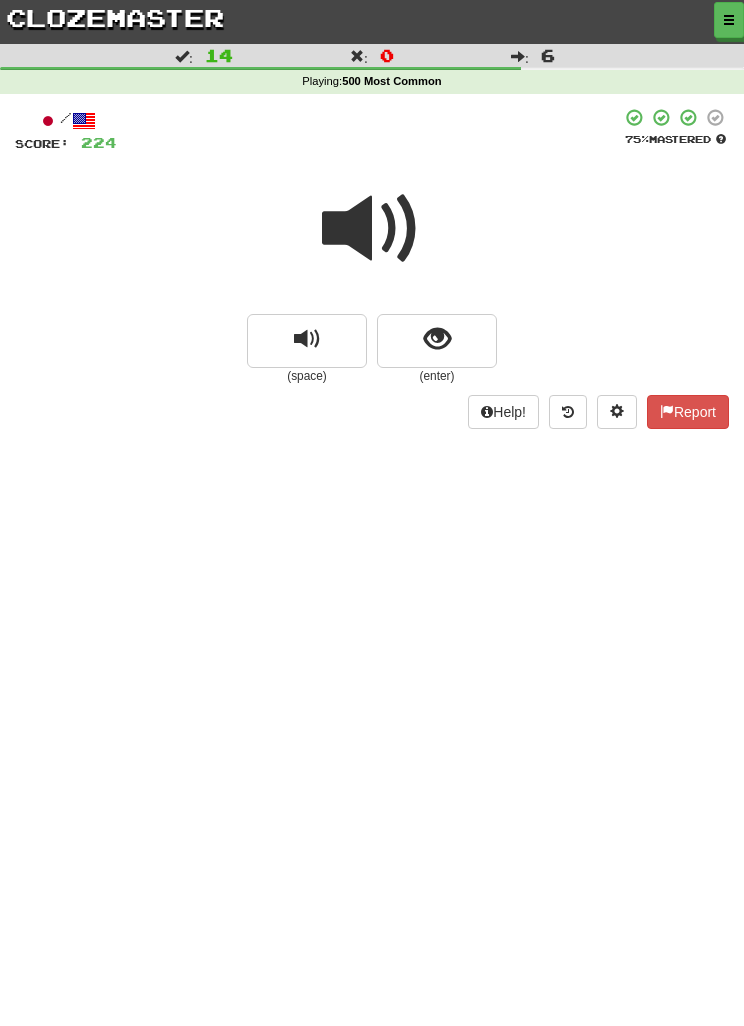 click at bounding box center (372, 229) 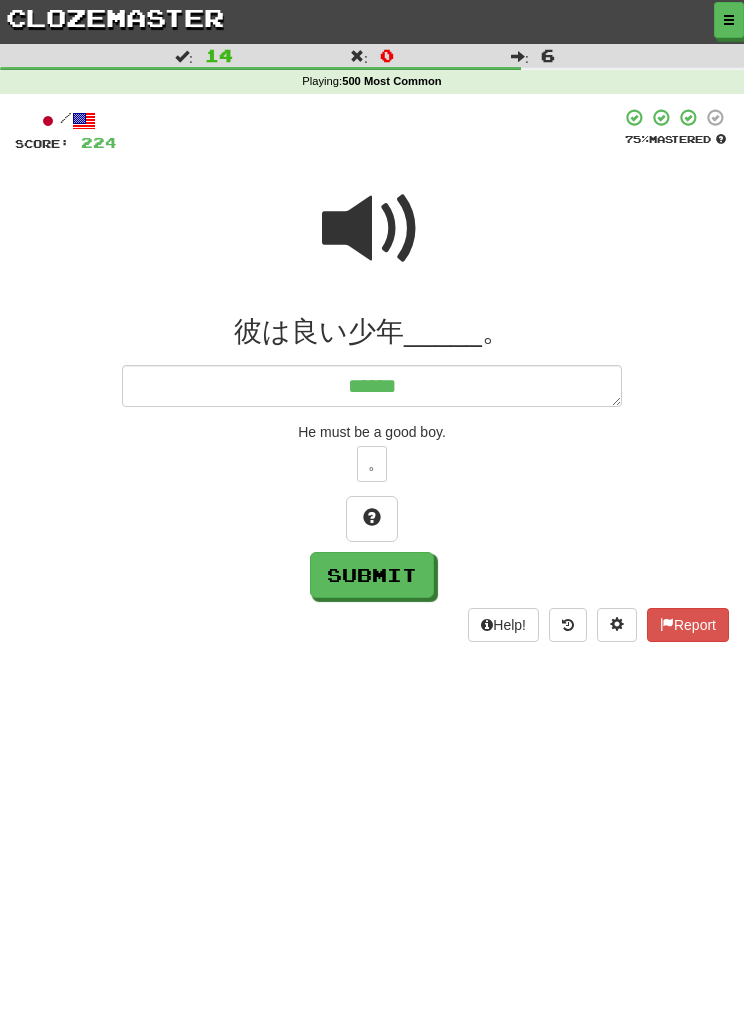 click at bounding box center [372, 229] 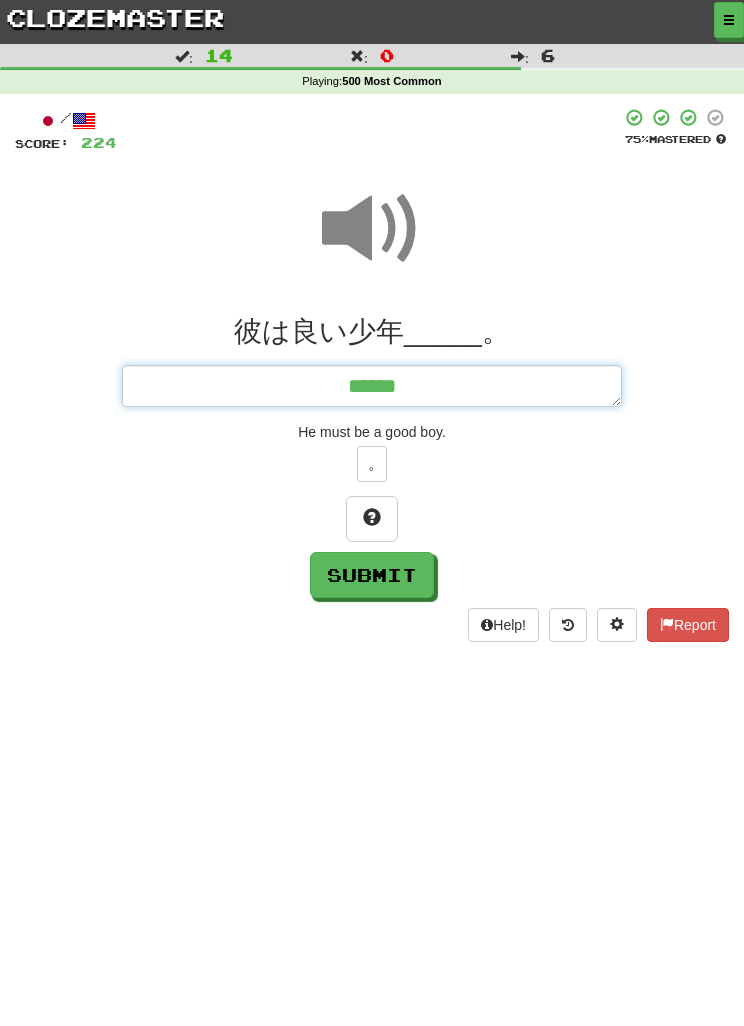click on "******" at bounding box center [372, 386] 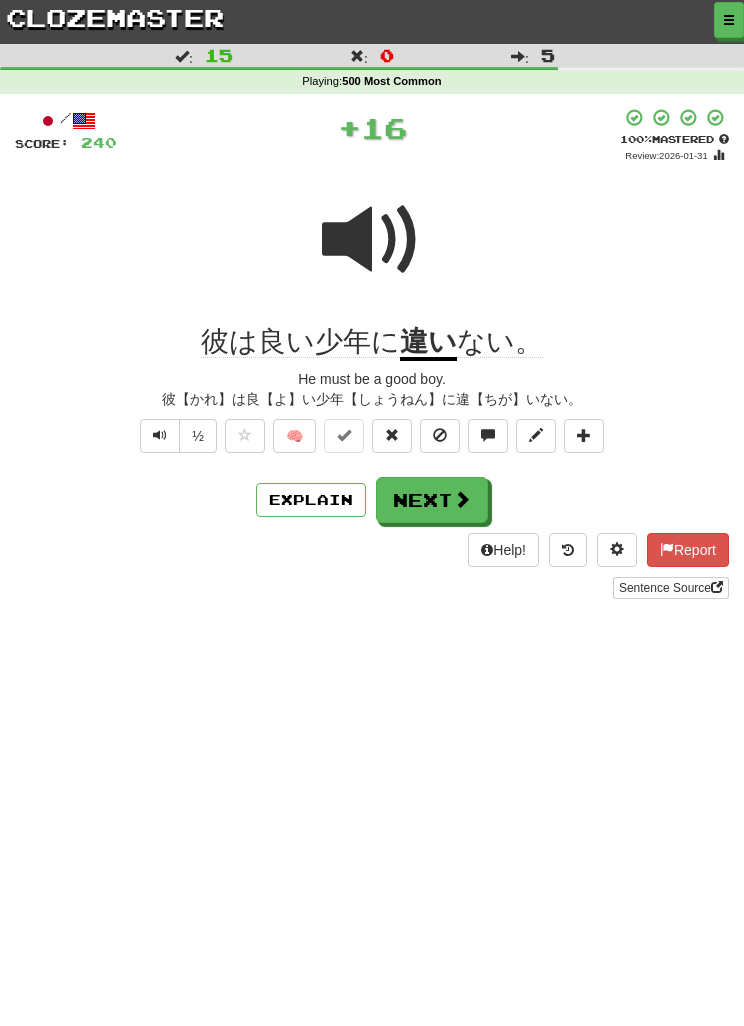 click on "Explain" at bounding box center [311, 500] 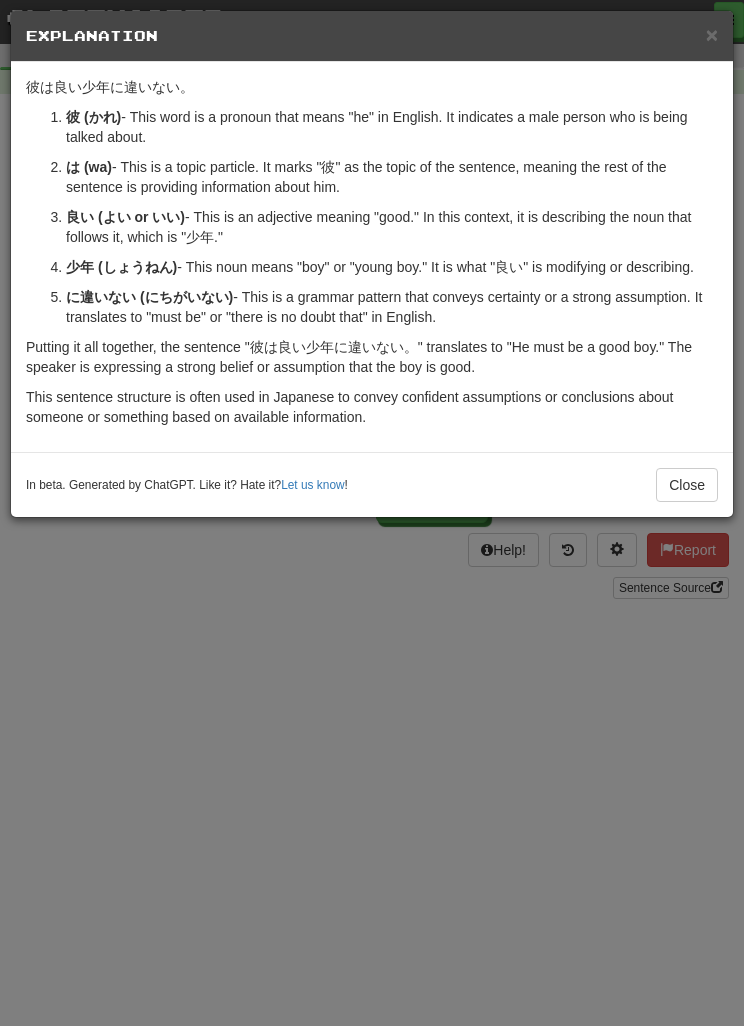 click on "× Explanation The sentence "彼は良い少年に違いない。" can be broken down into parts to better understand its meaning and grammar. Here’s a simple explanation:
彼 (かれ)  - This word is a pronoun that means "he" in English. It indicates a male person who is being talked about.
は (wa)  - This is a topic particle. It marks "彼" as the topic of the sentence, meaning the rest of the sentence is providing information about him.
良い (よい or いい)  - This is an adjective meaning "good." In this context, it is describing the noun that follows it, which is "少年."
少年 (しょうねん)  - This noun means "boy" or "young boy." It is what "良い" is modifying or describing.
に違いない (にちがいない)  - This is a grammar pattern that conveys certainty or a strong assumption. It translates to "must be" or "there is no doubt that" in English.
In beta. Generated by ChatGPT. Like it? Hate it?  Let us know ! Close" at bounding box center (372, 513) 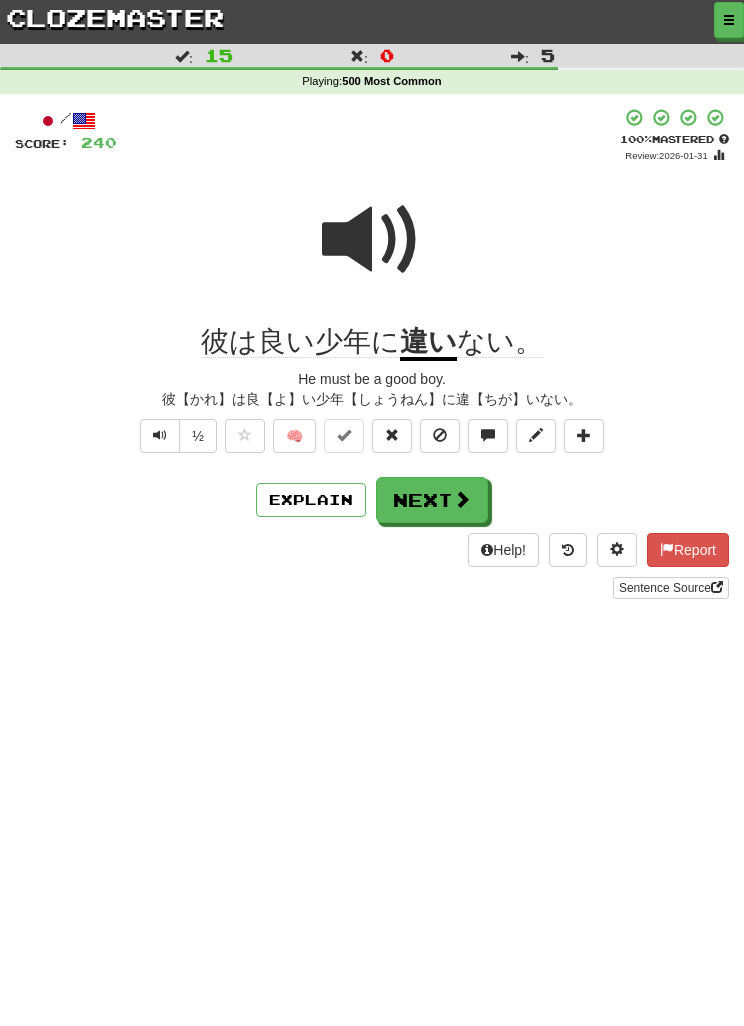 click on "Next" at bounding box center [432, 500] 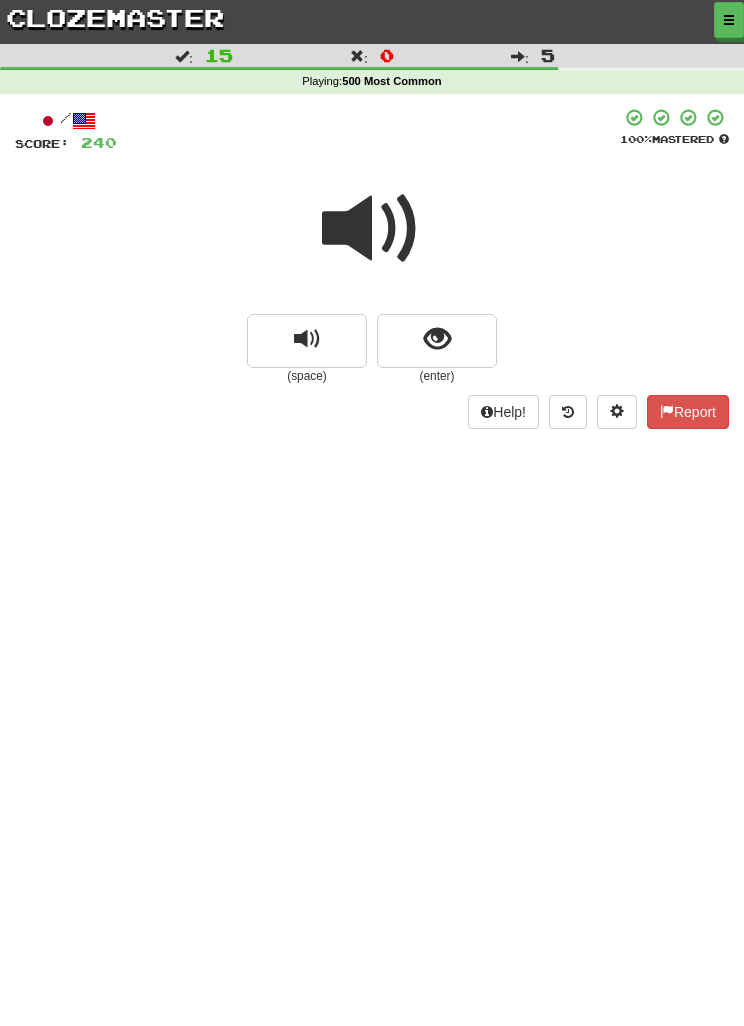 click at bounding box center [372, 229] 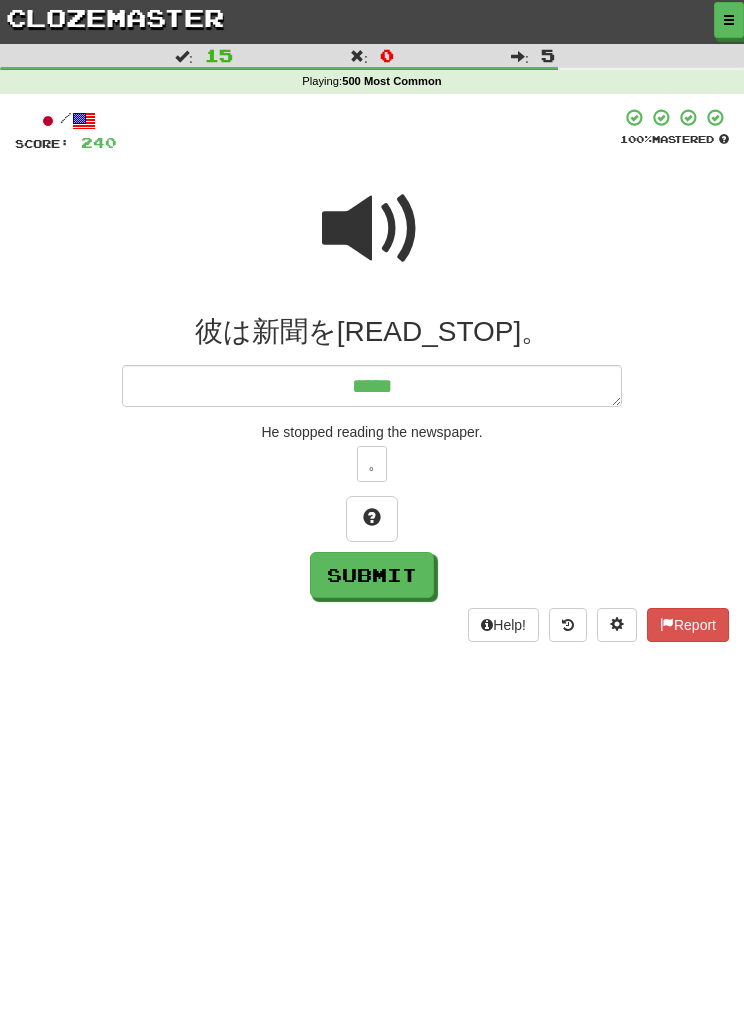 click at bounding box center [372, 229] 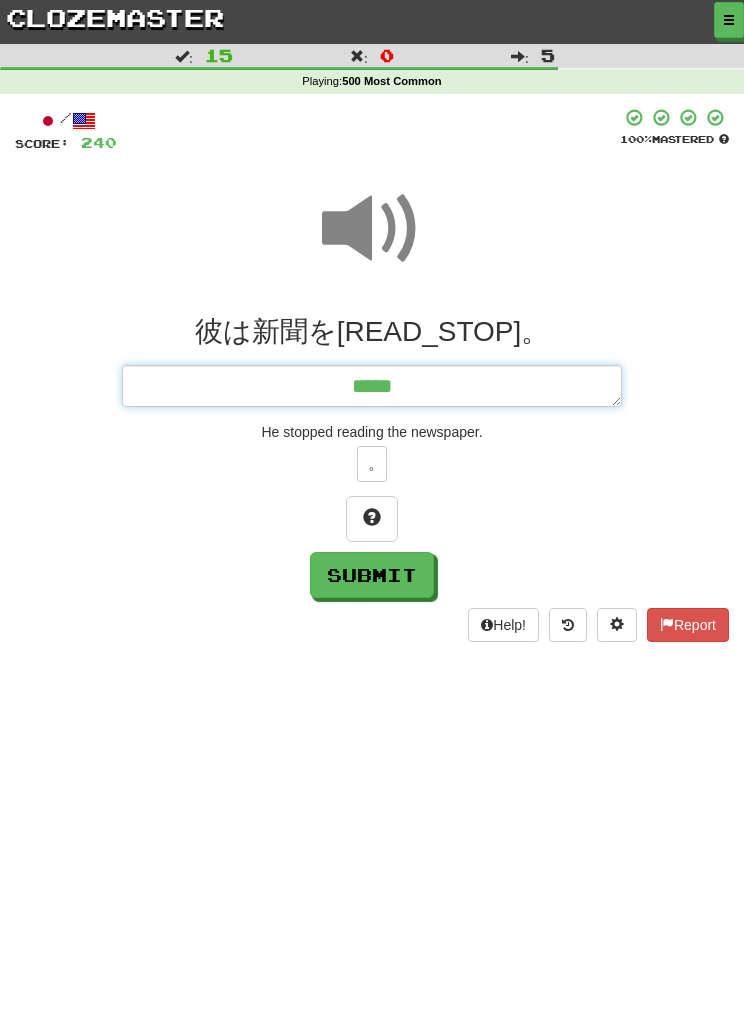 click on "*****" at bounding box center [372, 386] 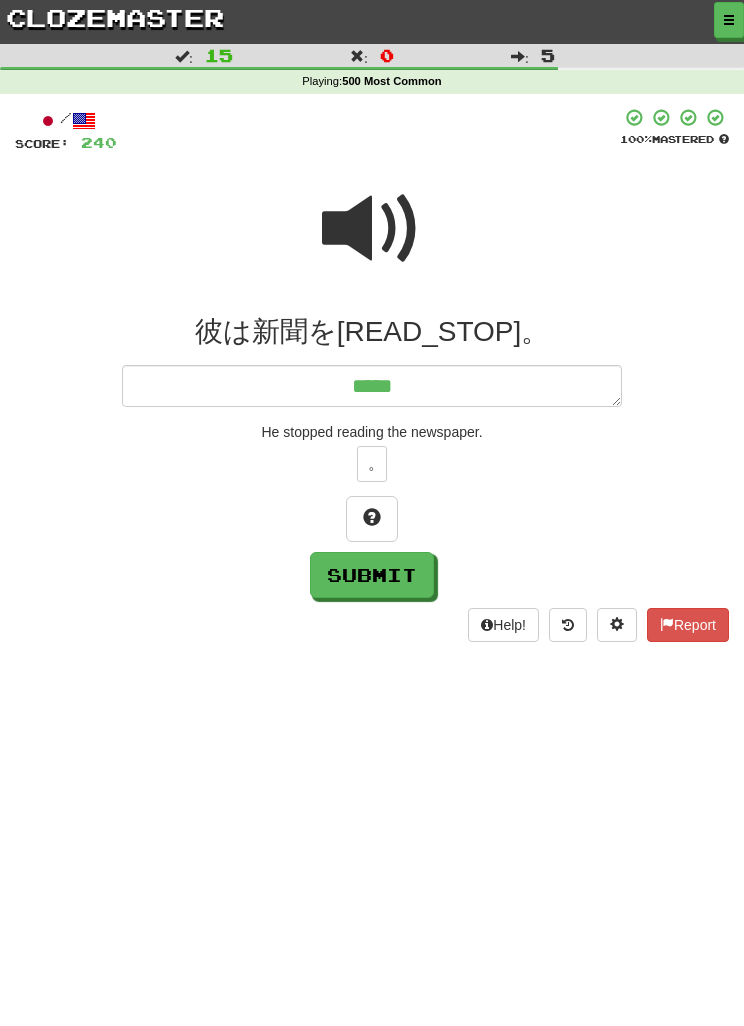 click at bounding box center (372, 229) 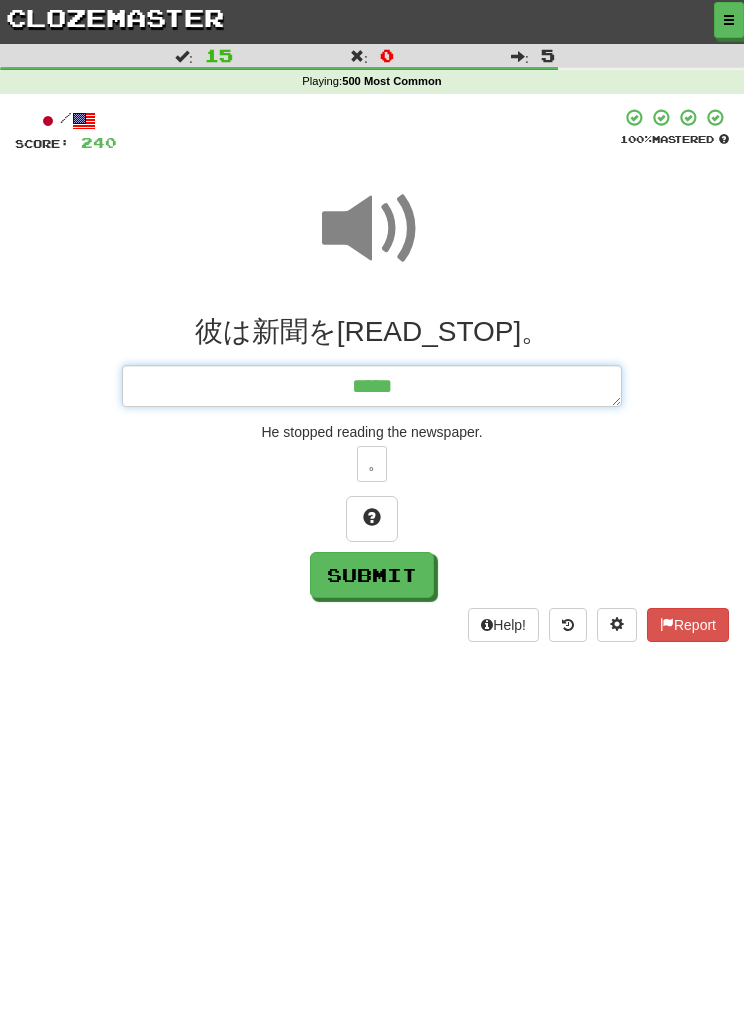 click on "*****" at bounding box center (372, 386) 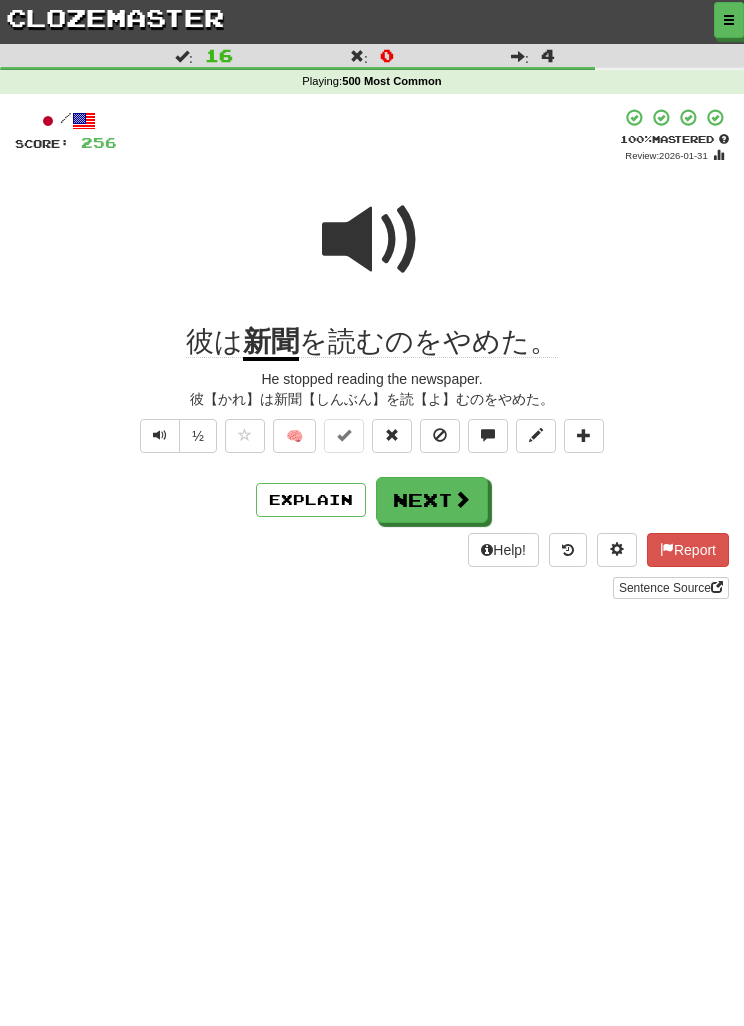 click on "Next" at bounding box center (432, 500) 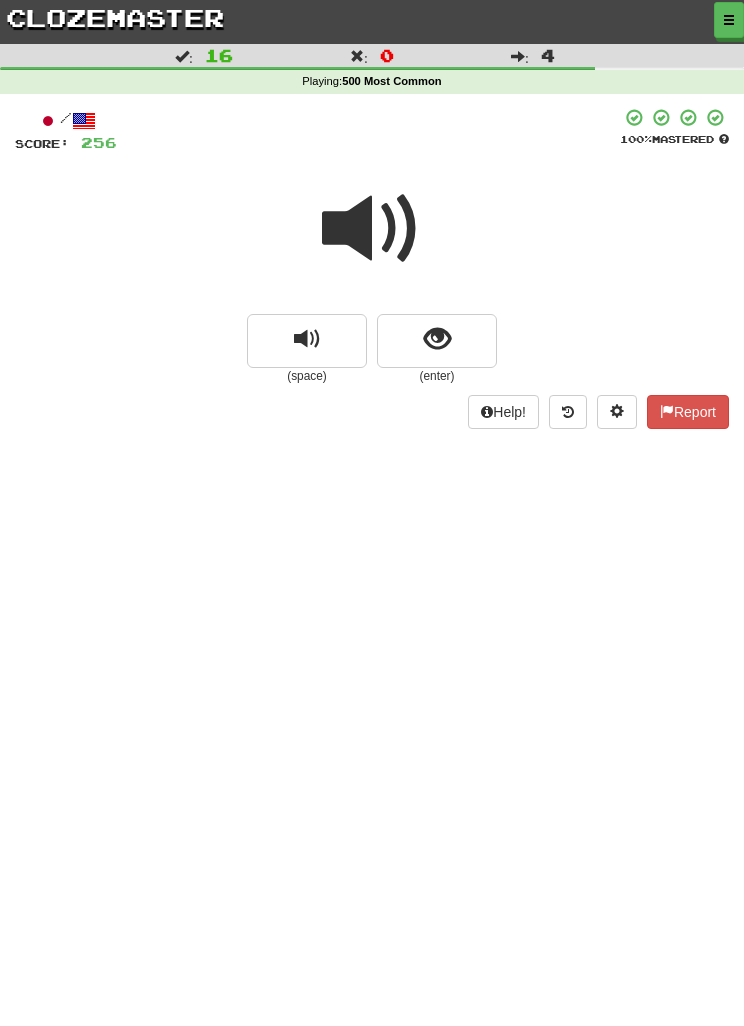 click at bounding box center (372, 229) 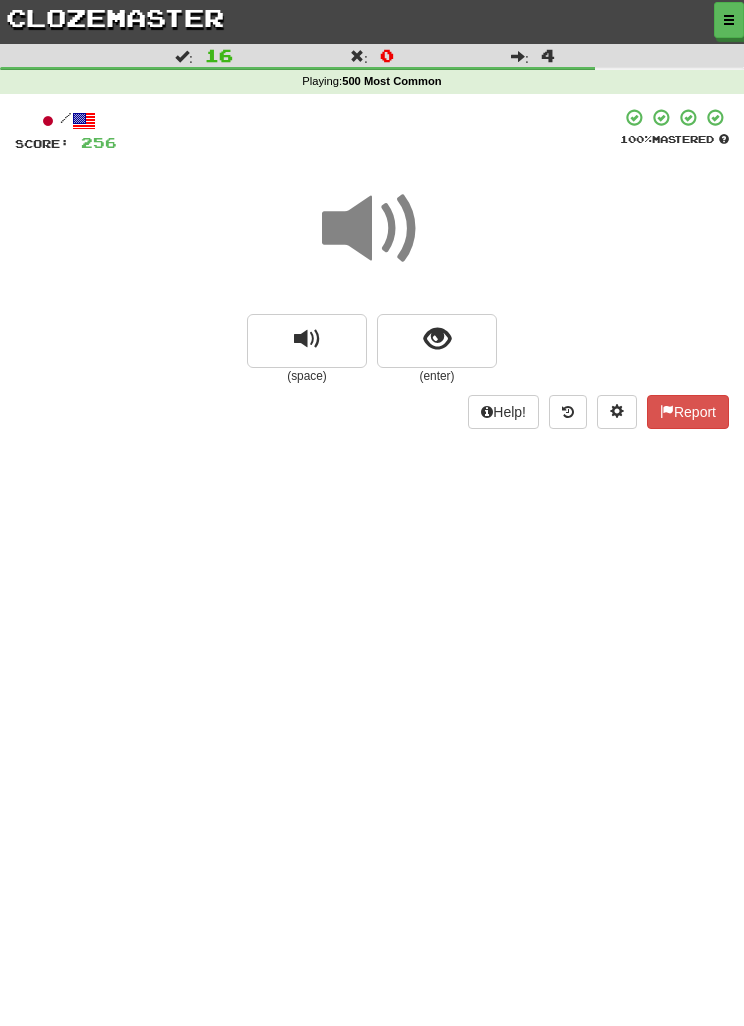 click at bounding box center [437, 339] 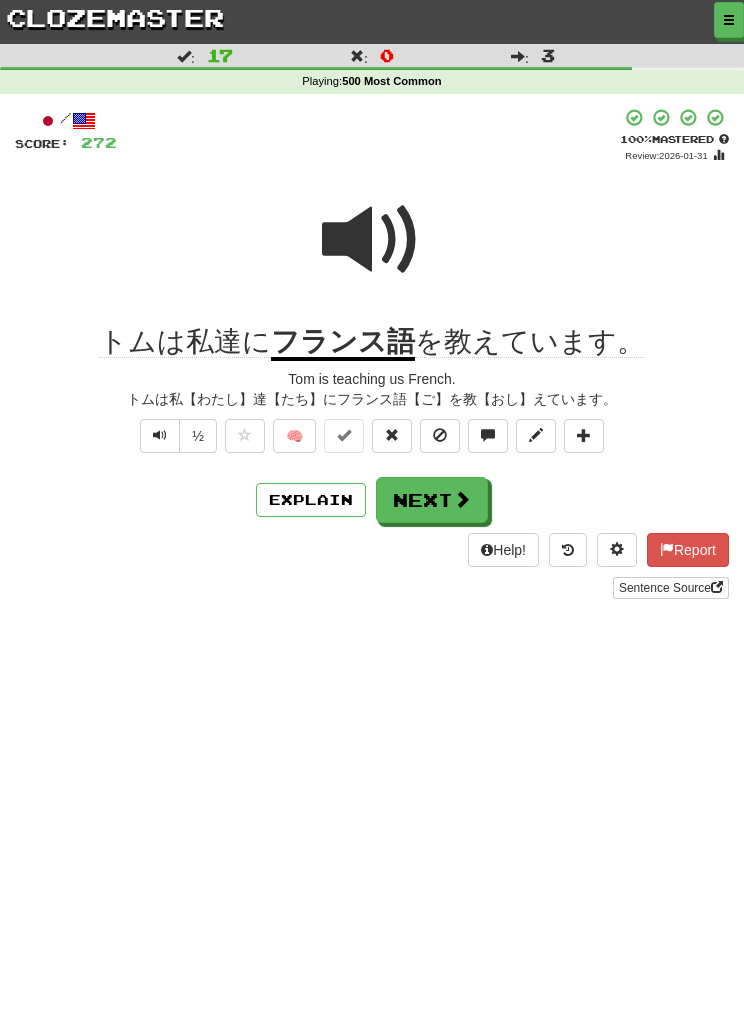 click on "Next" at bounding box center (432, 500) 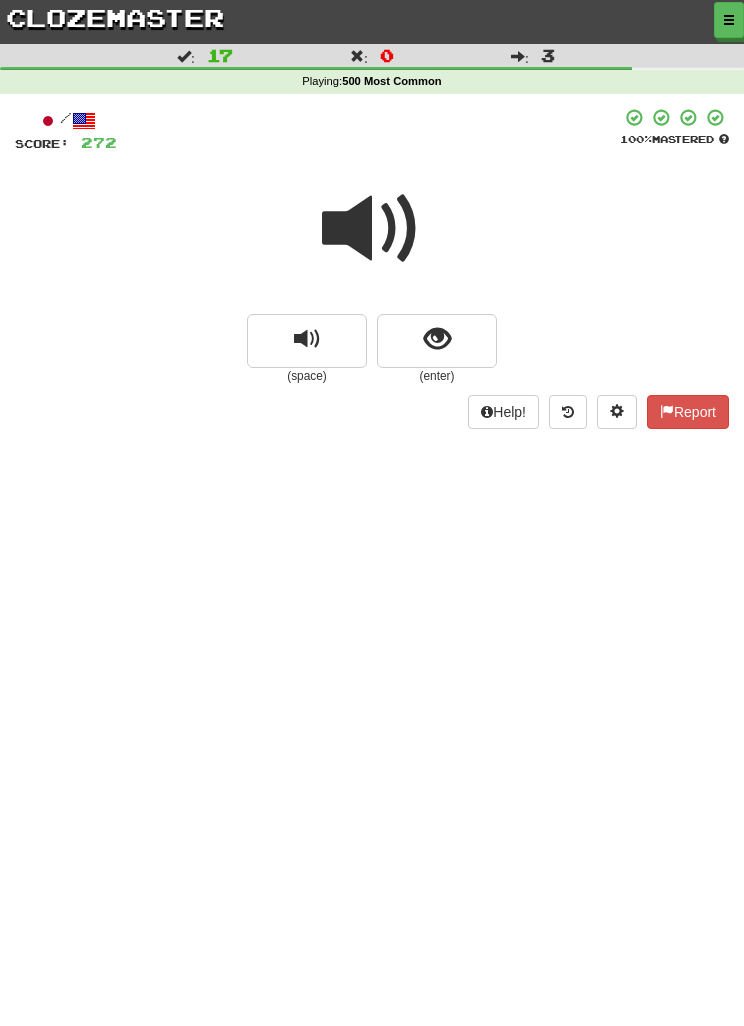 click at bounding box center (437, 339) 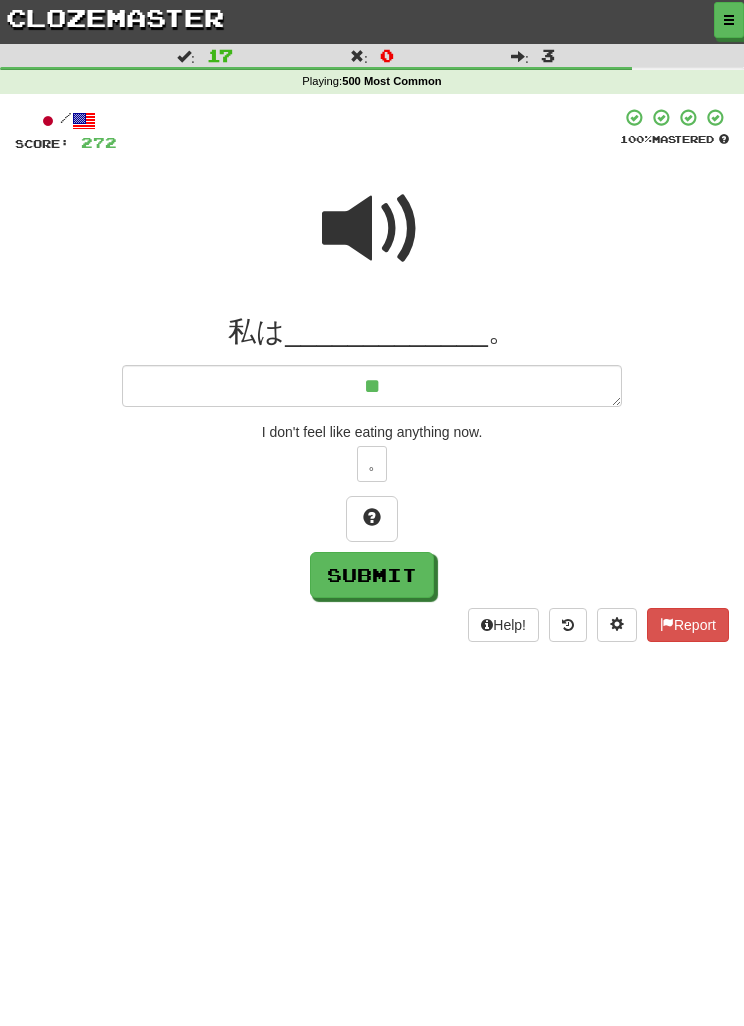 click at bounding box center (372, 229) 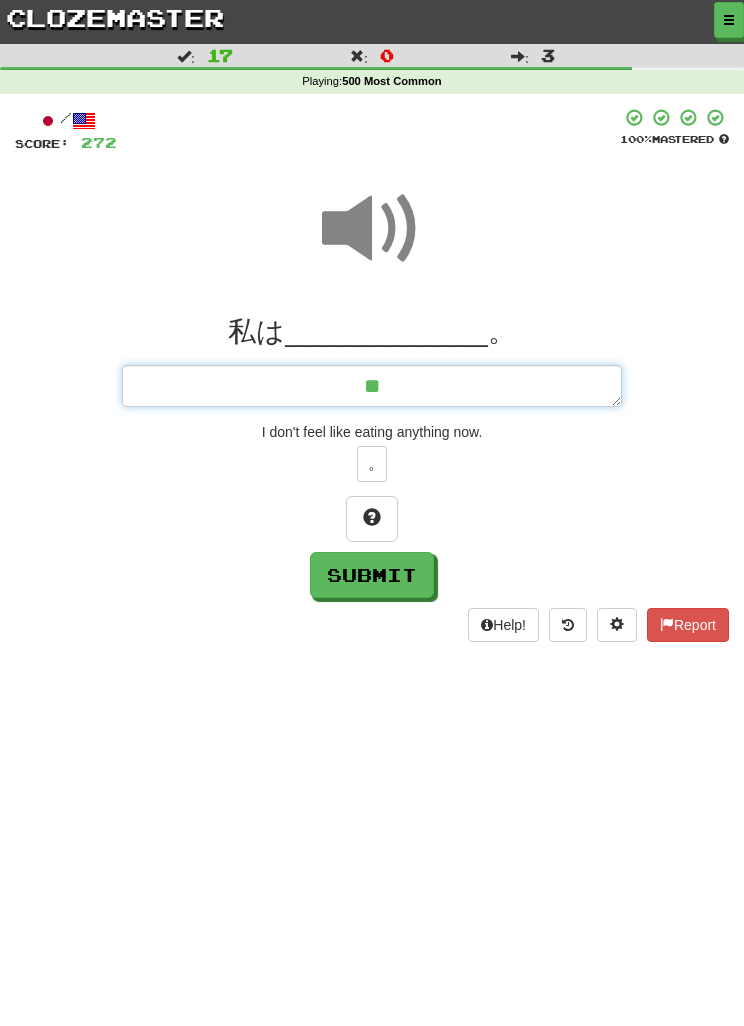 click on "**" at bounding box center [372, 386] 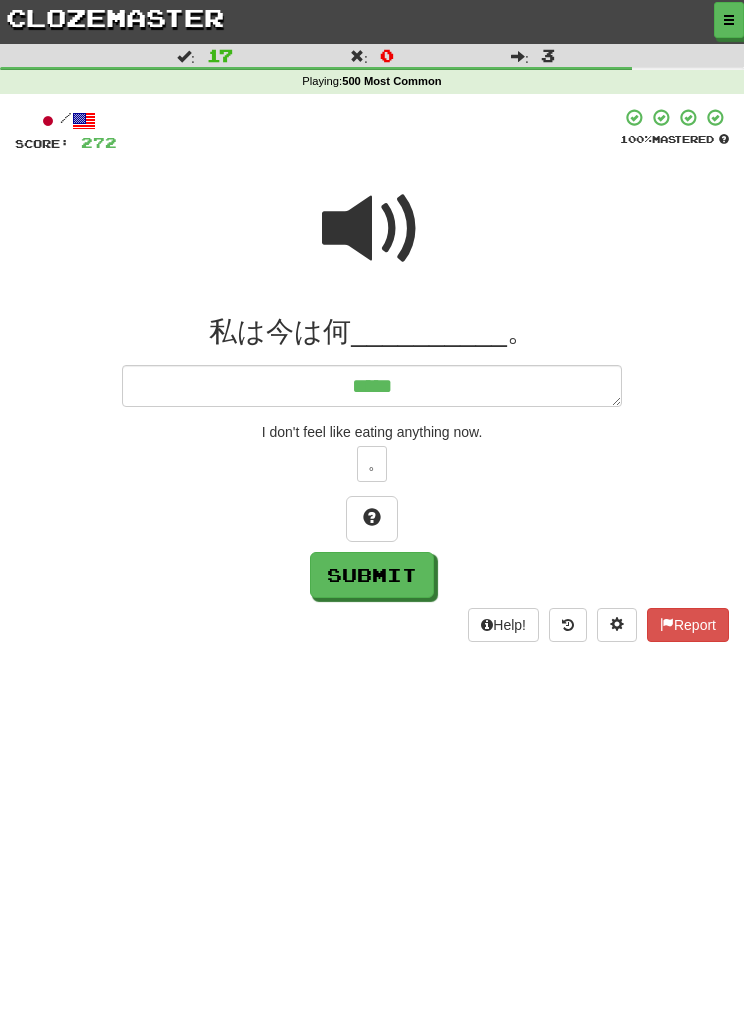 click at bounding box center [372, 229] 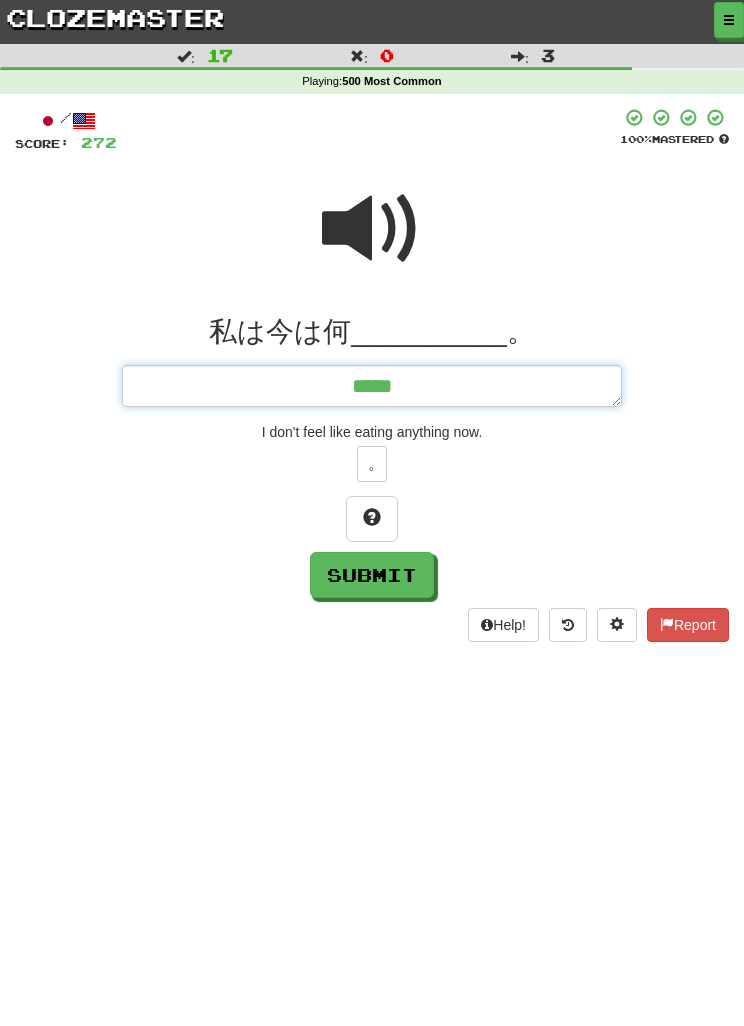 click on "*****" at bounding box center (372, 386) 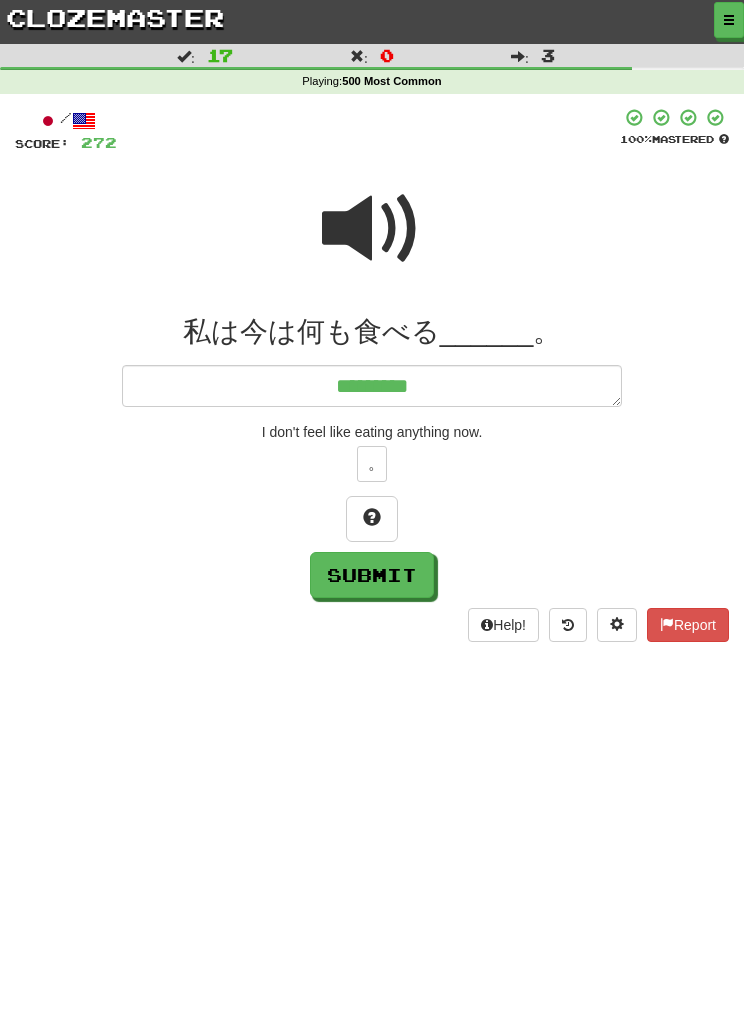click at bounding box center (372, 229) 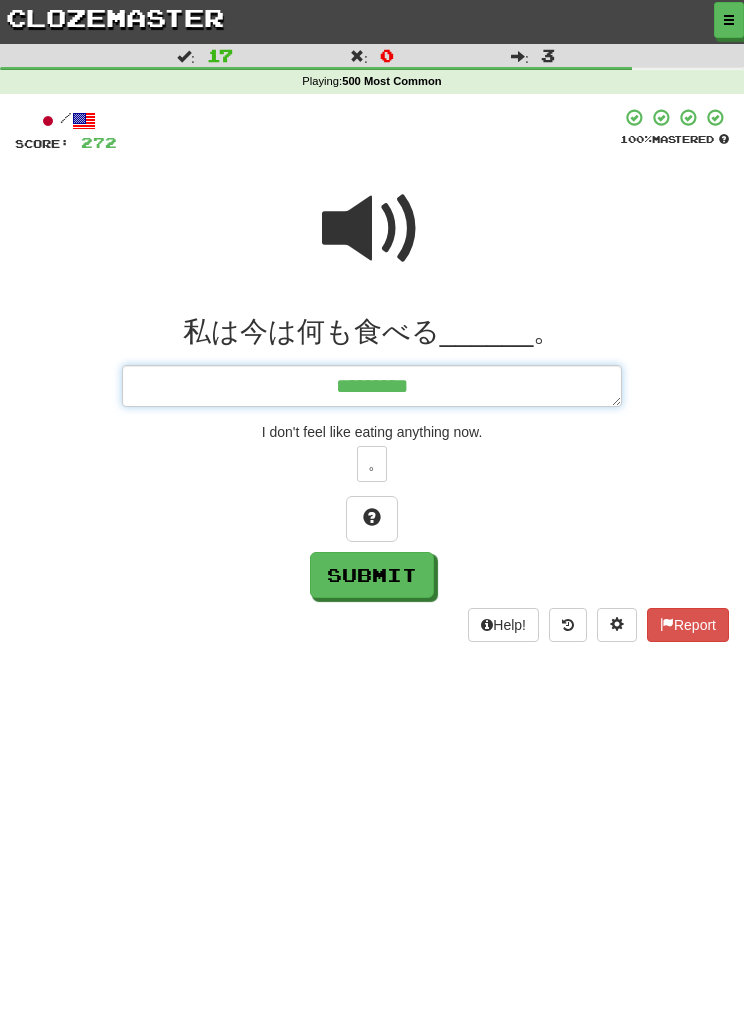 click on "*********" at bounding box center [372, 386] 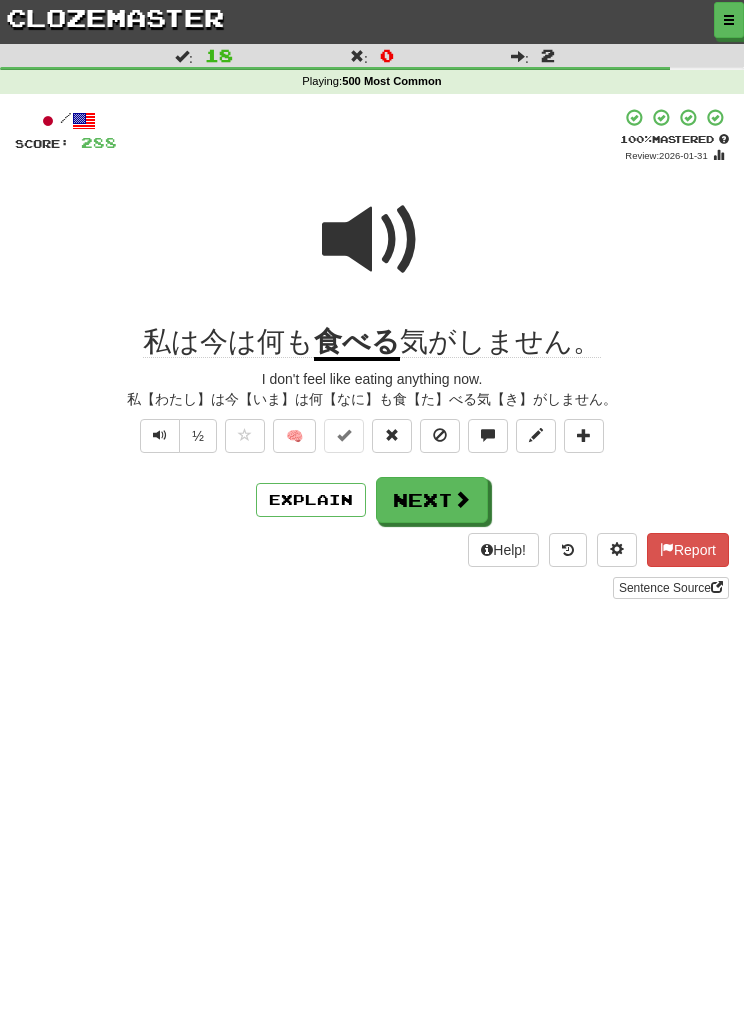 click on "Next" at bounding box center [432, 500] 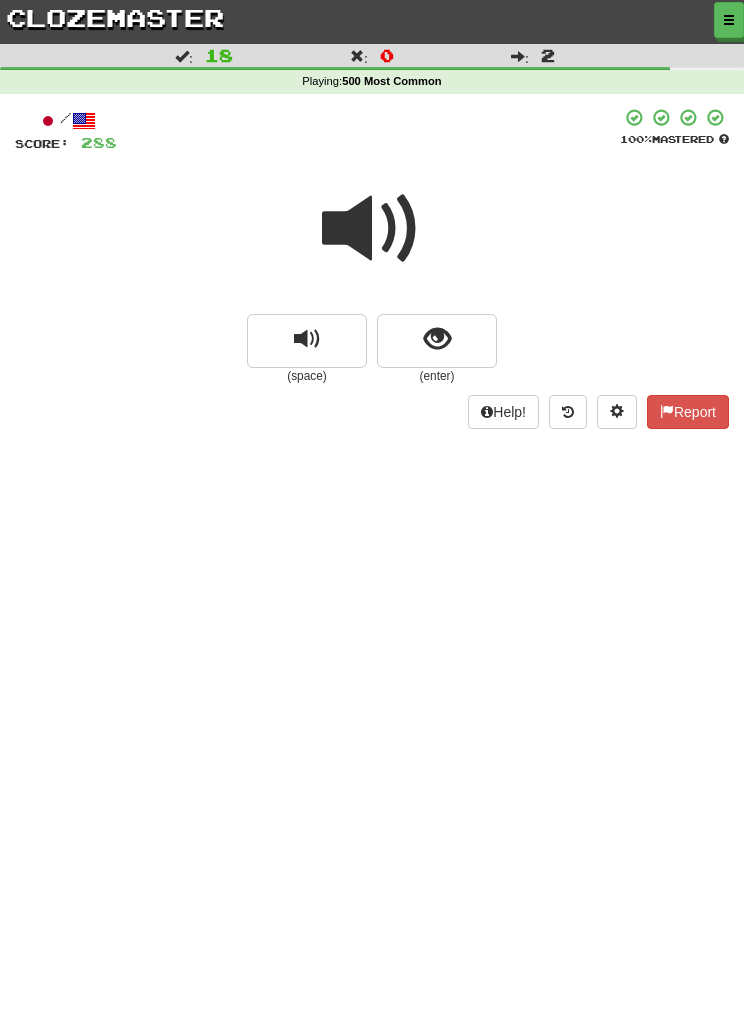 click at bounding box center (437, 339) 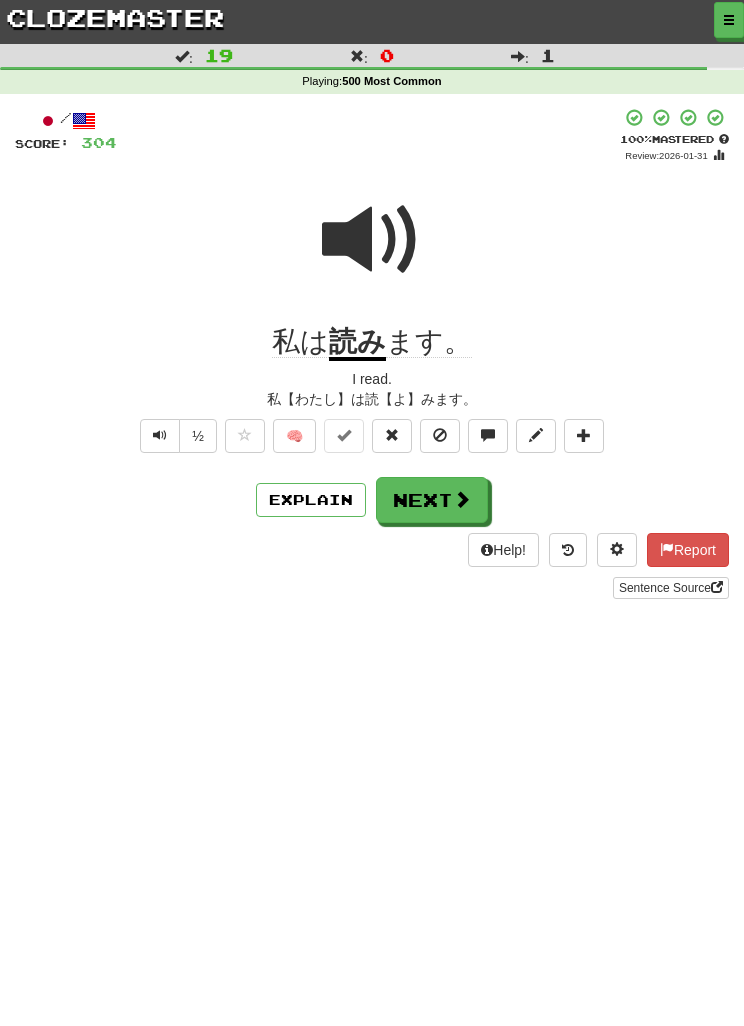click on "Next" at bounding box center [432, 500] 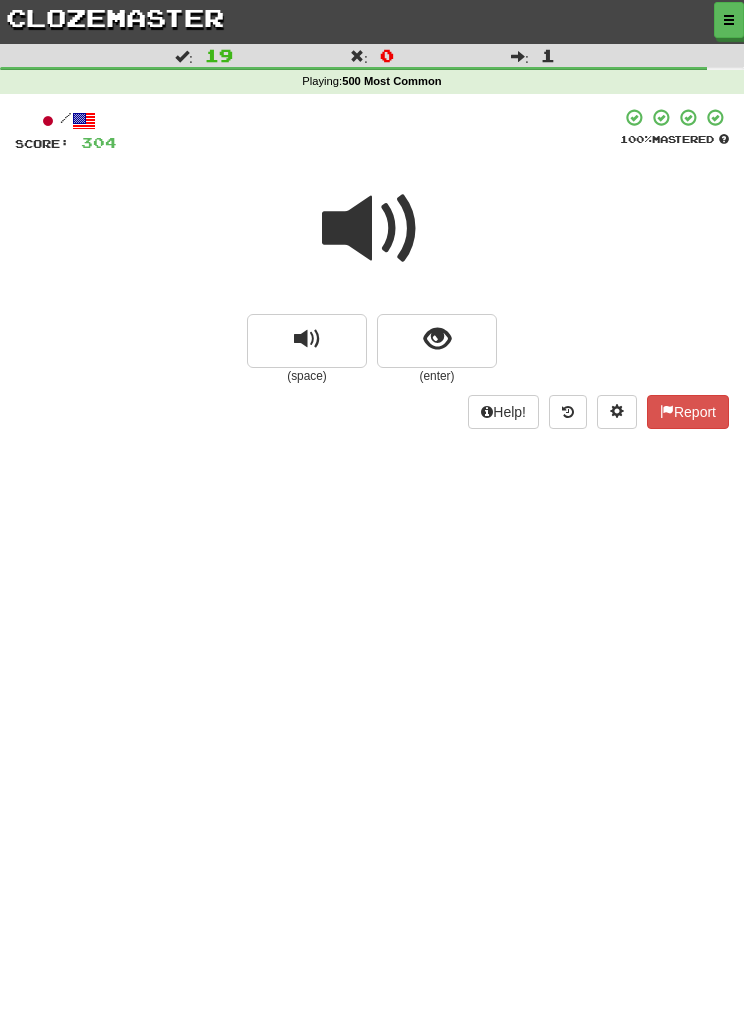 click at bounding box center [437, 341] 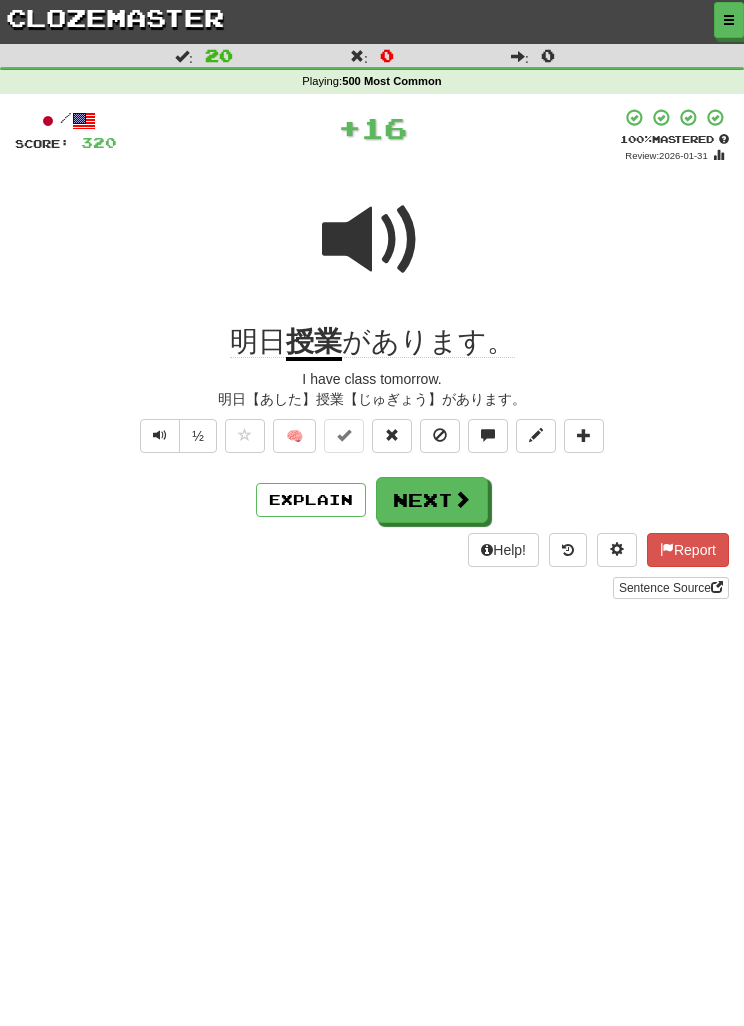 click on "Next" at bounding box center [432, 500] 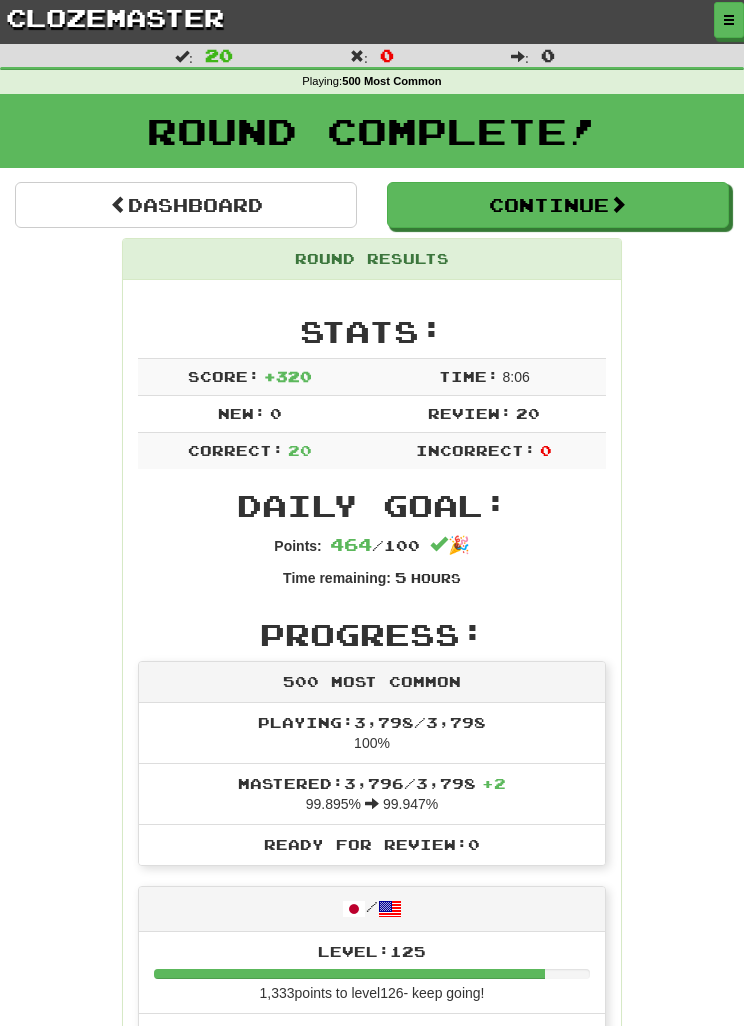 click at bounding box center (729, 20) 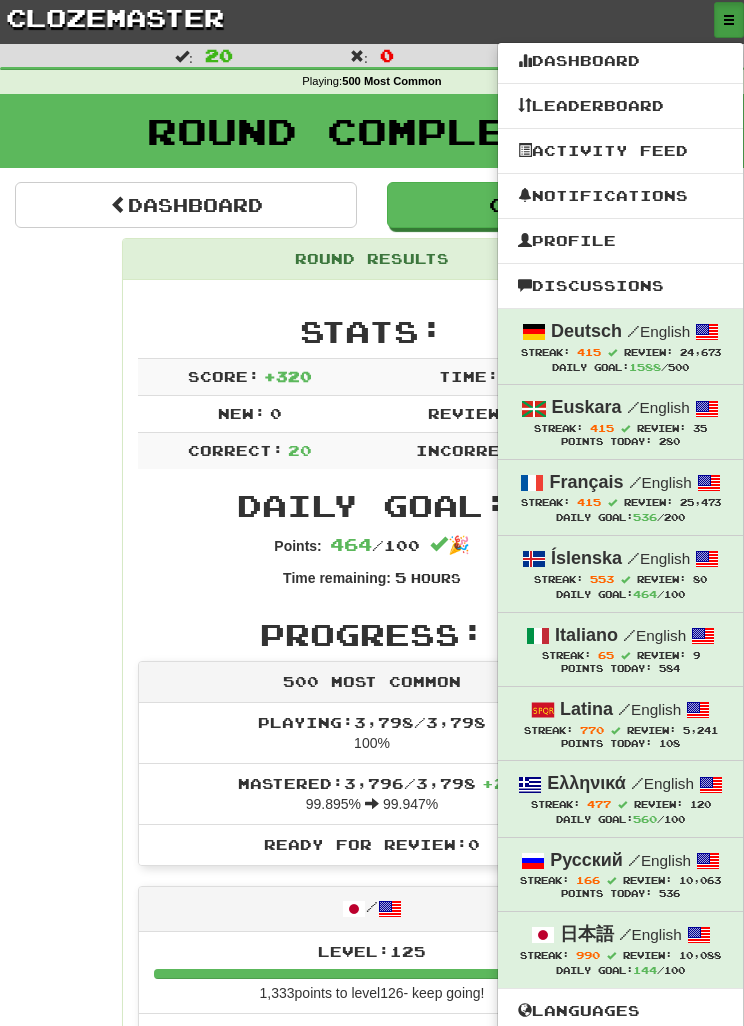 click at bounding box center [372, 513] 